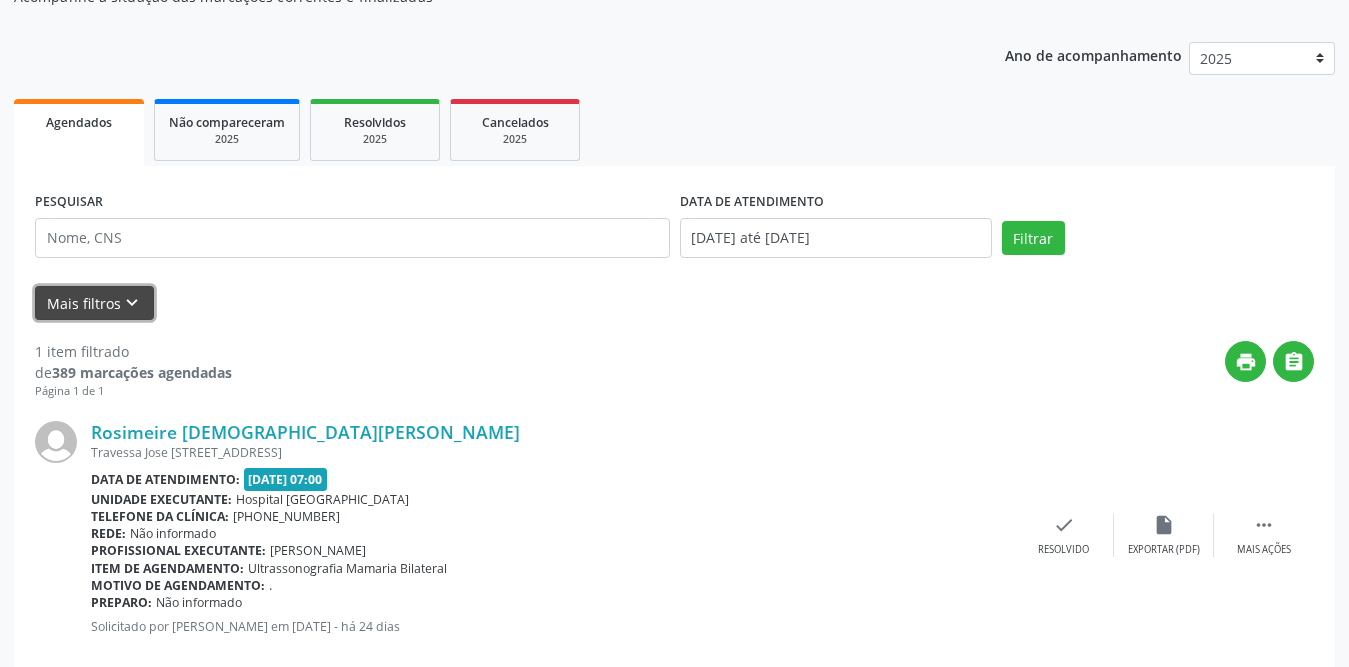 click on "keyboard_arrow_down" at bounding box center [132, 303] 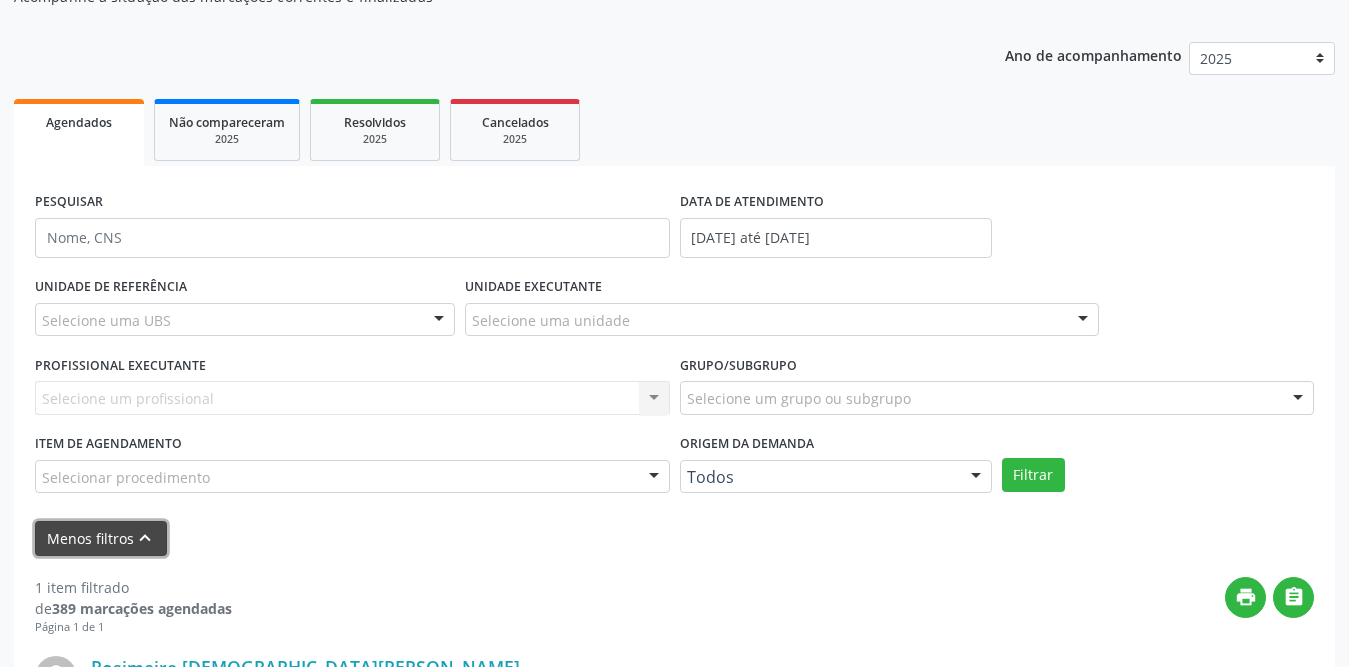 scroll, scrollTop: 200, scrollLeft: 0, axis: vertical 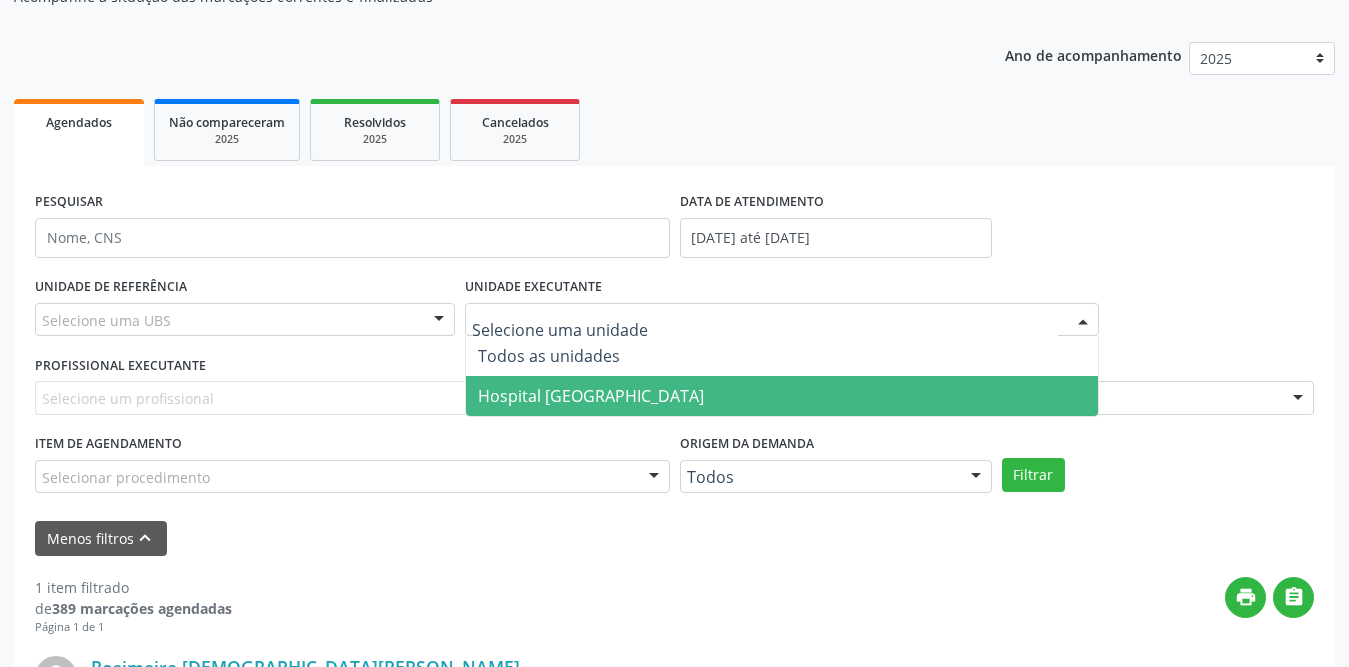 click on "Hospital [GEOGRAPHIC_DATA]" at bounding box center [591, 396] 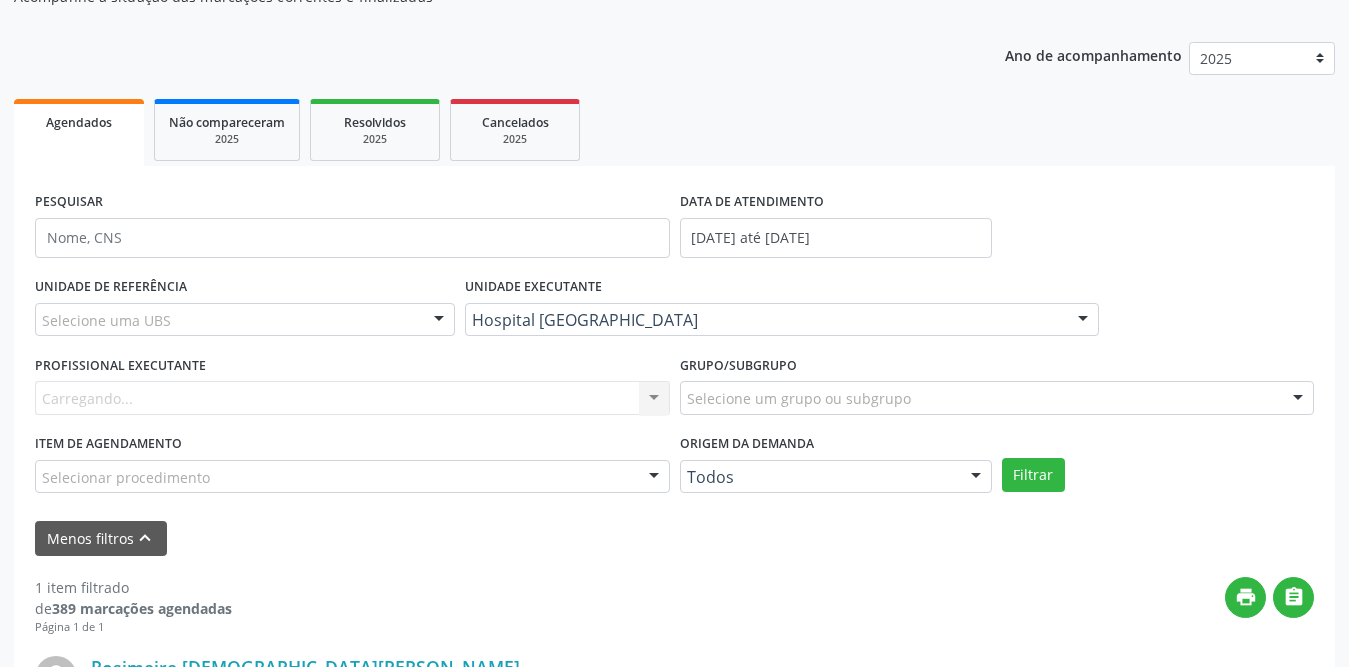 click on "Carregando...
Nenhum resultado encontrado para: "   "
Não há nenhuma opção para ser exibida." at bounding box center [352, 398] 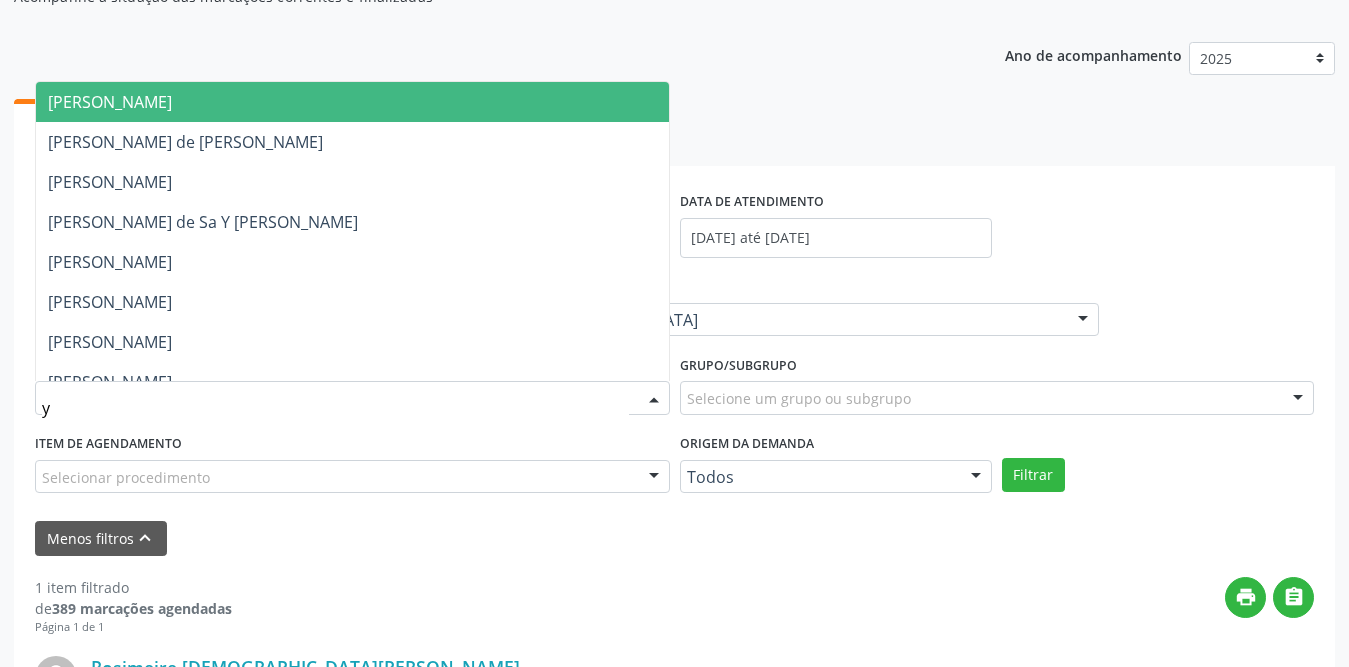type on "yu" 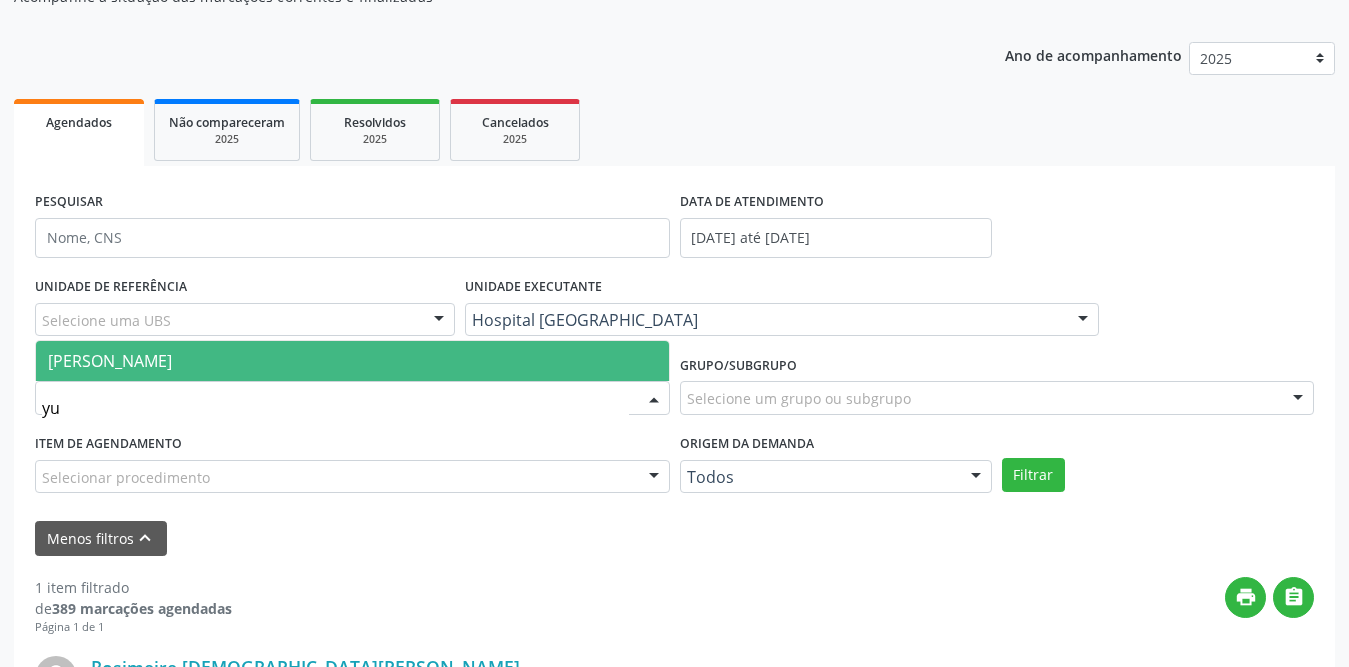 click on "[PERSON_NAME]" at bounding box center (352, 361) 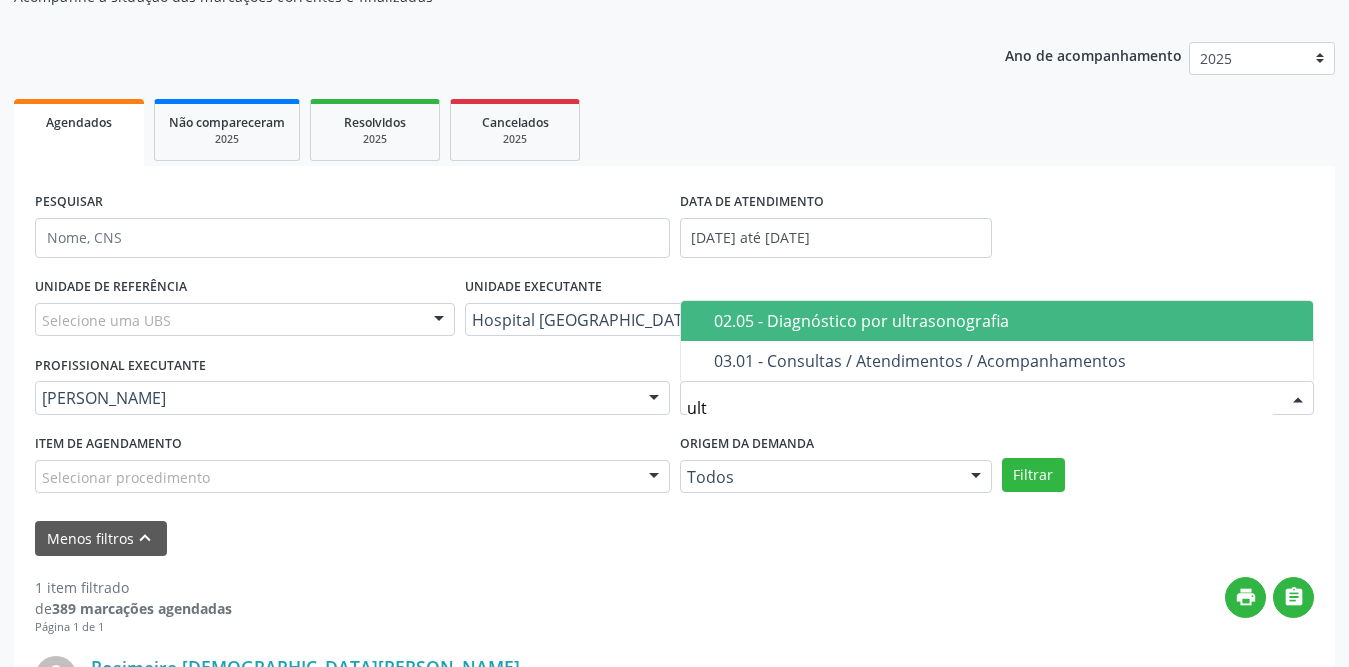 type on "ultr" 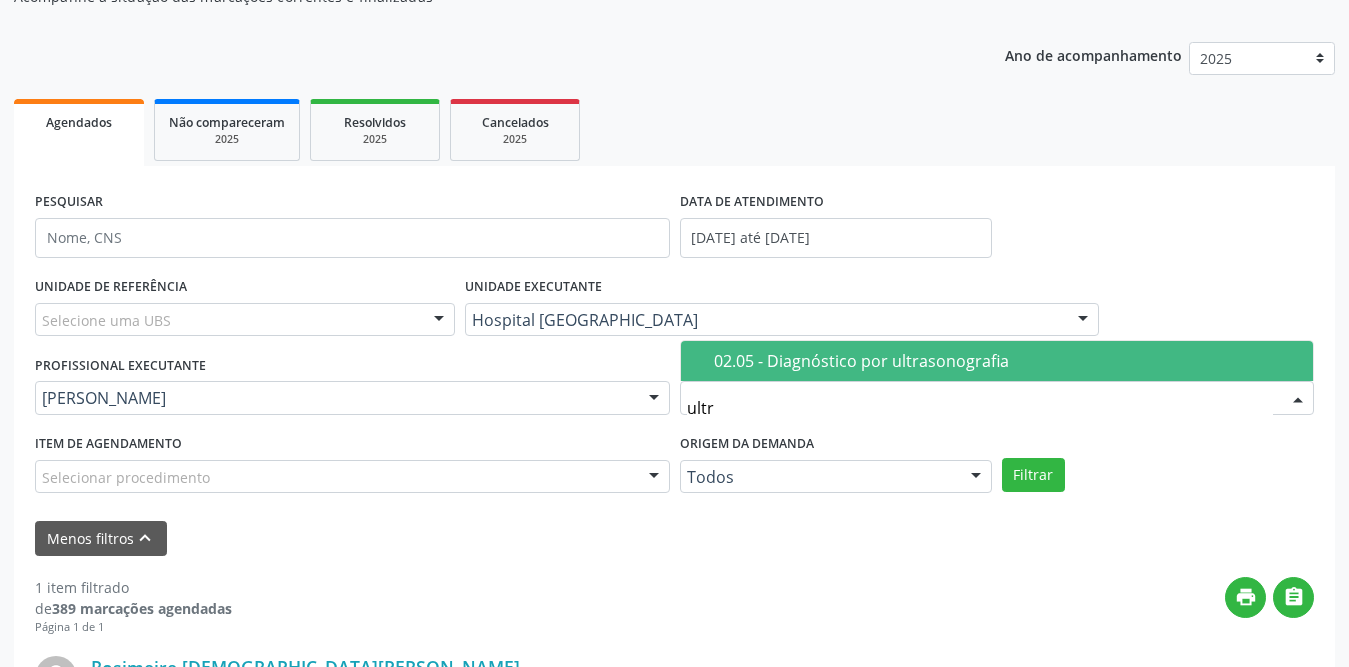 click on "02.05 - Diagnóstico por ultrasonografia" at bounding box center [1008, 361] 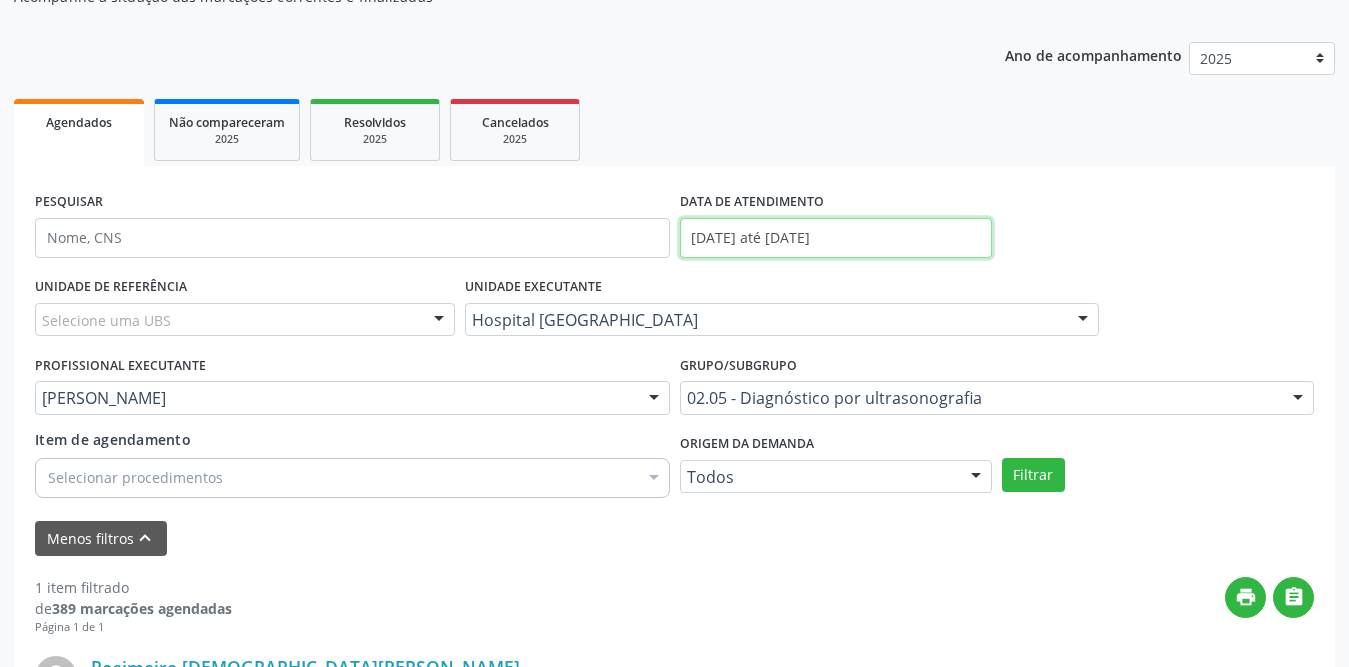 click on "[DATE] até [DATE]" at bounding box center [836, 238] 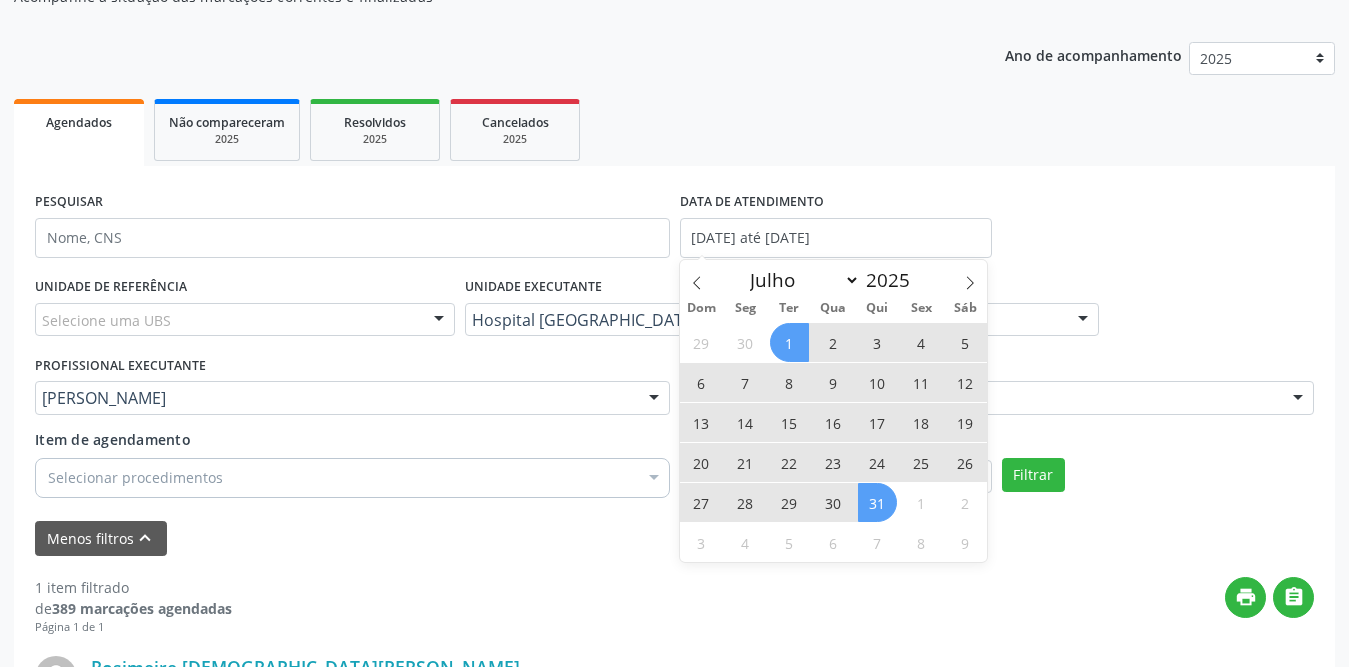click on "1" at bounding box center (789, 342) 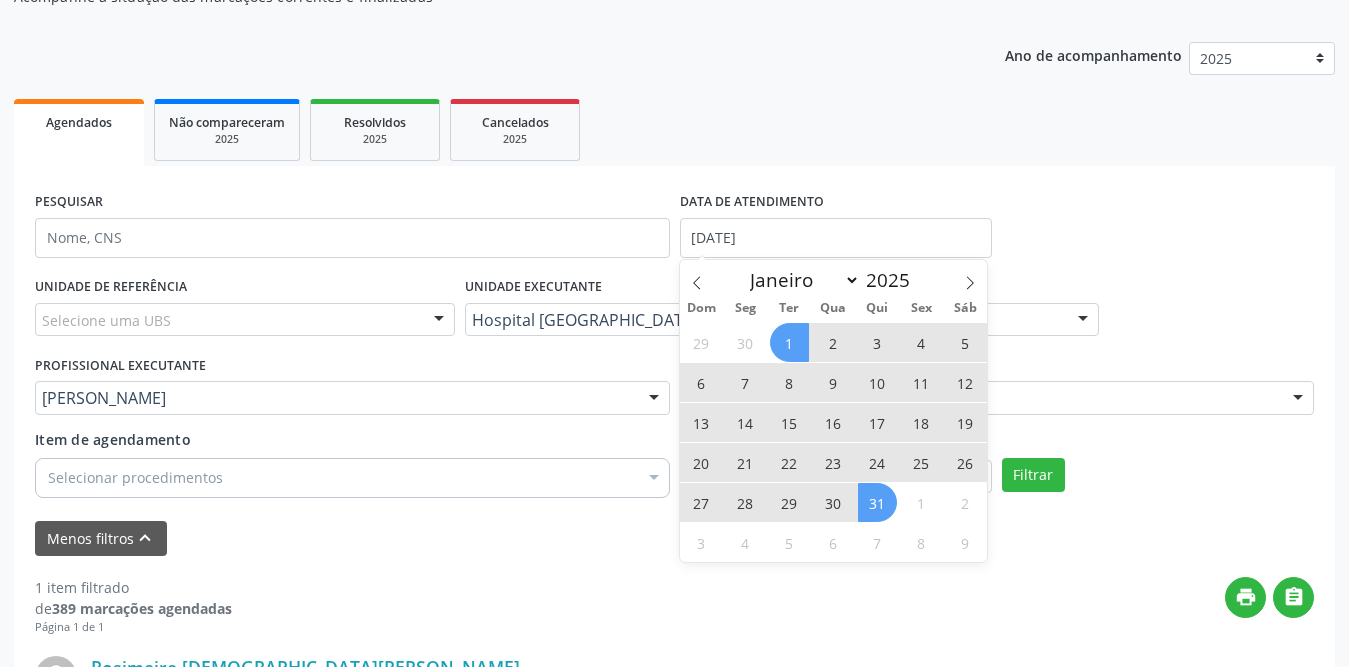 click on "31" at bounding box center (877, 502) 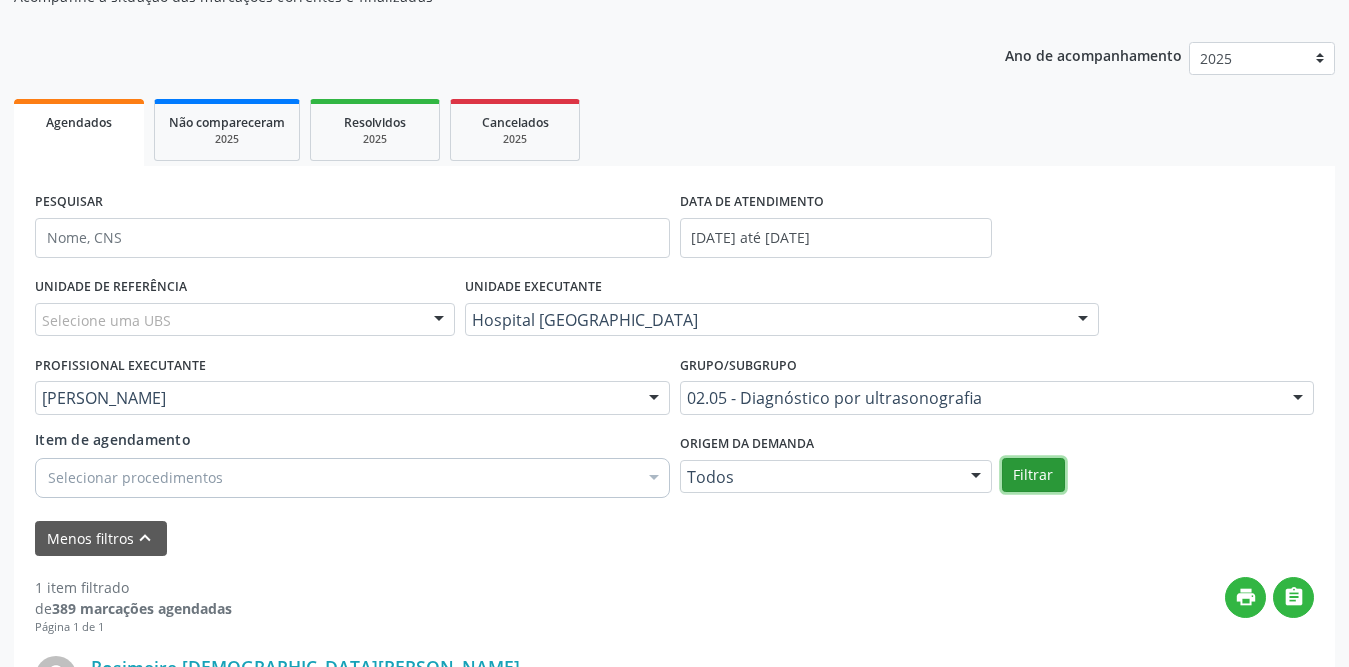 click on "Filtrar" at bounding box center (1033, 475) 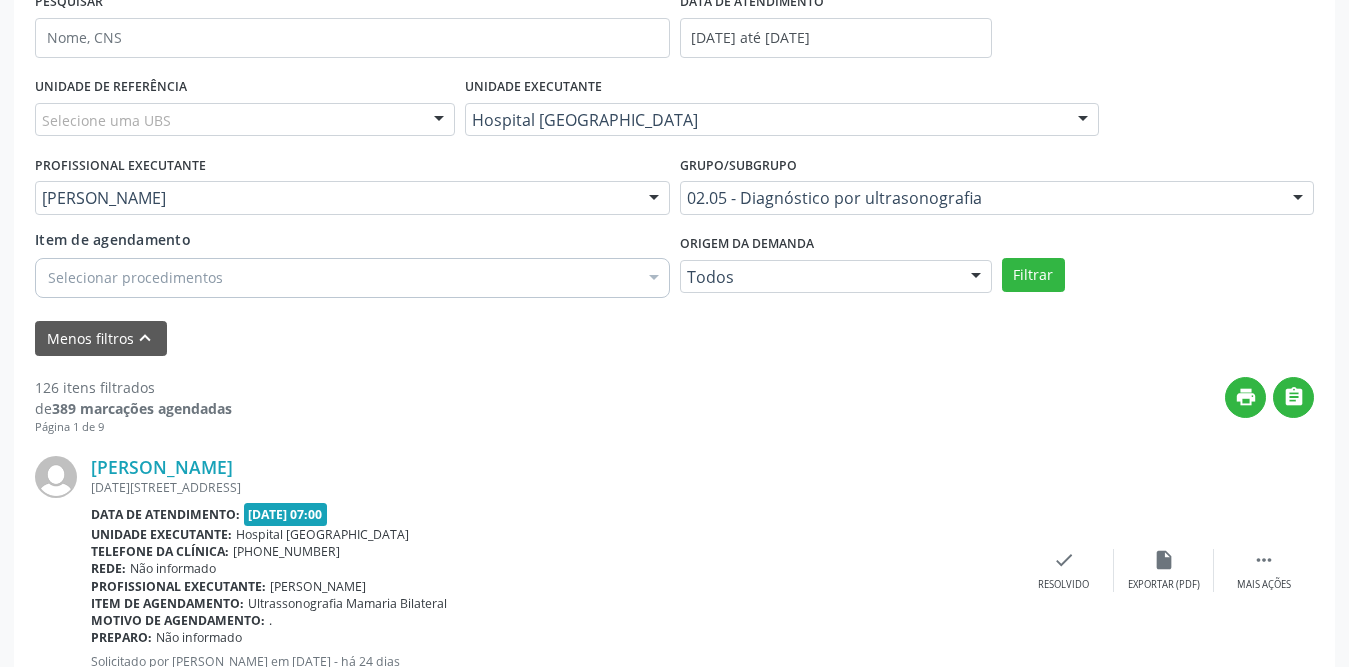 scroll, scrollTop: 300, scrollLeft: 0, axis: vertical 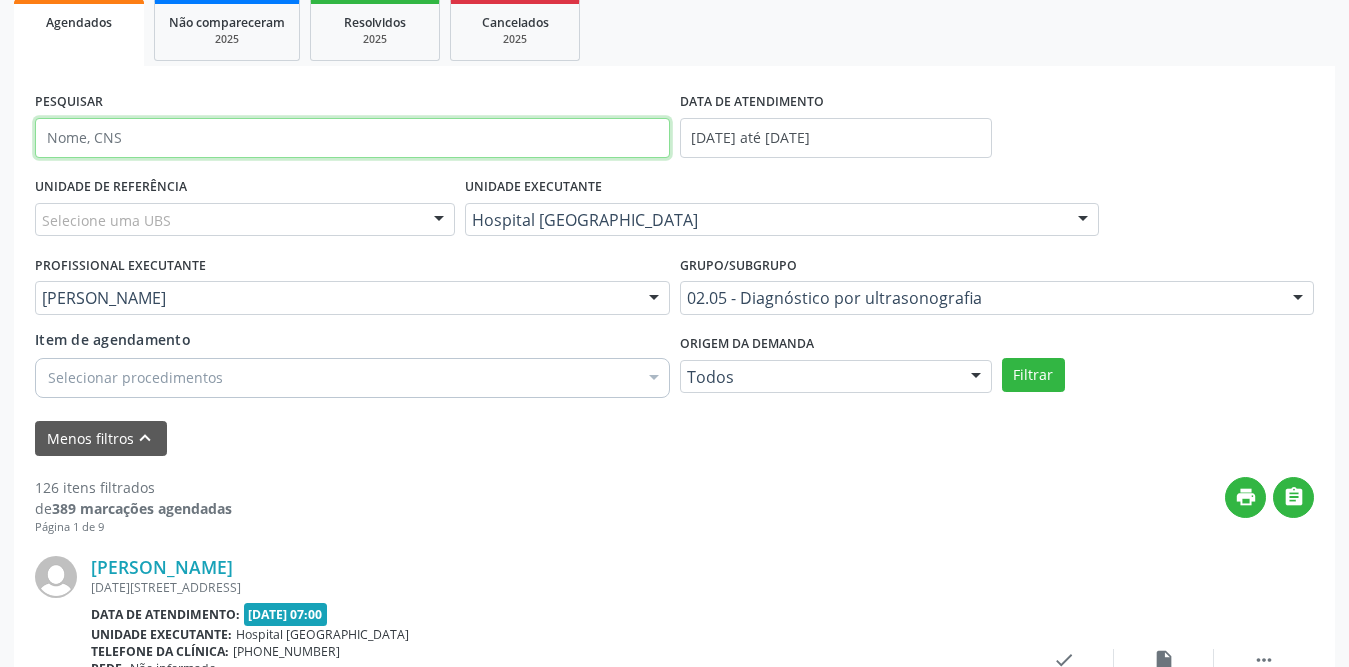 click at bounding box center [352, 138] 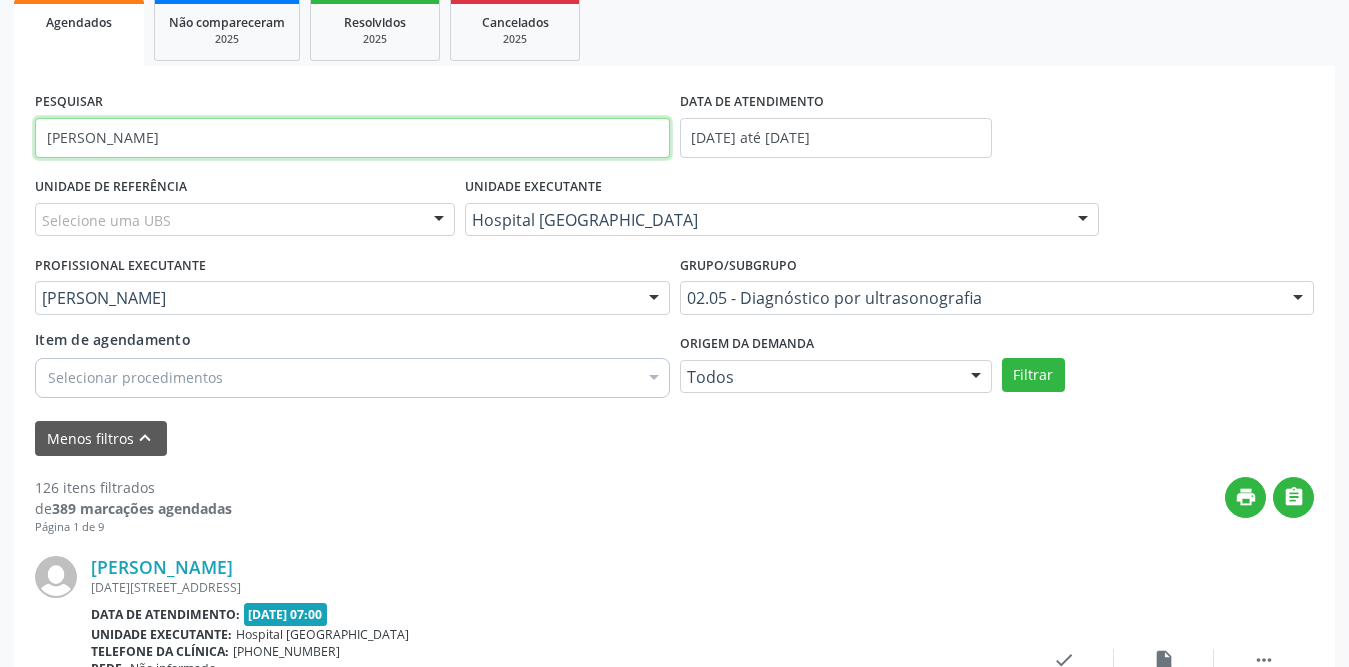 type on "[PERSON_NAME]" 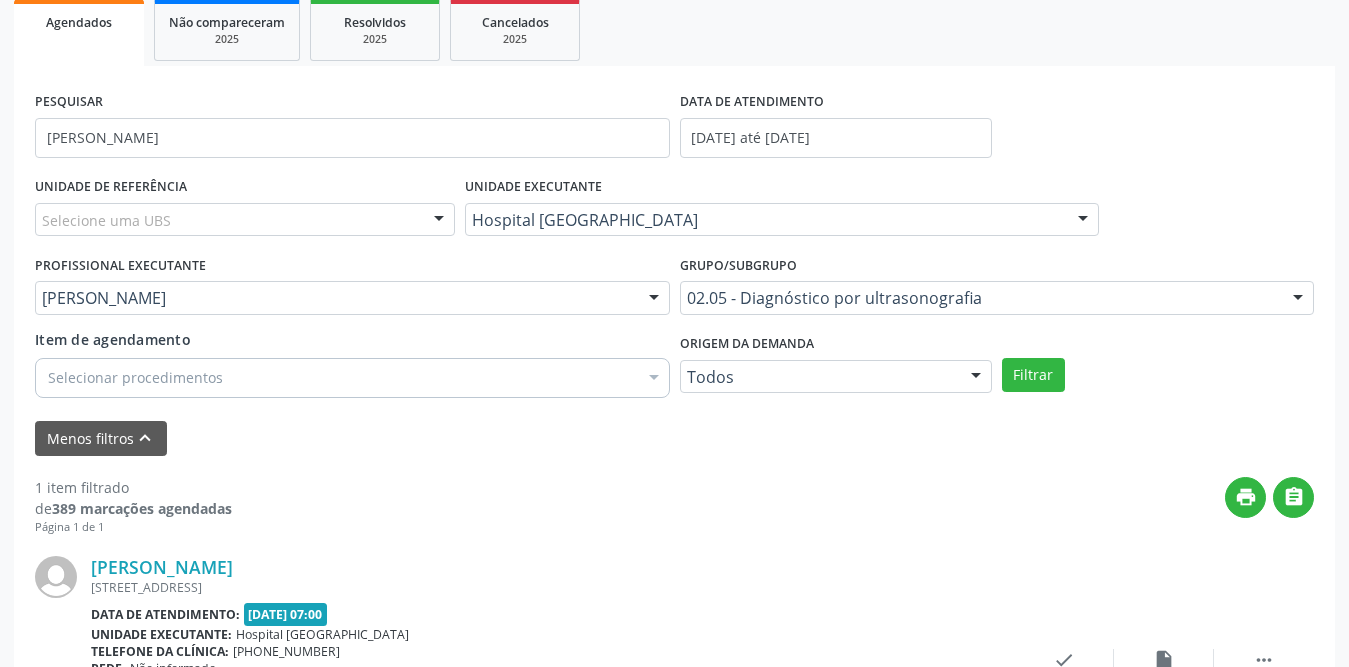 scroll, scrollTop: 473, scrollLeft: 0, axis: vertical 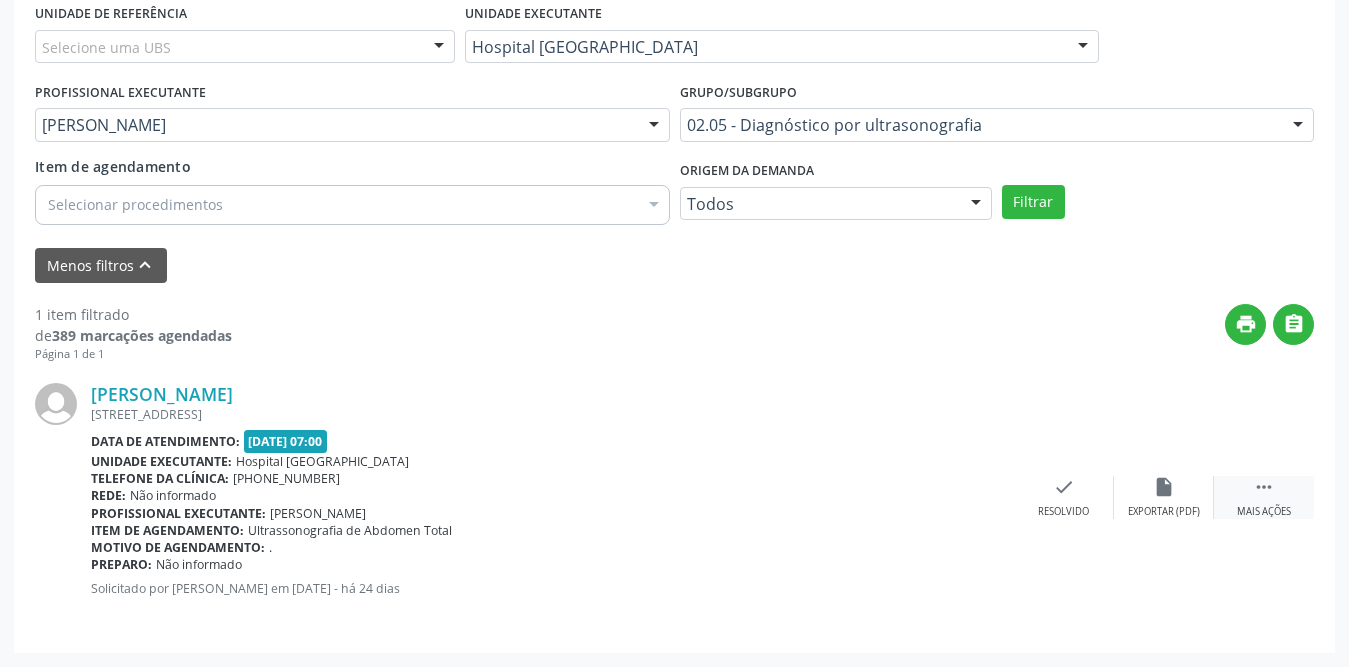 click on "" at bounding box center (1264, 487) 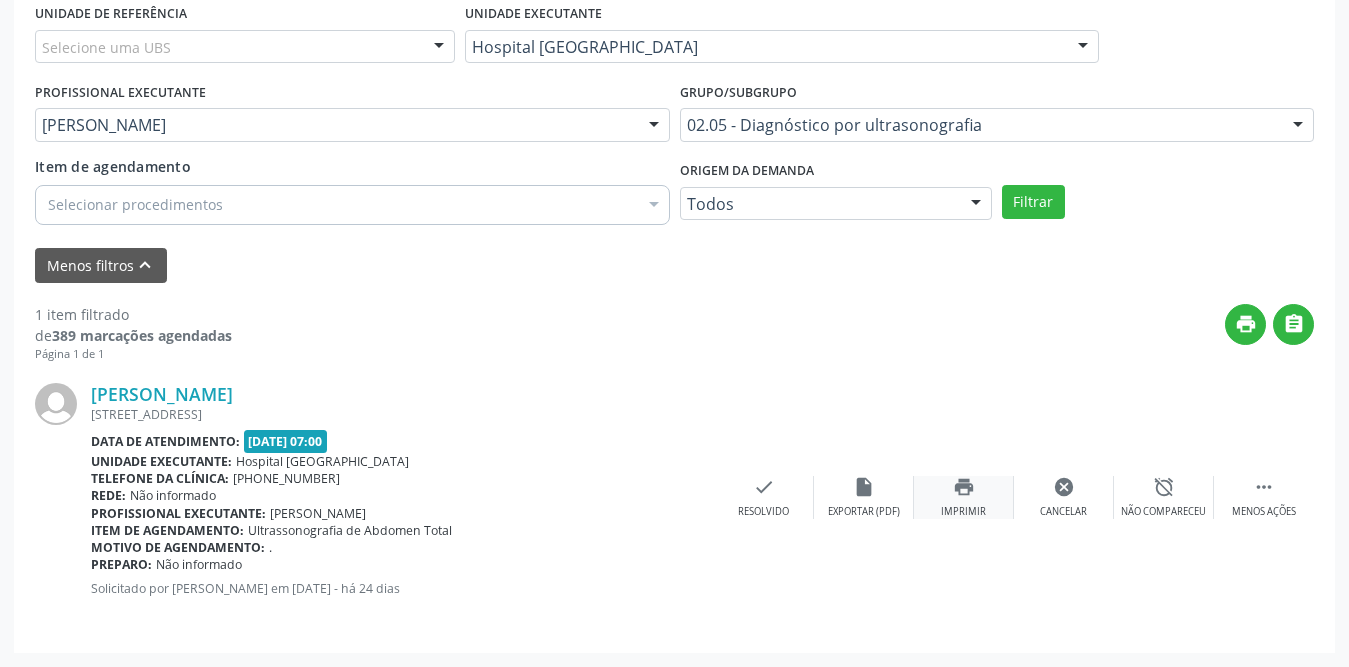 click on "print" at bounding box center [964, 487] 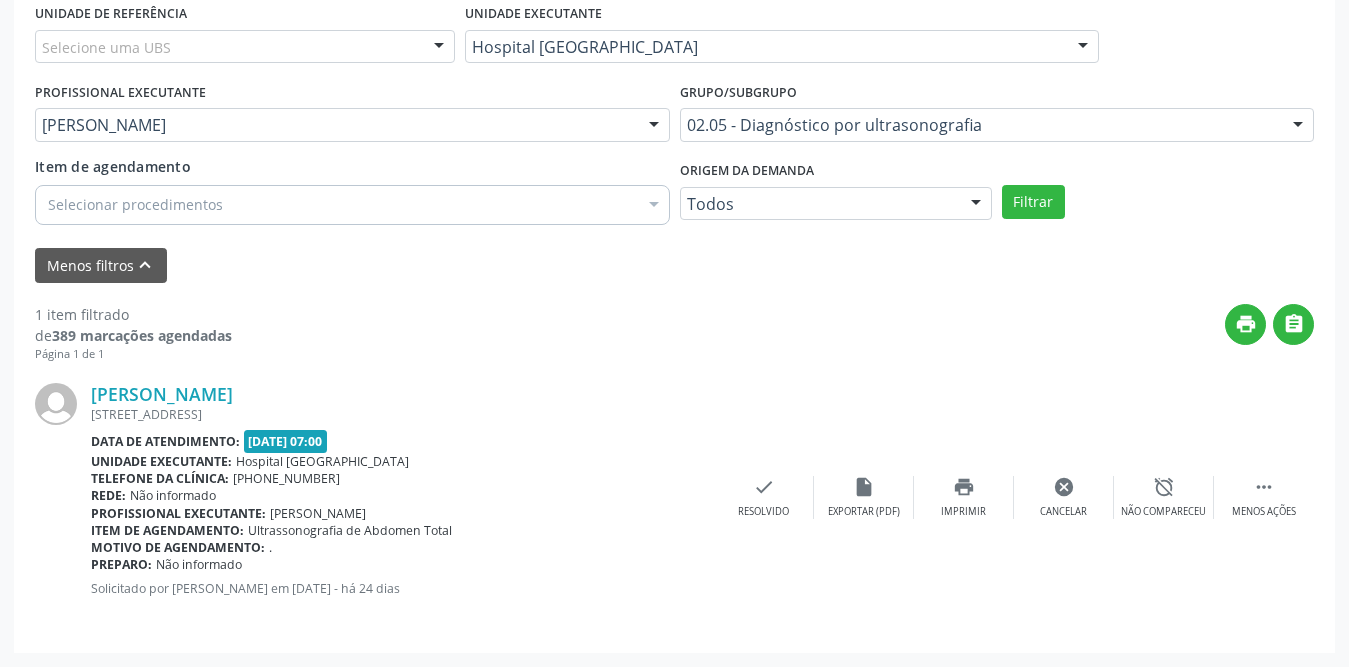 scroll, scrollTop: 173, scrollLeft: 0, axis: vertical 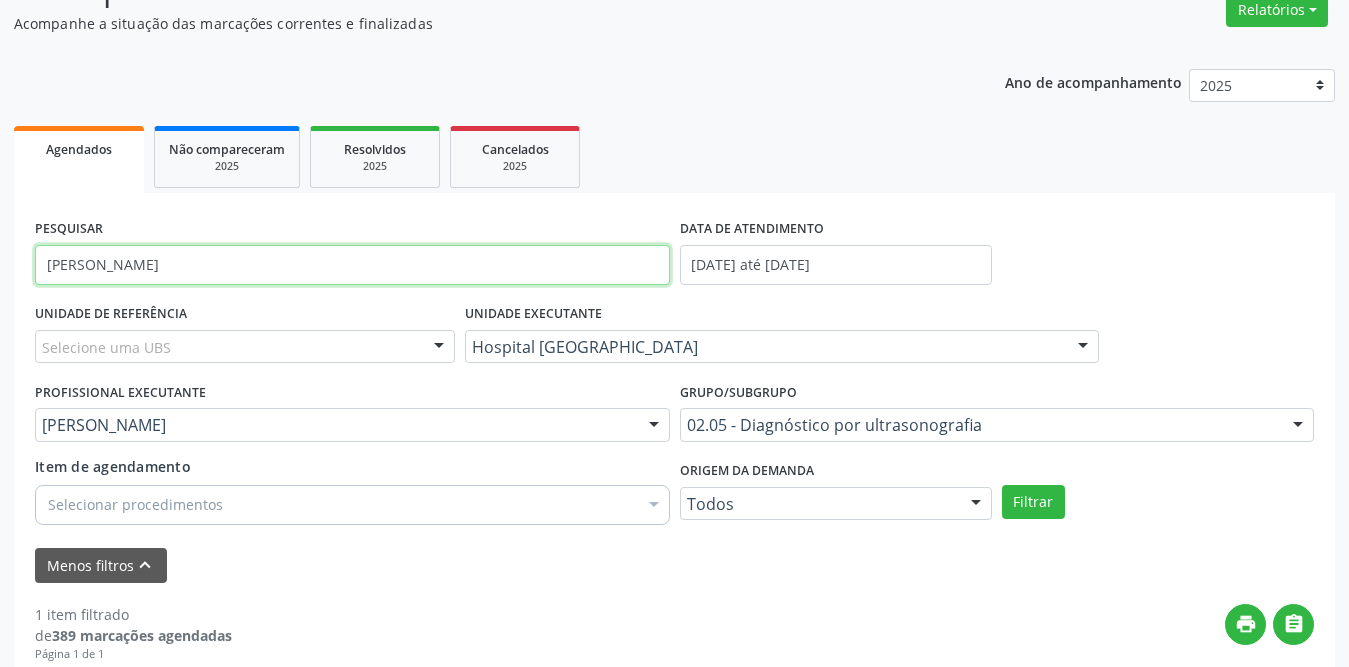 drag, startPoint x: 94, startPoint y: 264, endPoint x: 23, endPoint y: 265, distance: 71.00704 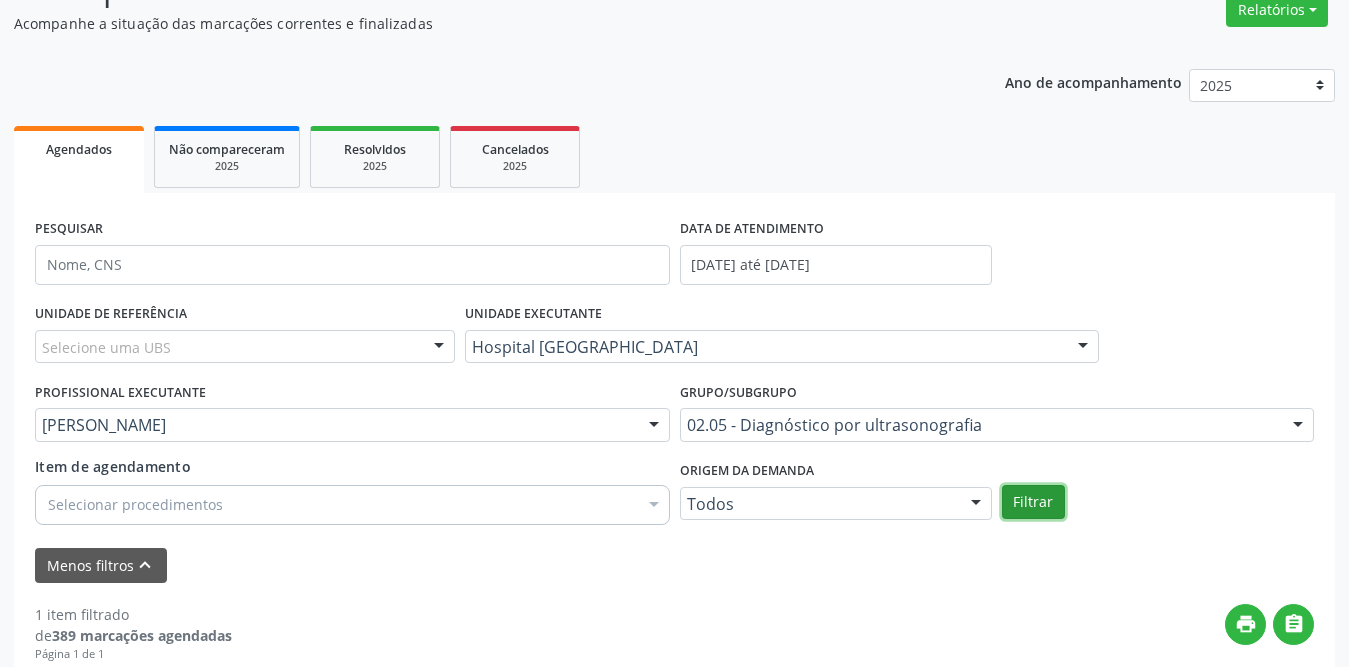 click on "Filtrar" at bounding box center [1033, 502] 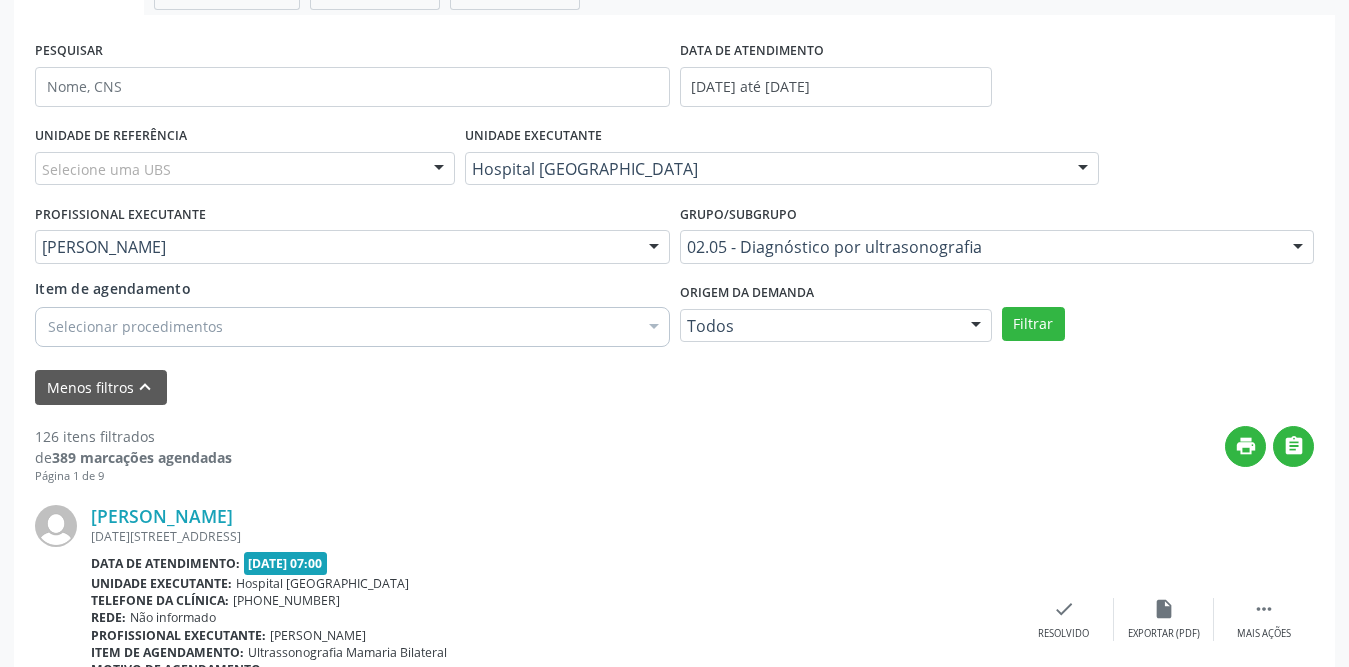scroll, scrollTop: 251, scrollLeft: 0, axis: vertical 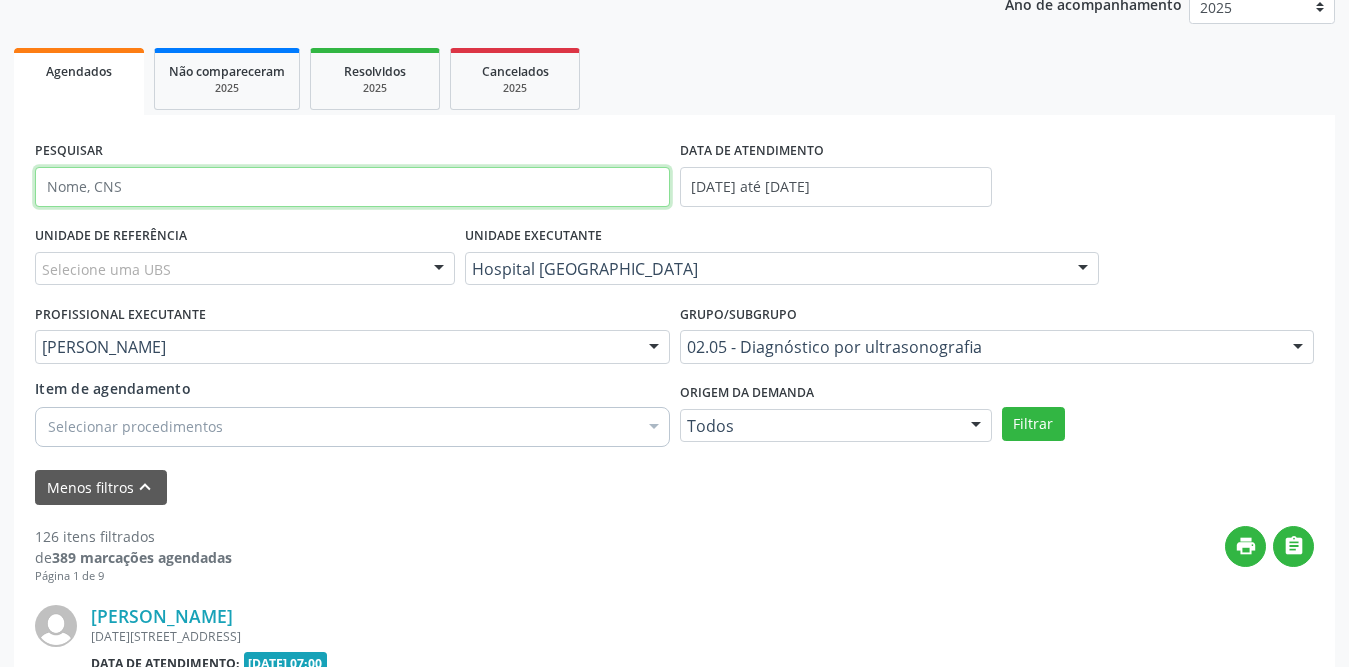 click at bounding box center (352, 187) 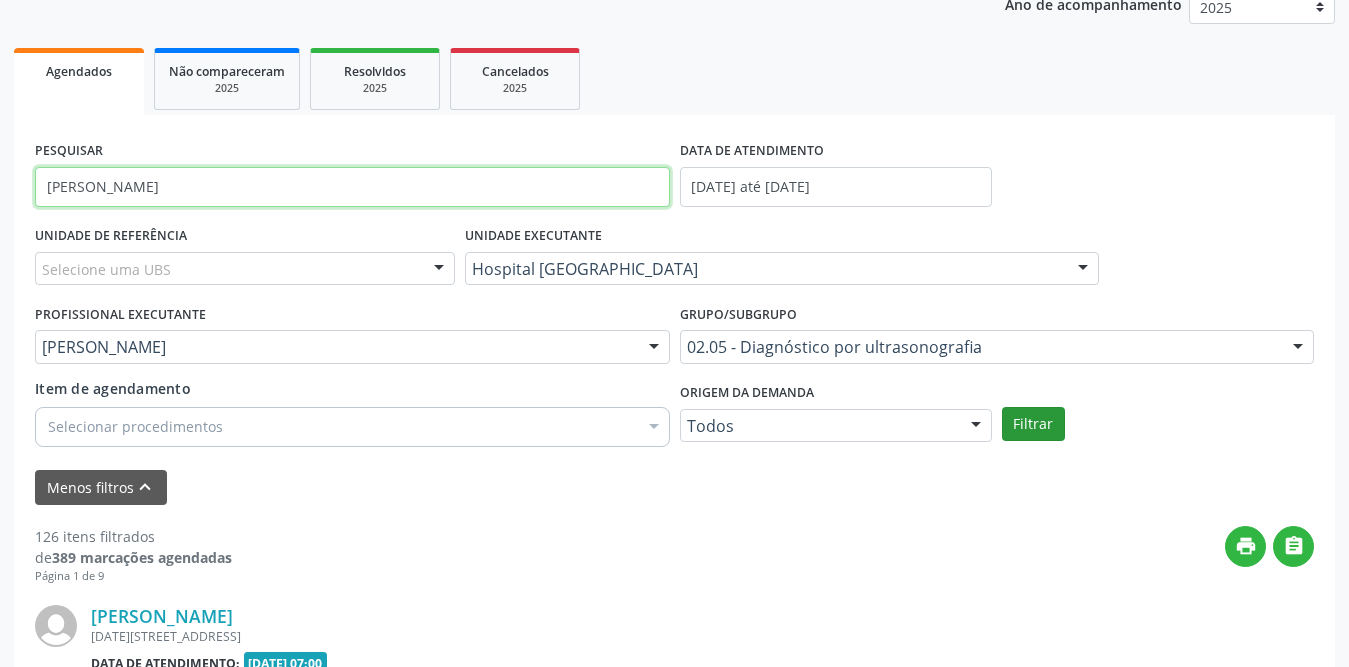 type on "[PERSON_NAME]" 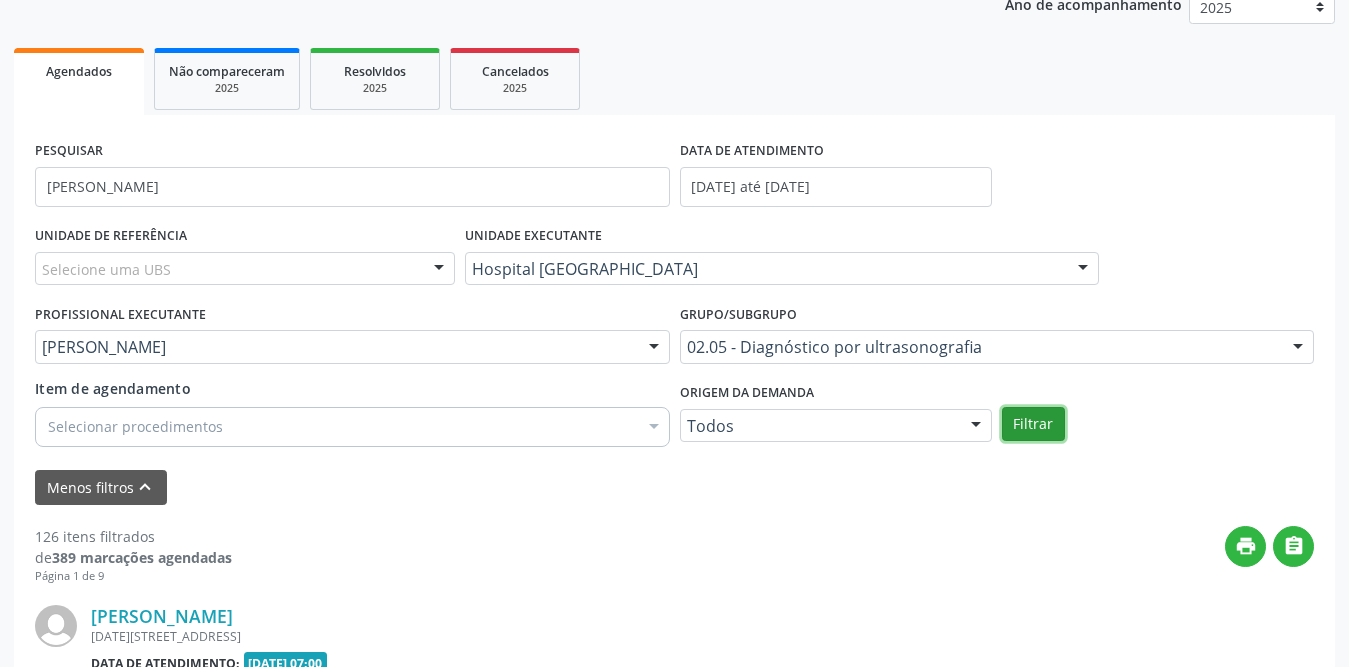 click on "Filtrar" at bounding box center [1033, 424] 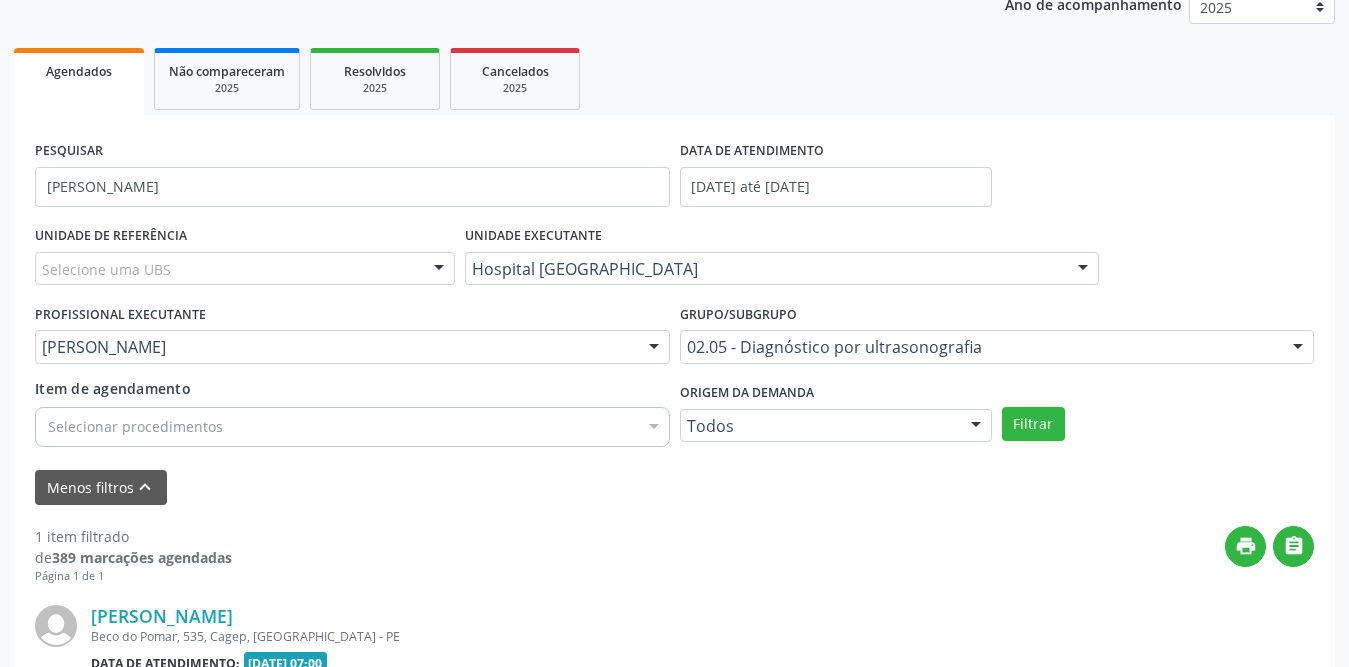 scroll, scrollTop: 451, scrollLeft: 0, axis: vertical 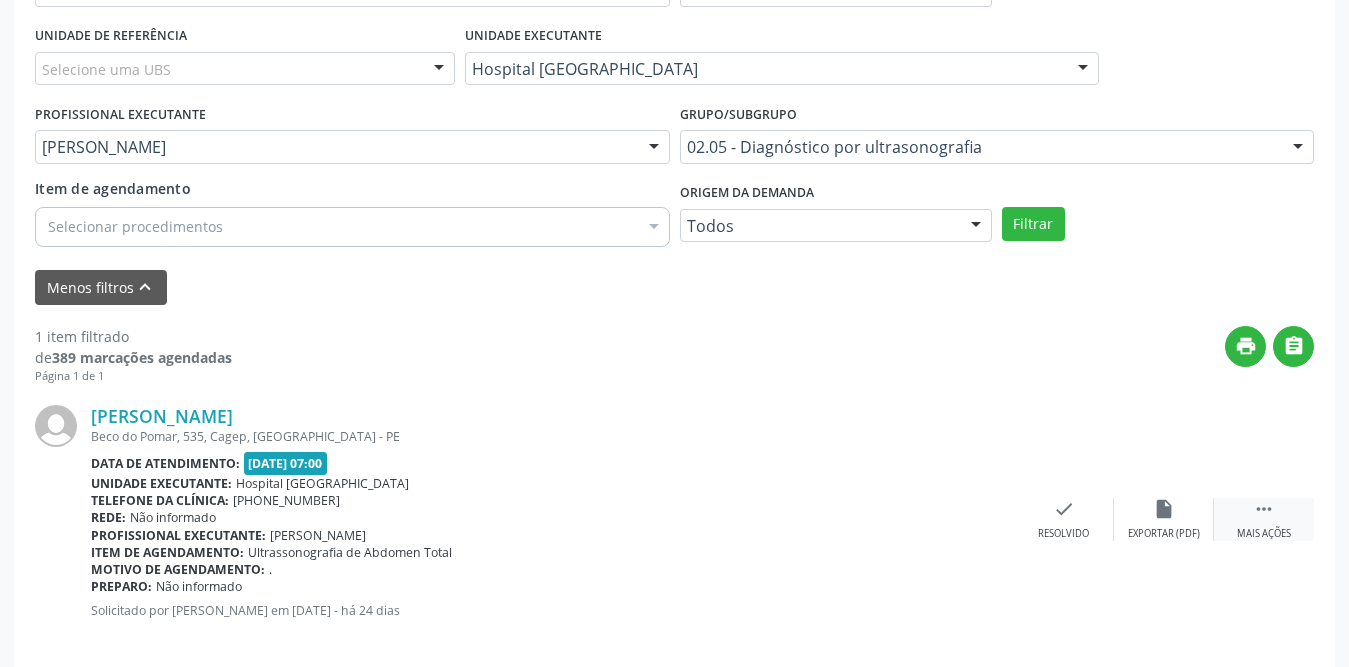 click on "
Mais ações" at bounding box center (1264, 519) 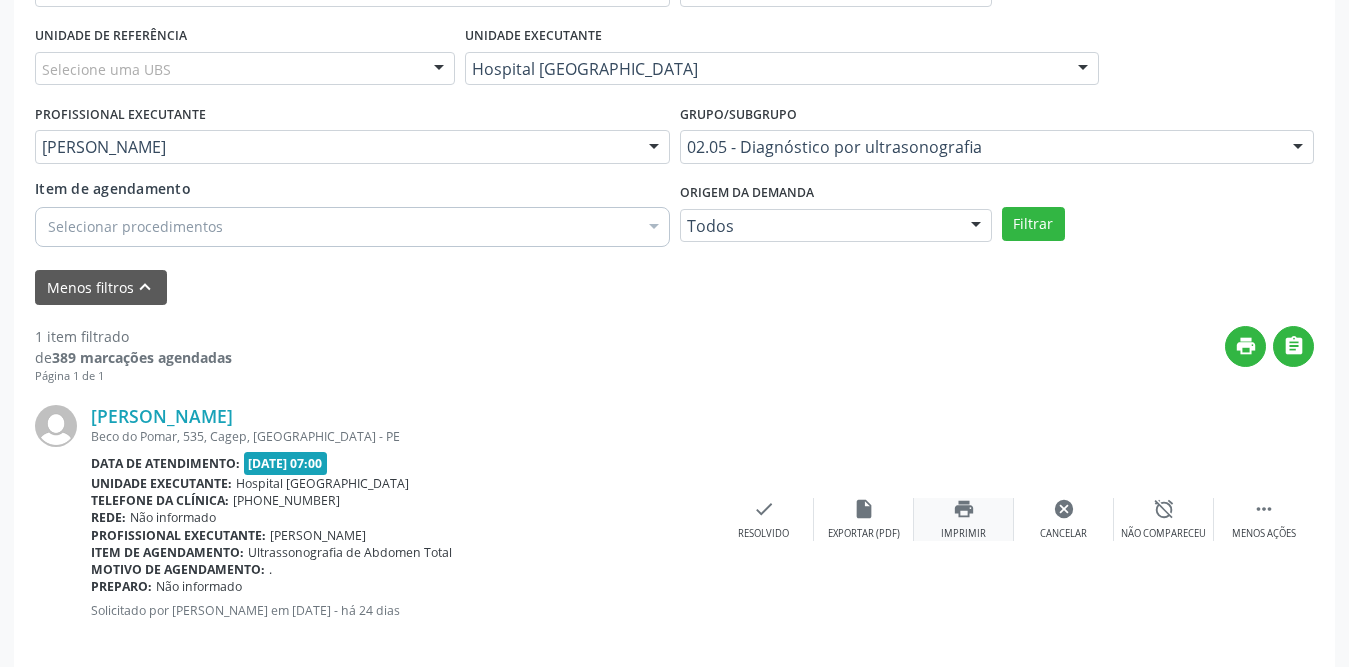 click on "print
Imprimir" at bounding box center (964, 519) 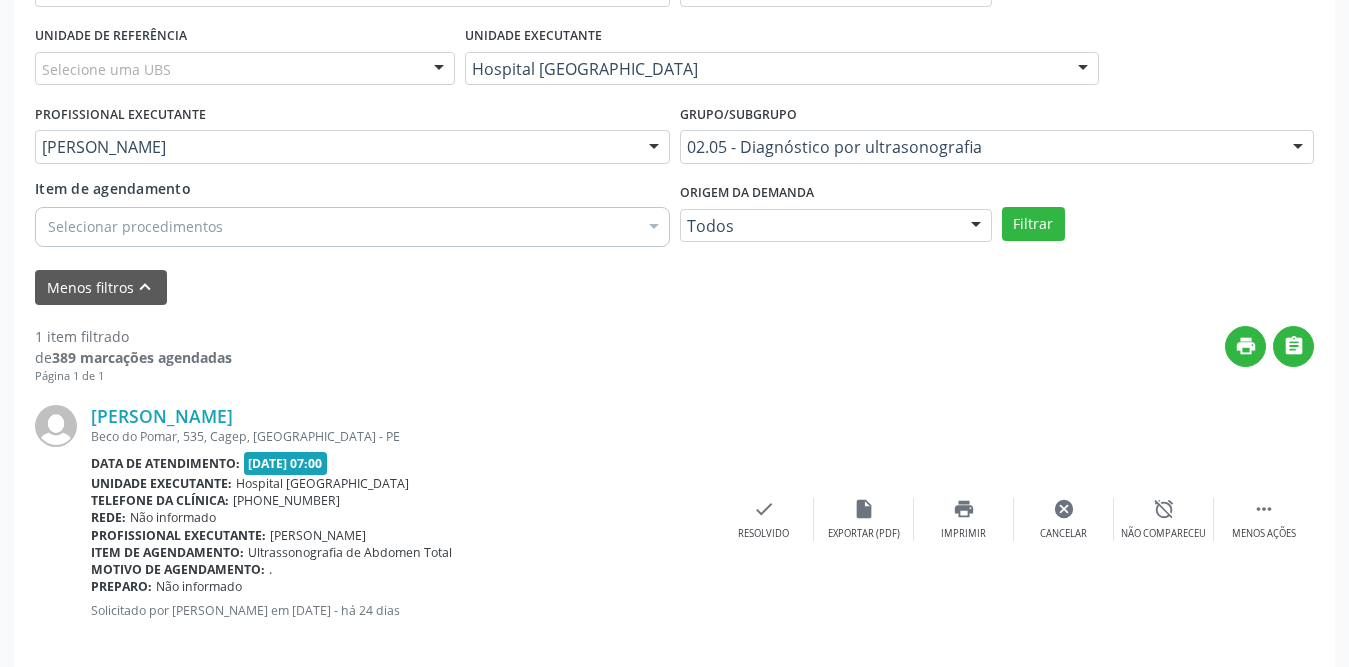 scroll, scrollTop: 351, scrollLeft: 0, axis: vertical 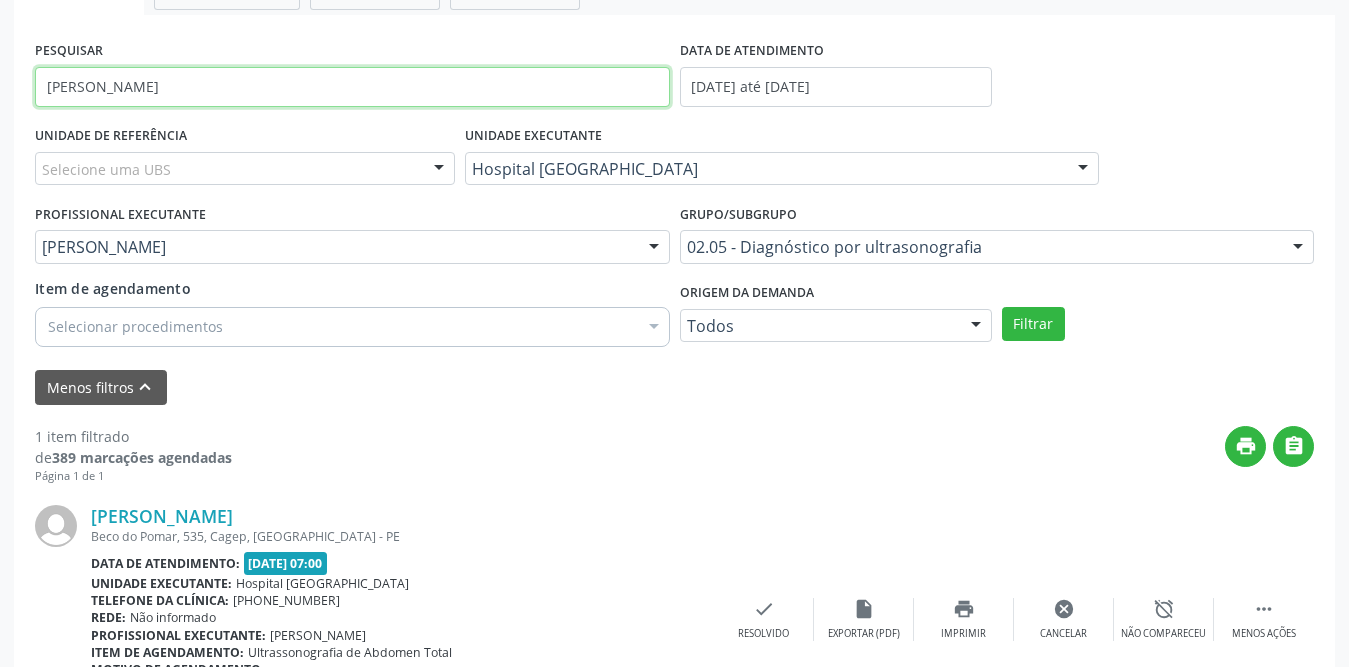 drag, startPoint x: 211, startPoint y: 83, endPoint x: 46, endPoint y: 79, distance: 165.04848 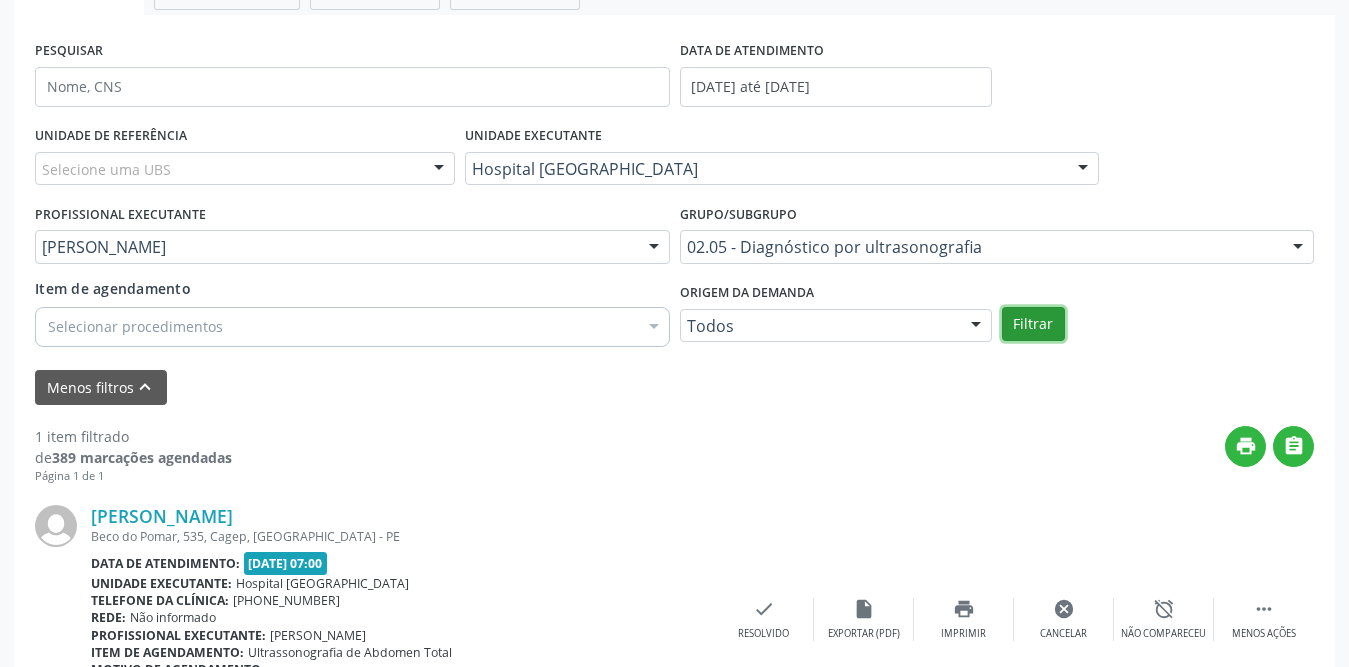 click on "Filtrar" at bounding box center [1033, 324] 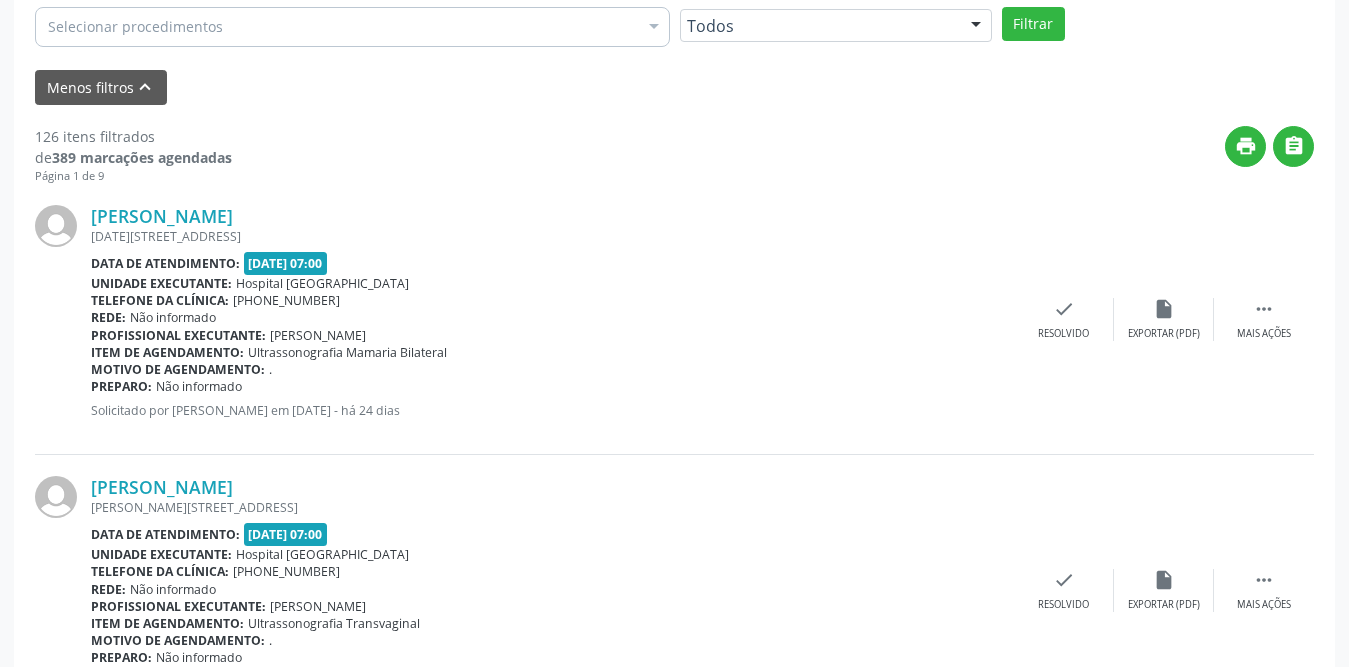 scroll, scrollTop: 751, scrollLeft: 0, axis: vertical 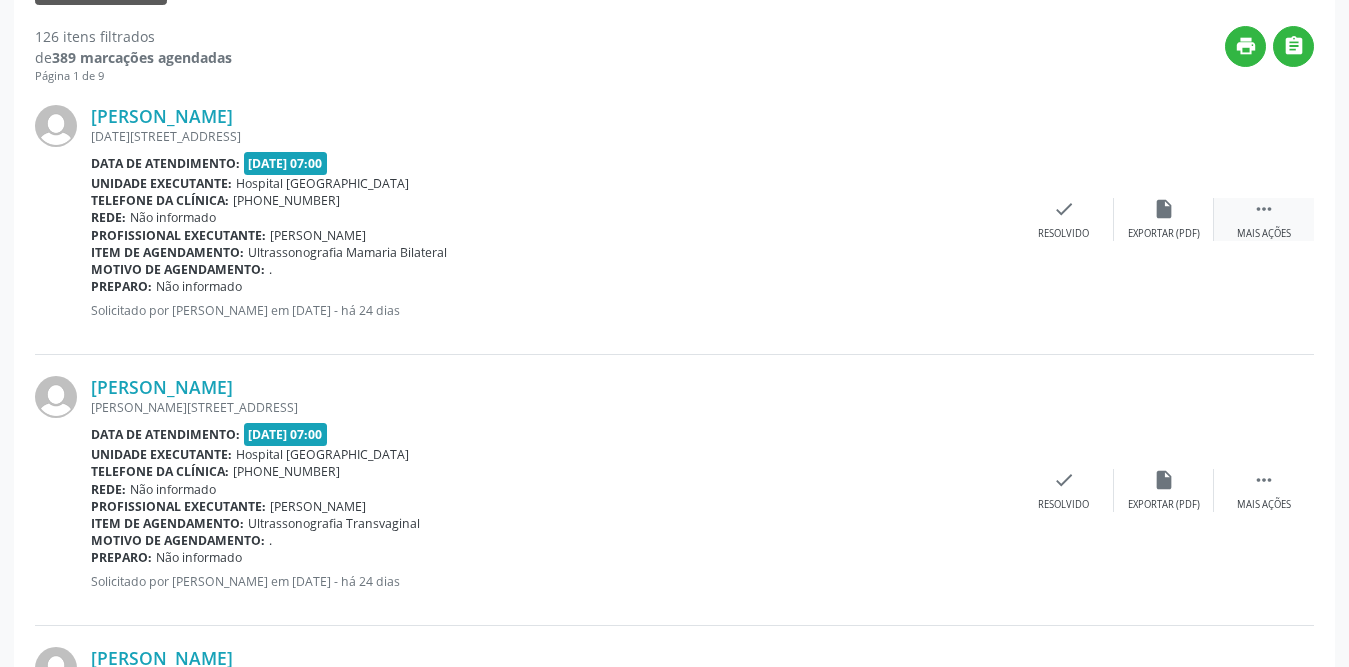 click on "" at bounding box center [1264, 209] 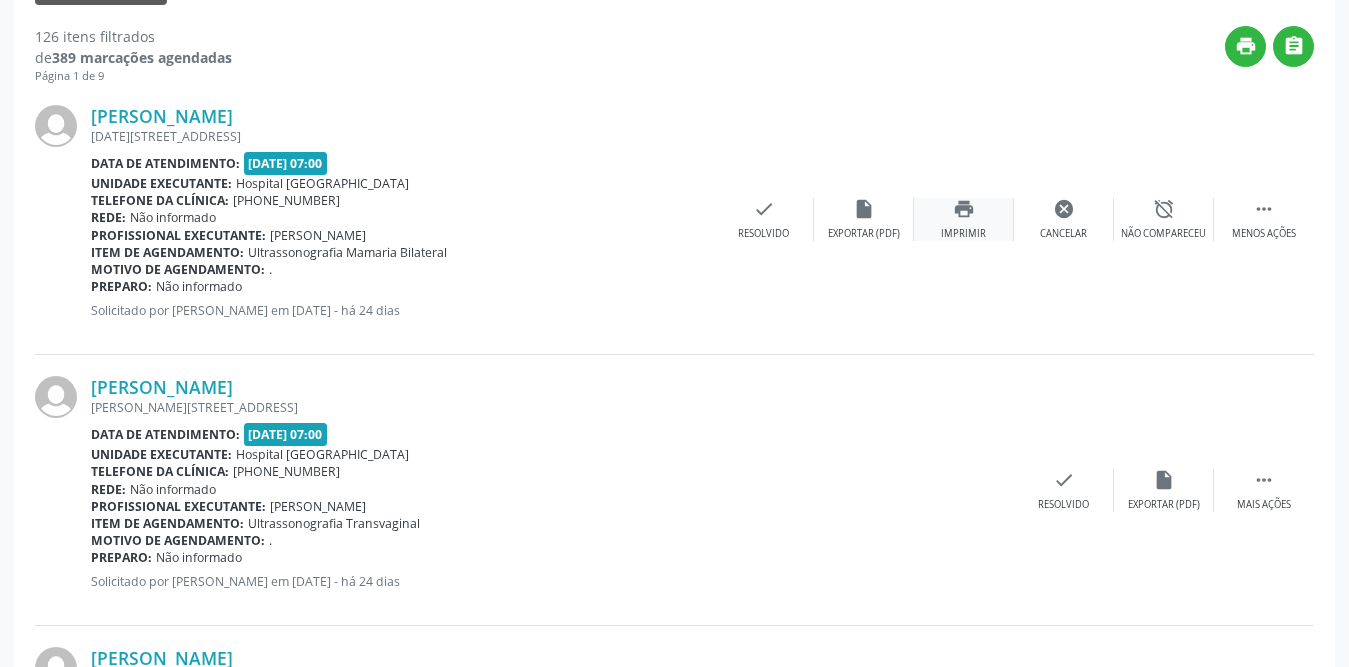 click on "print
Imprimir" at bounding box center (964, 219) 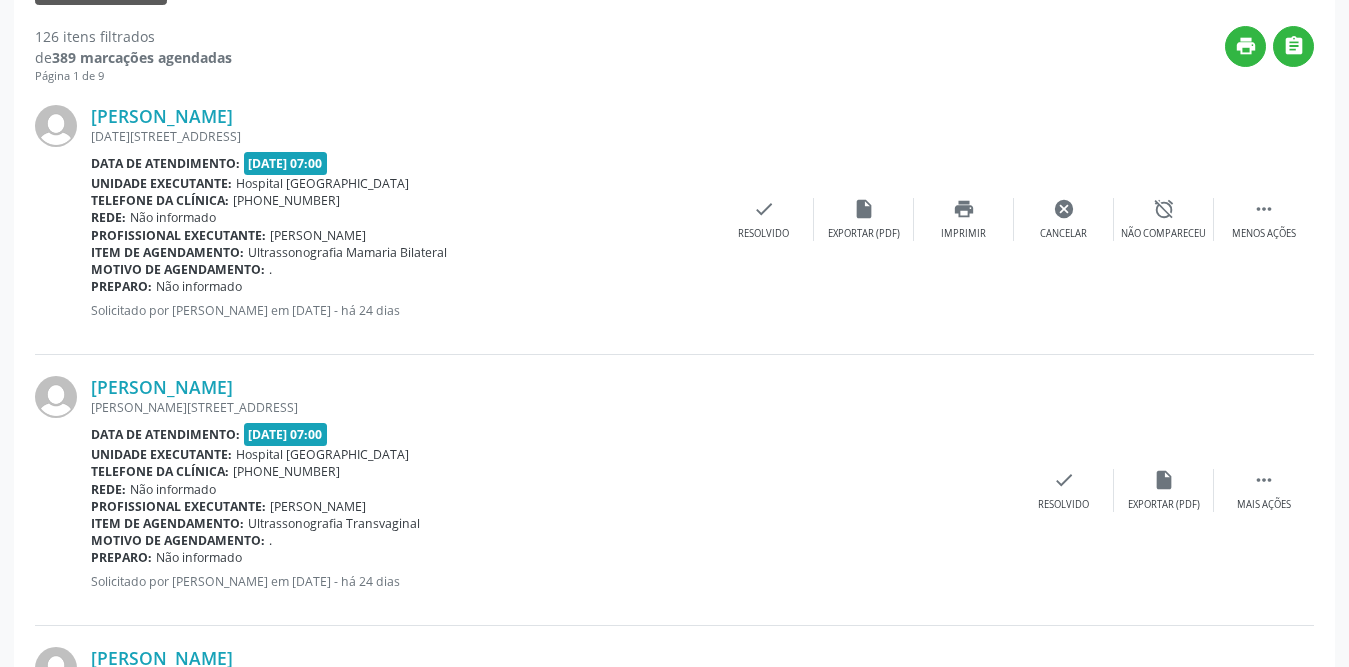 scroll, scrollTop: 851, scrollLeft: 0, axis: vertical 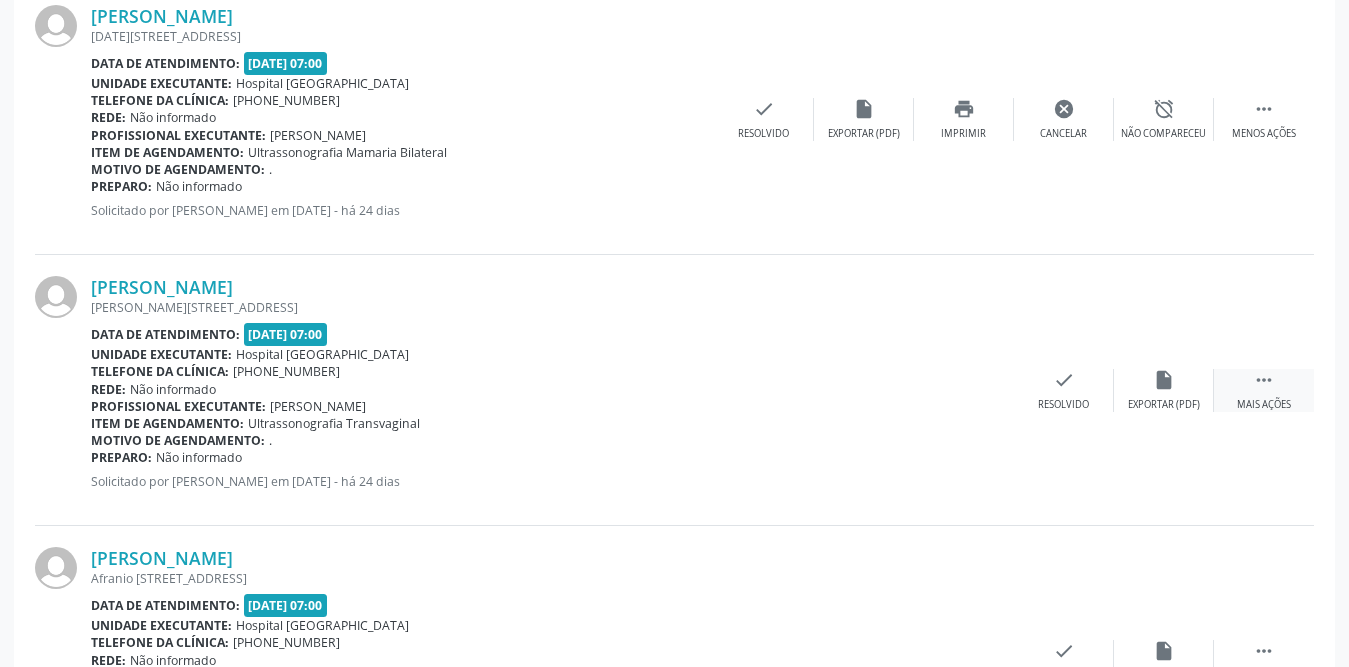 click on "" at bounding box center [1264, 380] 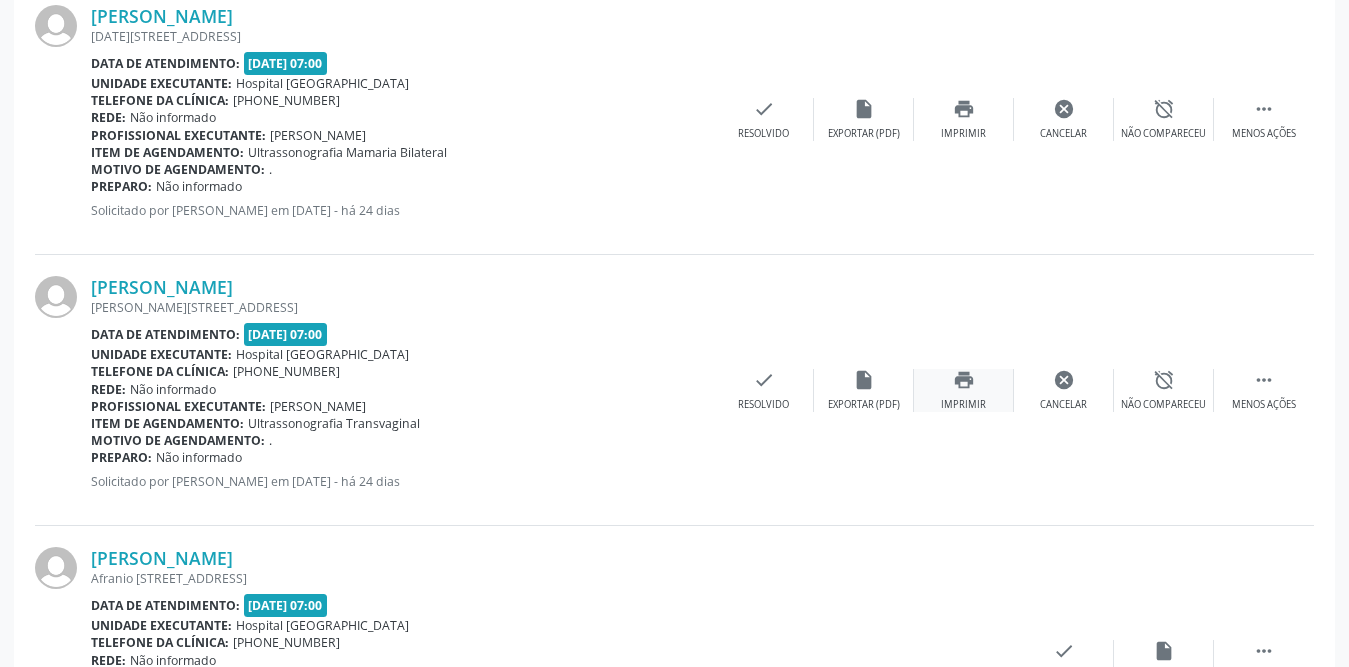 click on "print" at bounding box center (964, 380) 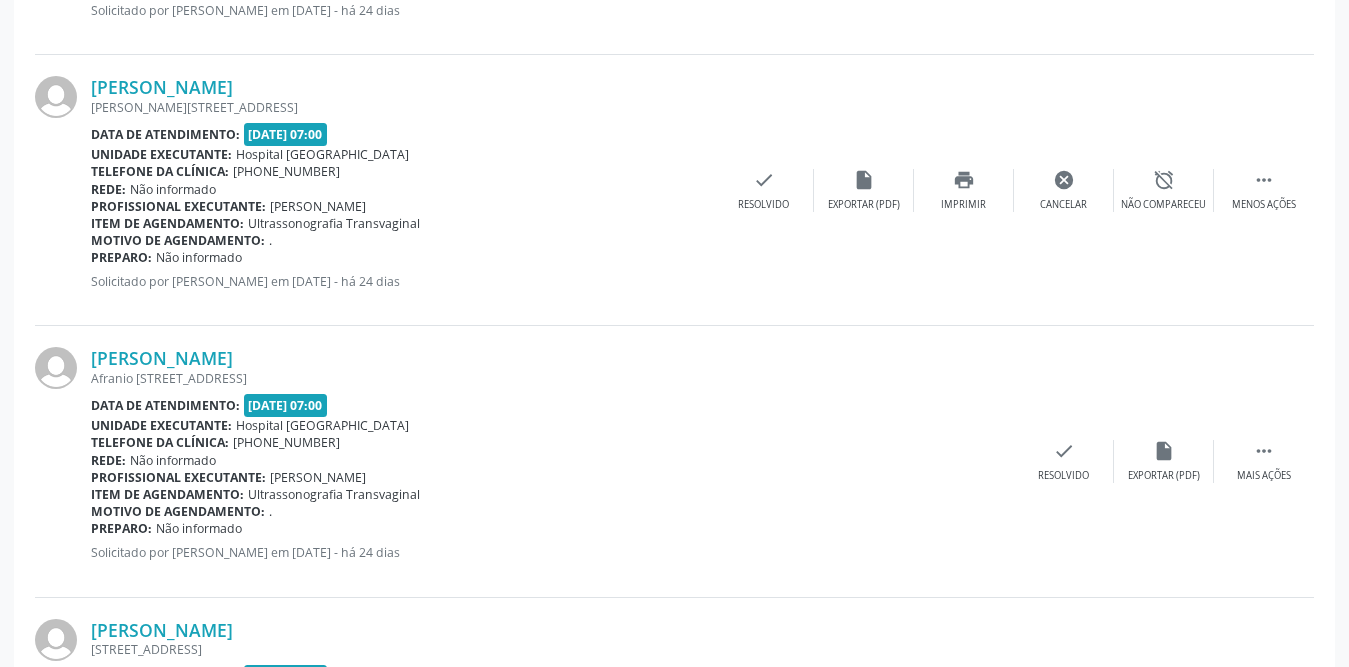scroll, scrollTop: 1251, scrollLeft: 0, axis: vertical 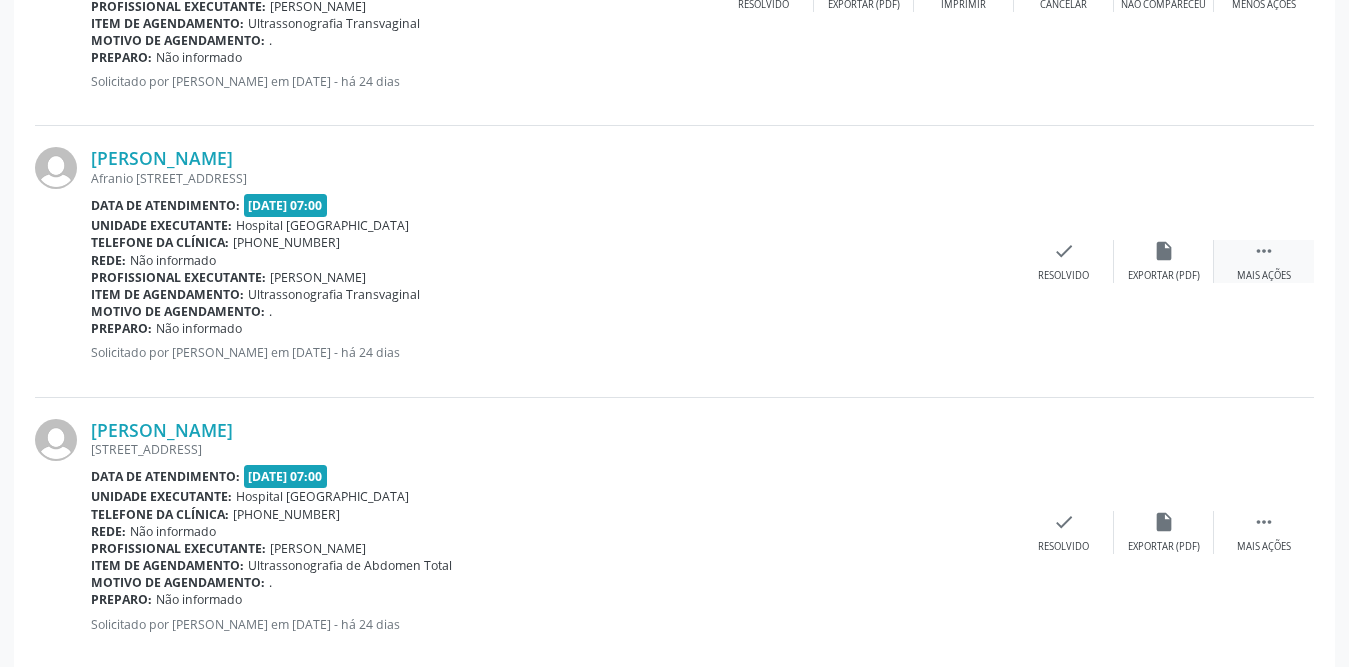 click on "" at bounding box center [1264, 251] 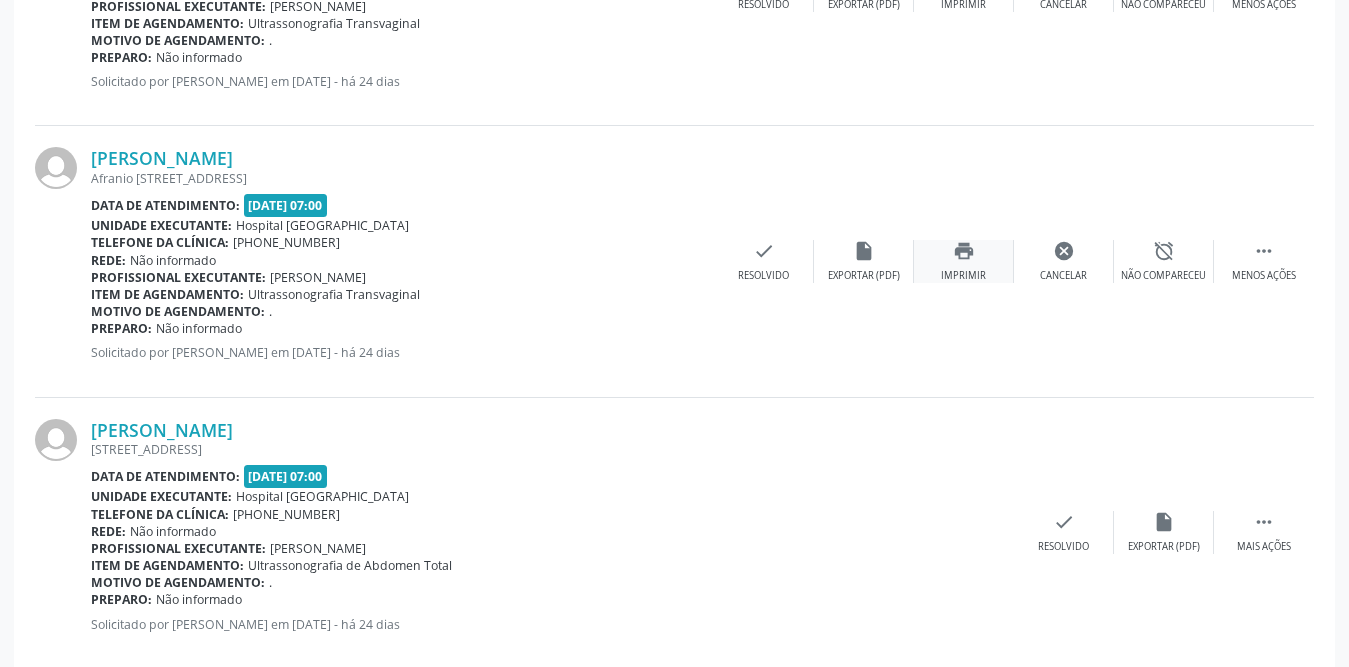 click on "Imprimir" at bounding box center [963, 276] 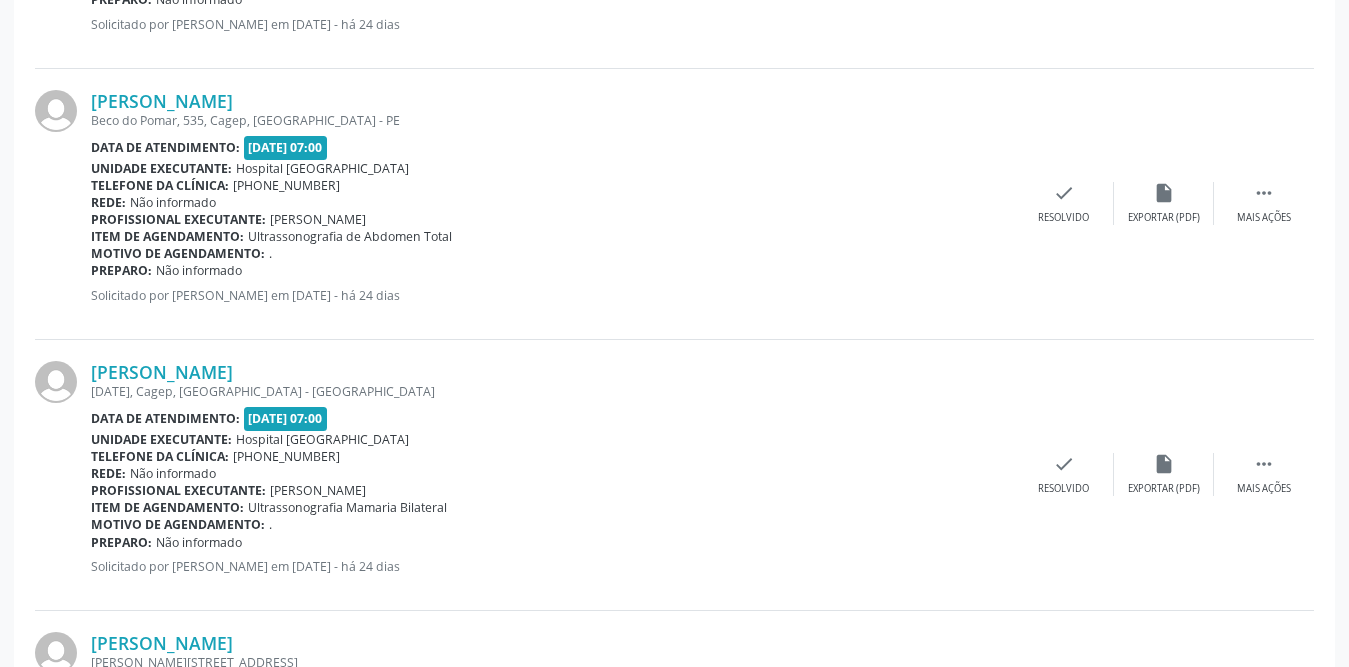 scroll, scrollTop: 2051, scrollLeft: 0, axis: vertical 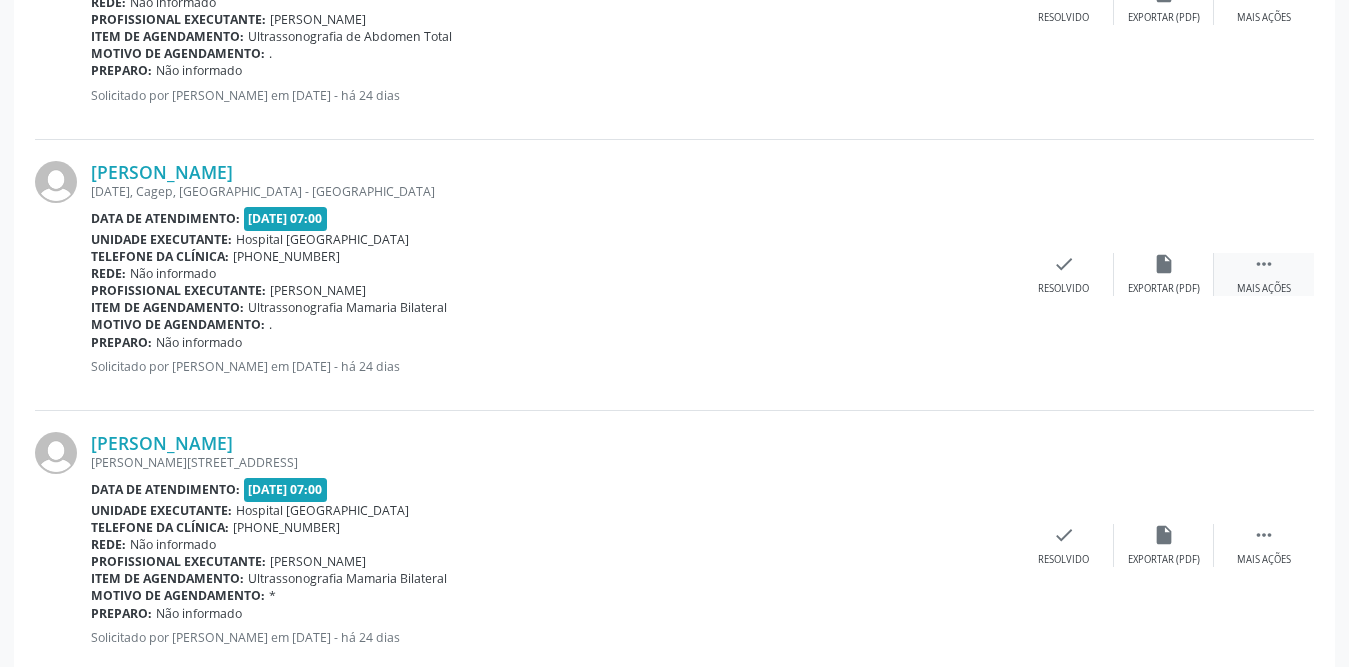click on "" at bounding box center [1264, 264] 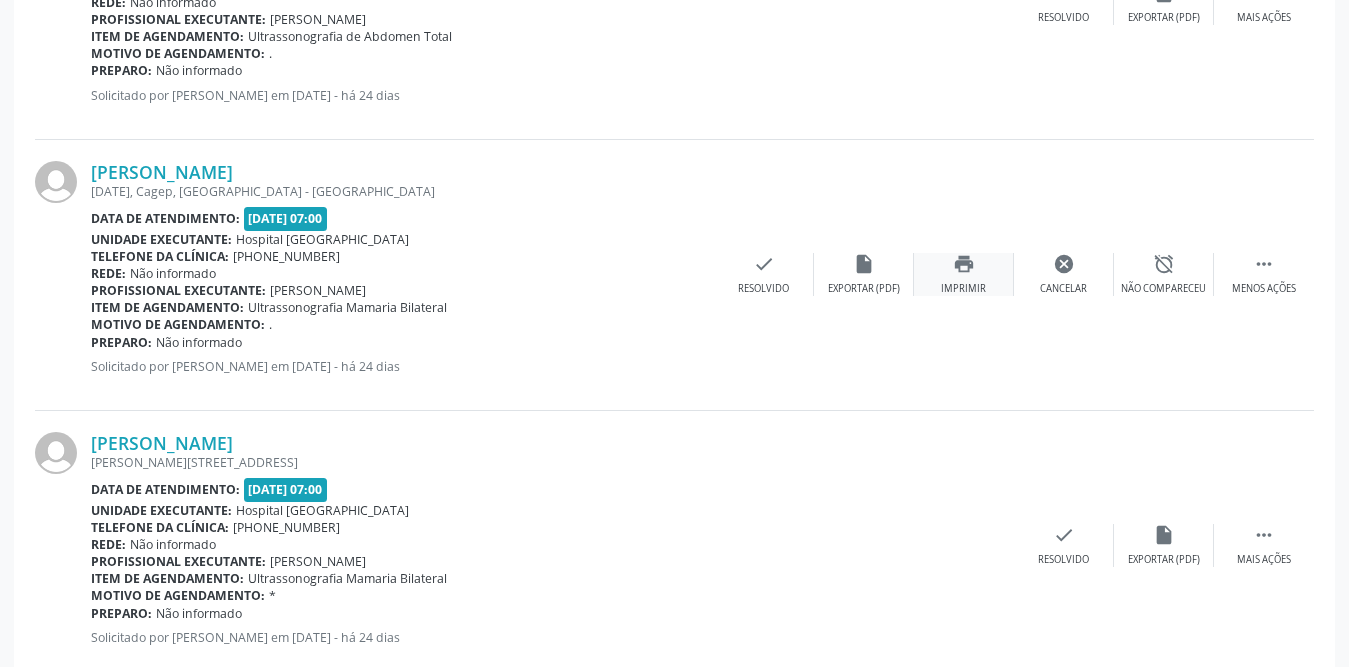click on "Imprimir" at bounding box center [963, 289] 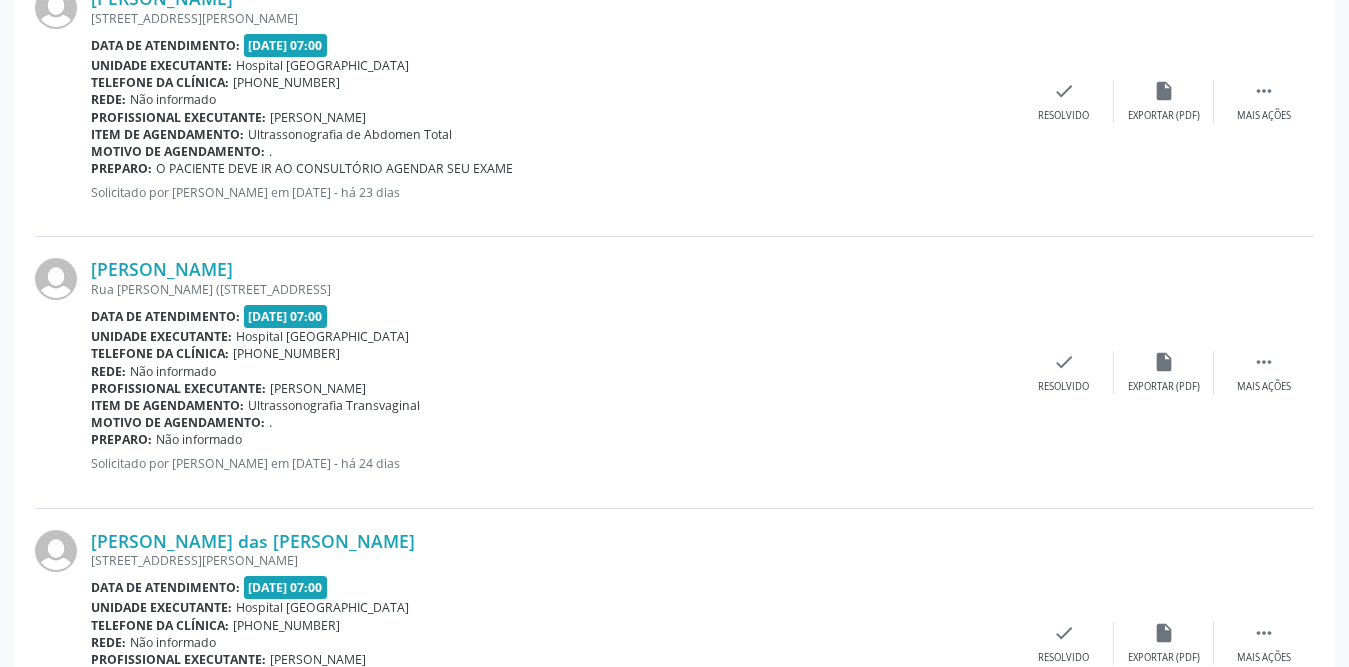 scroll, scrollTop: 3951, scrollLeft: 0, axis: vertical 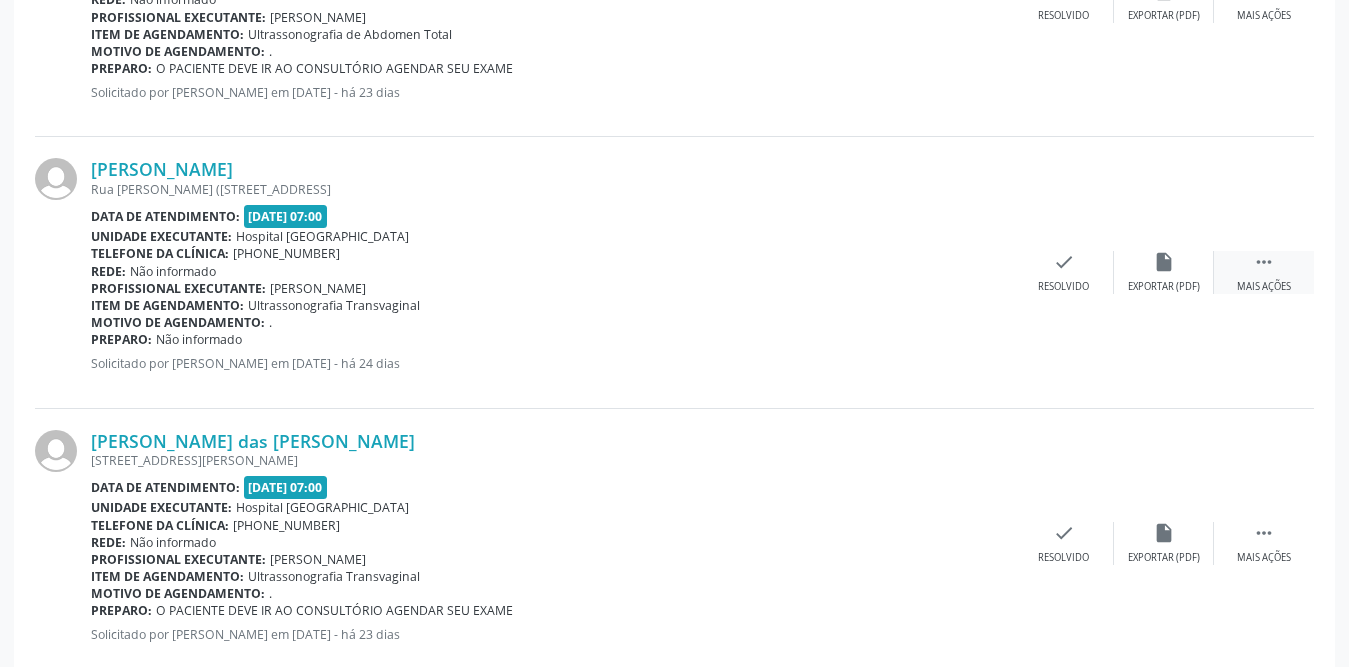 click on "
Mais ações" at bounding box center [1264, 272] 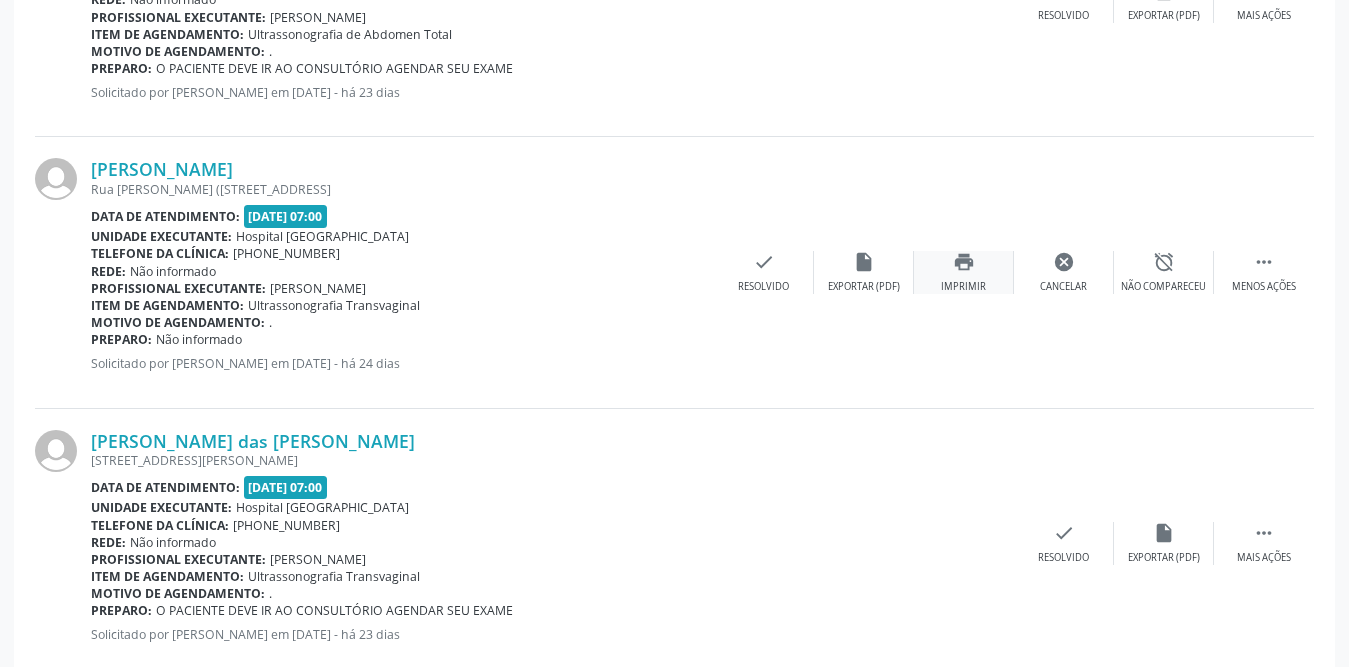 click on "print" at bounding box center (964, 262) 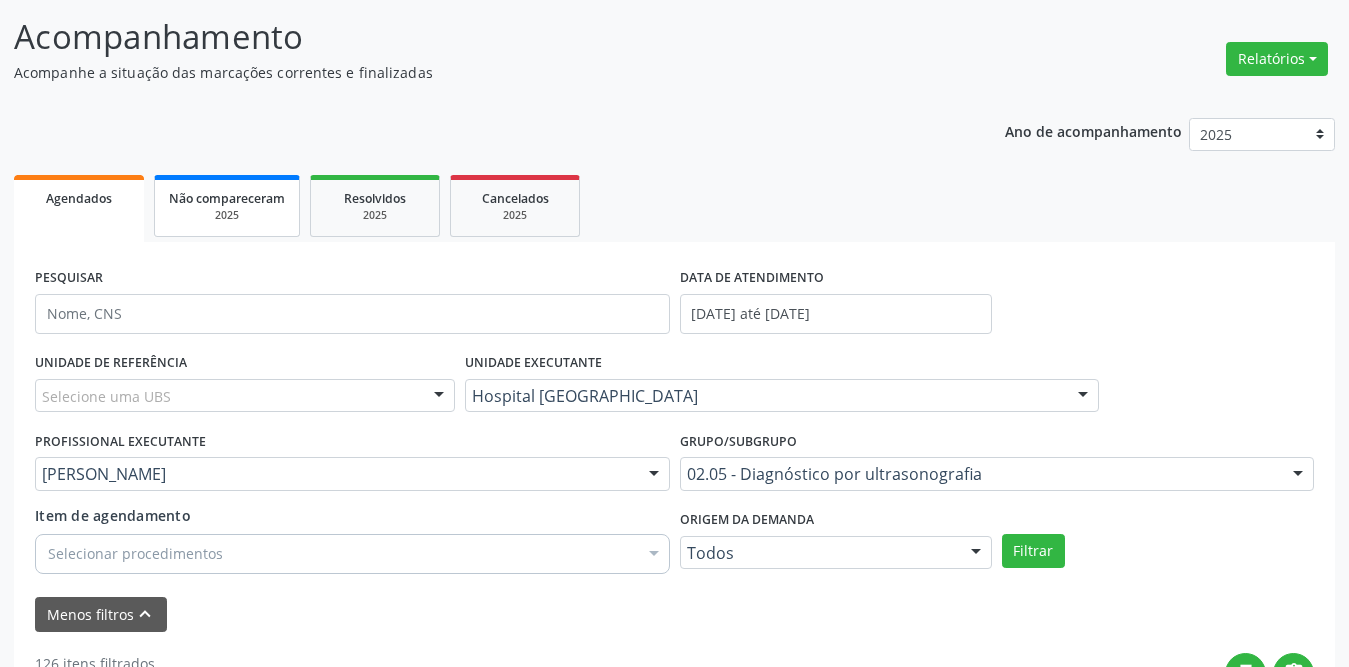 scroll, scrollTop: 24, scrollLeft: 0, axis: vertical 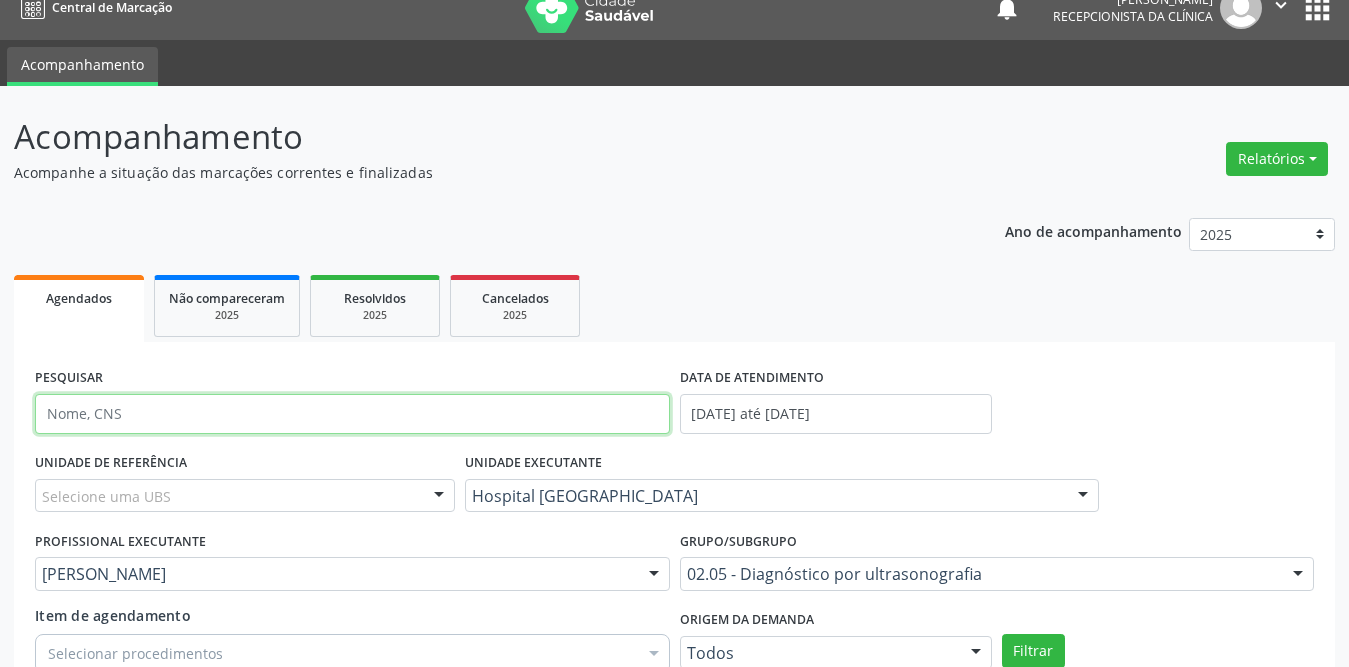 click at bounding box center (352, 414) 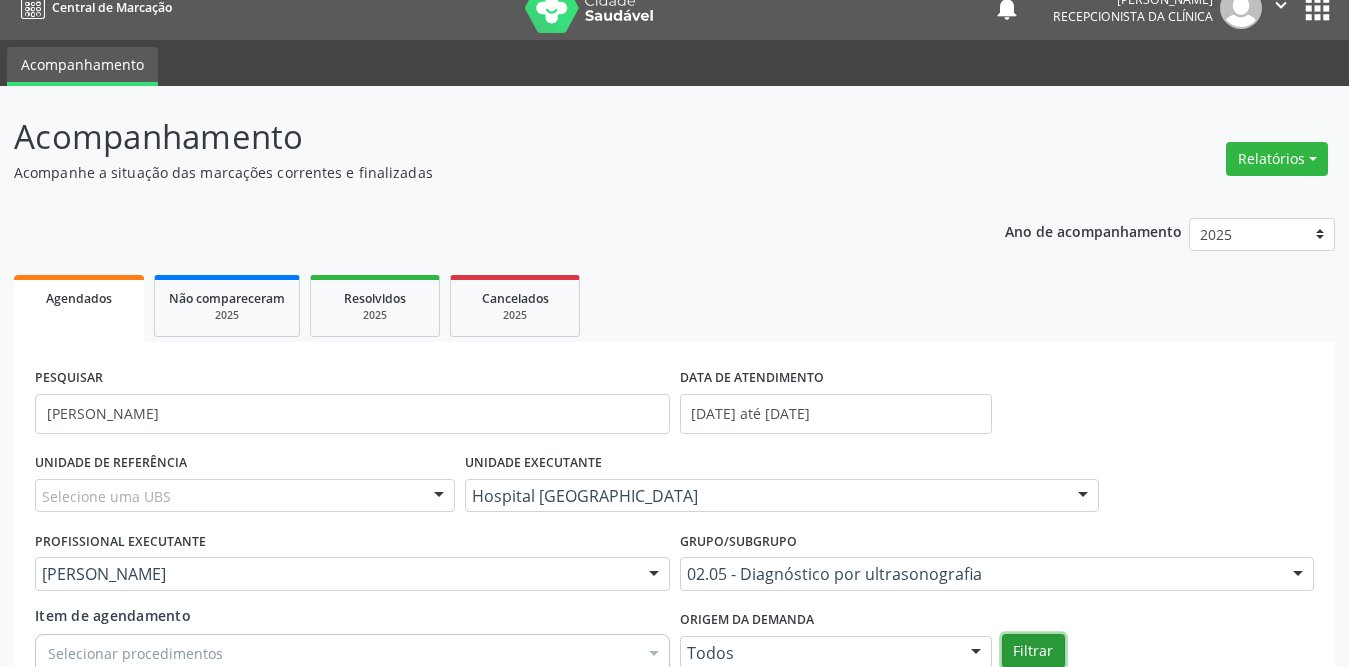 click on "Filtrar" at bounding box center (1033, 651) 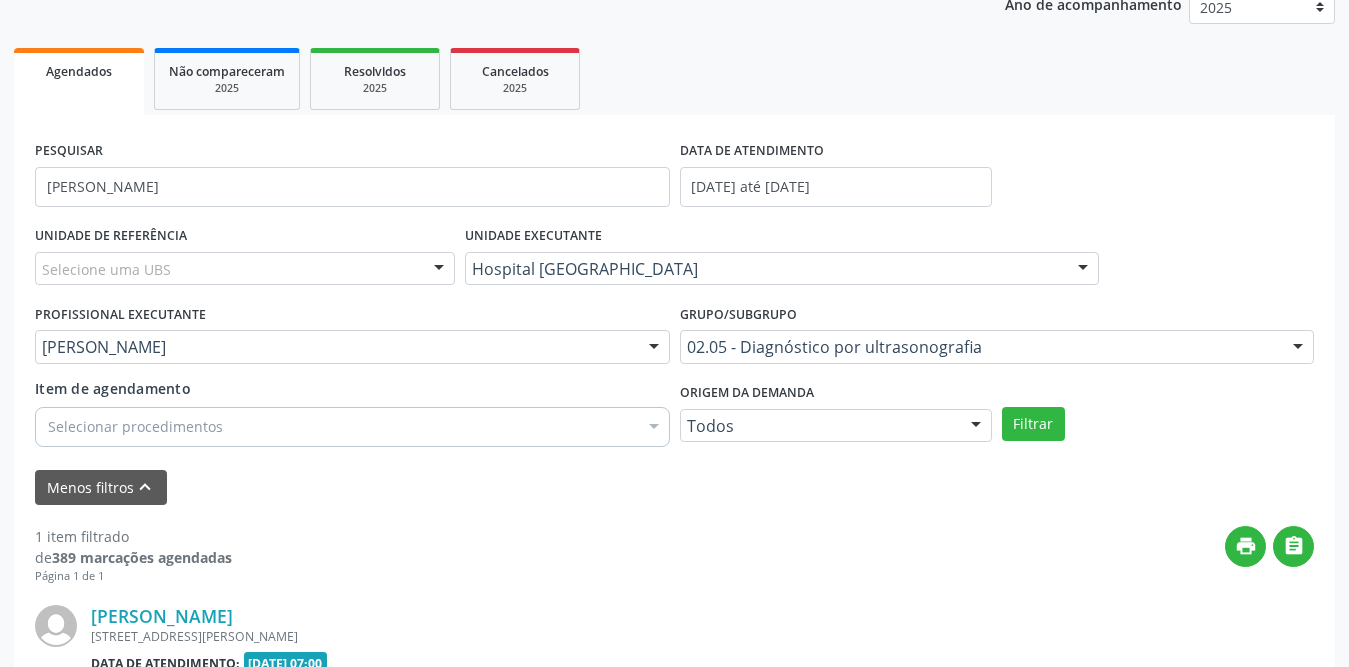 scroll, scrollTop: 473, scrollLeft: 0, axis: vertical 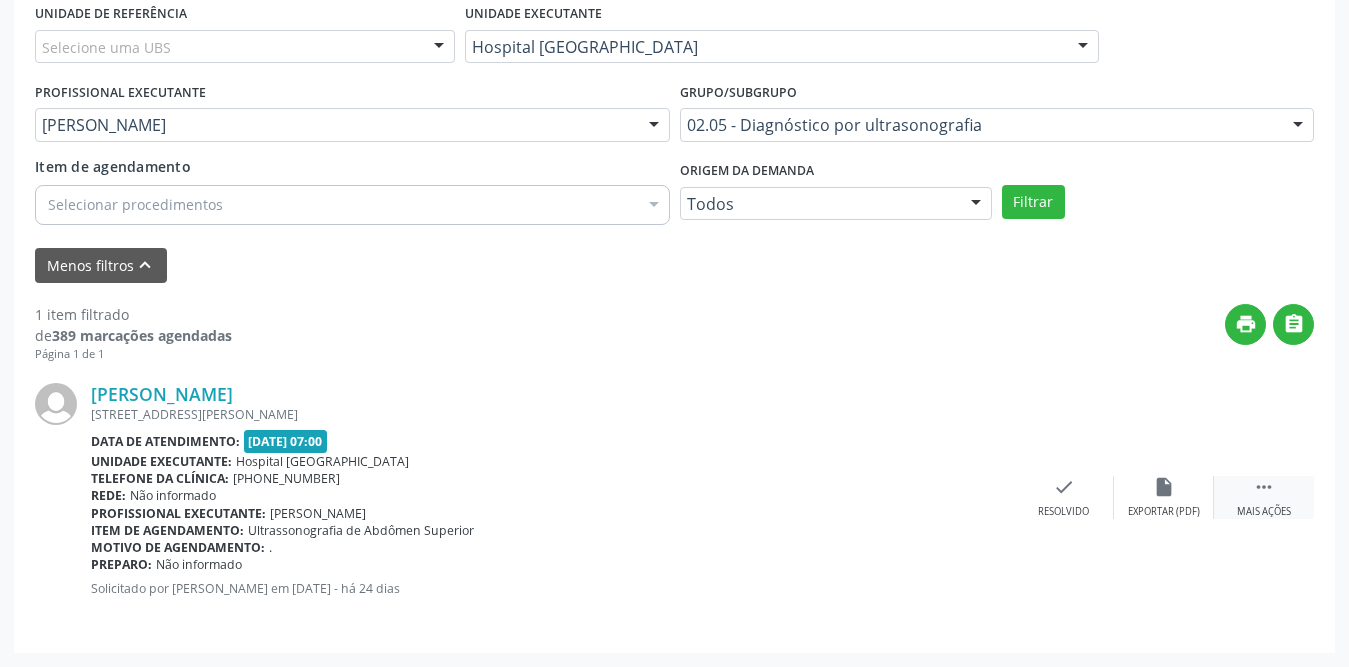 click on "
Mais ações" at bounding box center [1264, 497] 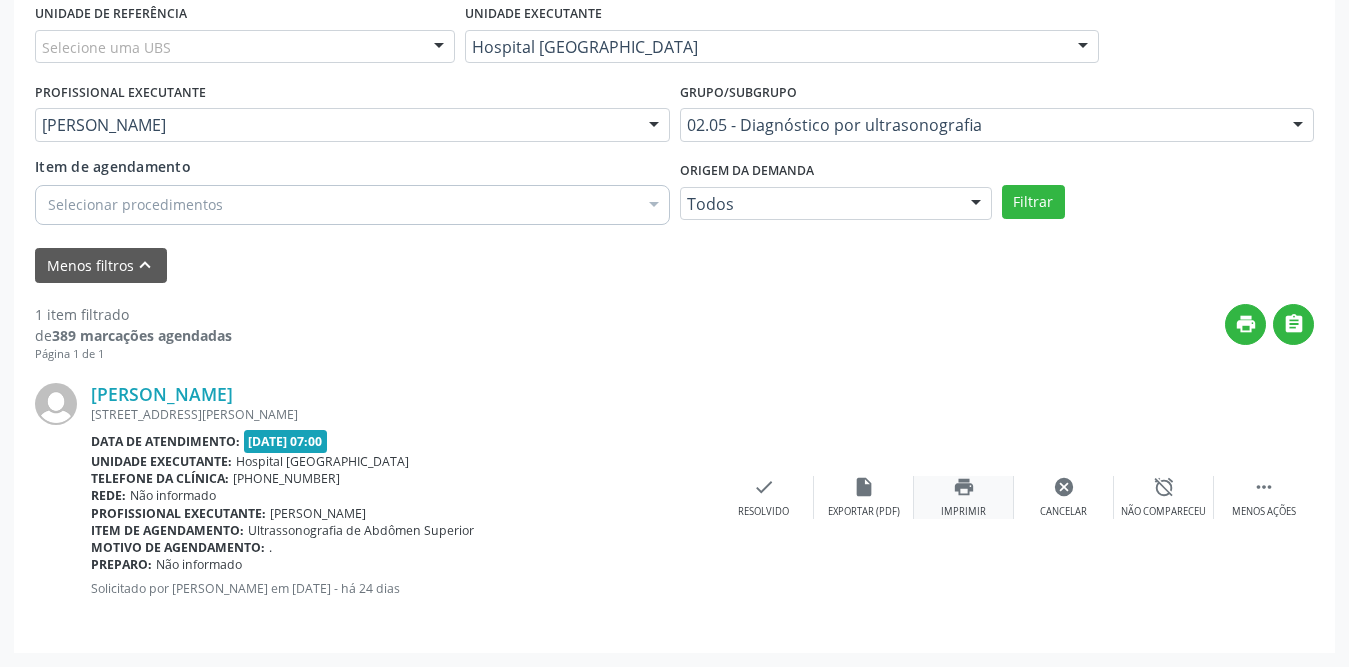 click on "Imprimir" at bounding box center [963, 512] 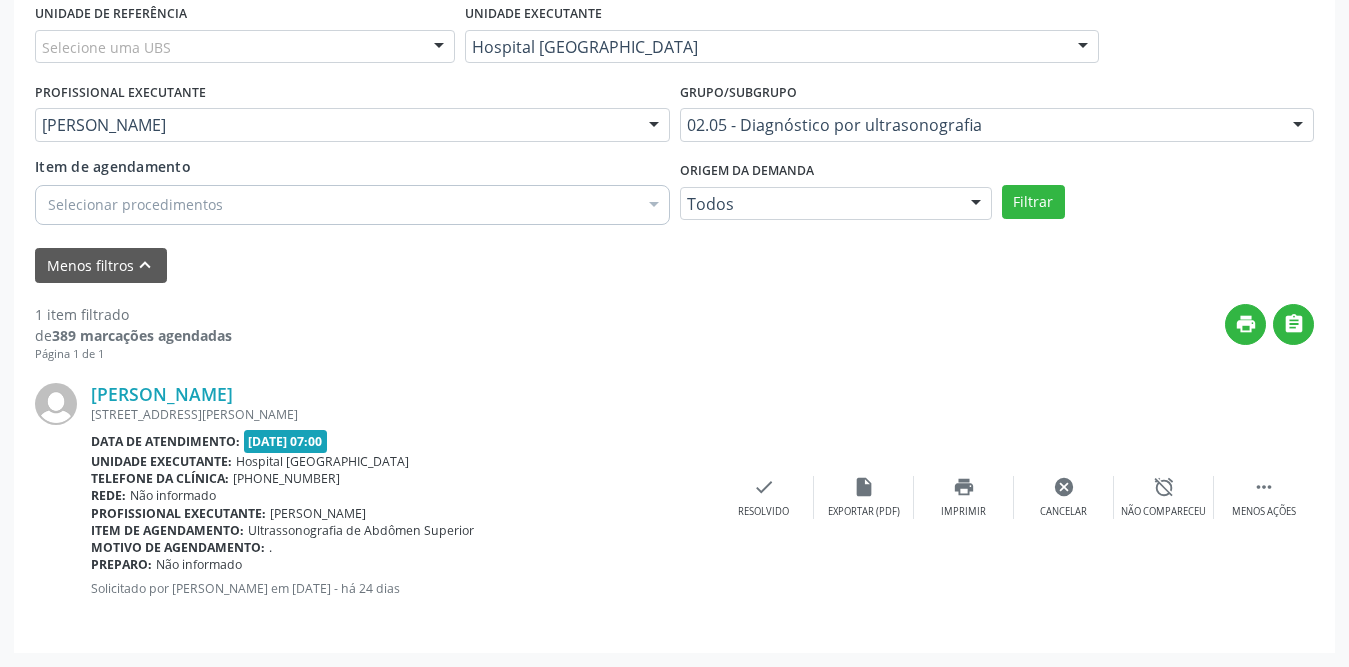 scroll, scrollTop: 273, scrollLeft: 0, axis: vertical 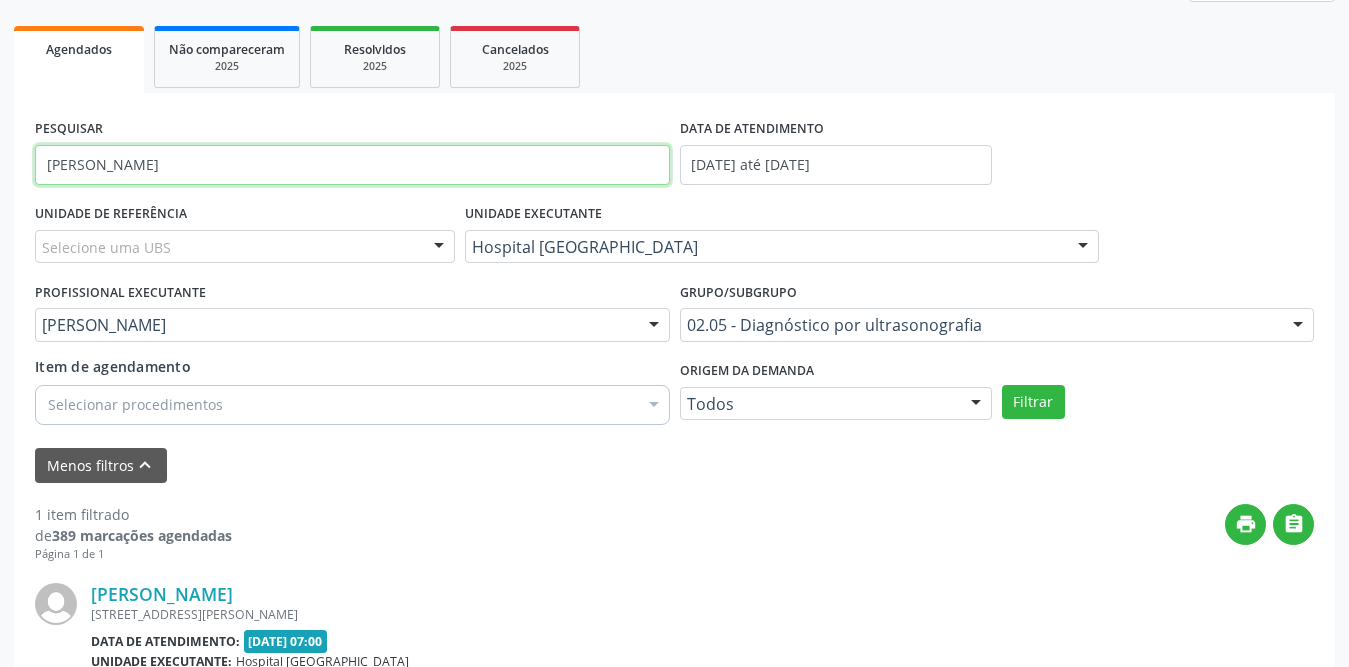 drag, startPoint x: 162, startPoint y: 159, endPoint x: 19, endPoint y: 170, distance: 143.42245 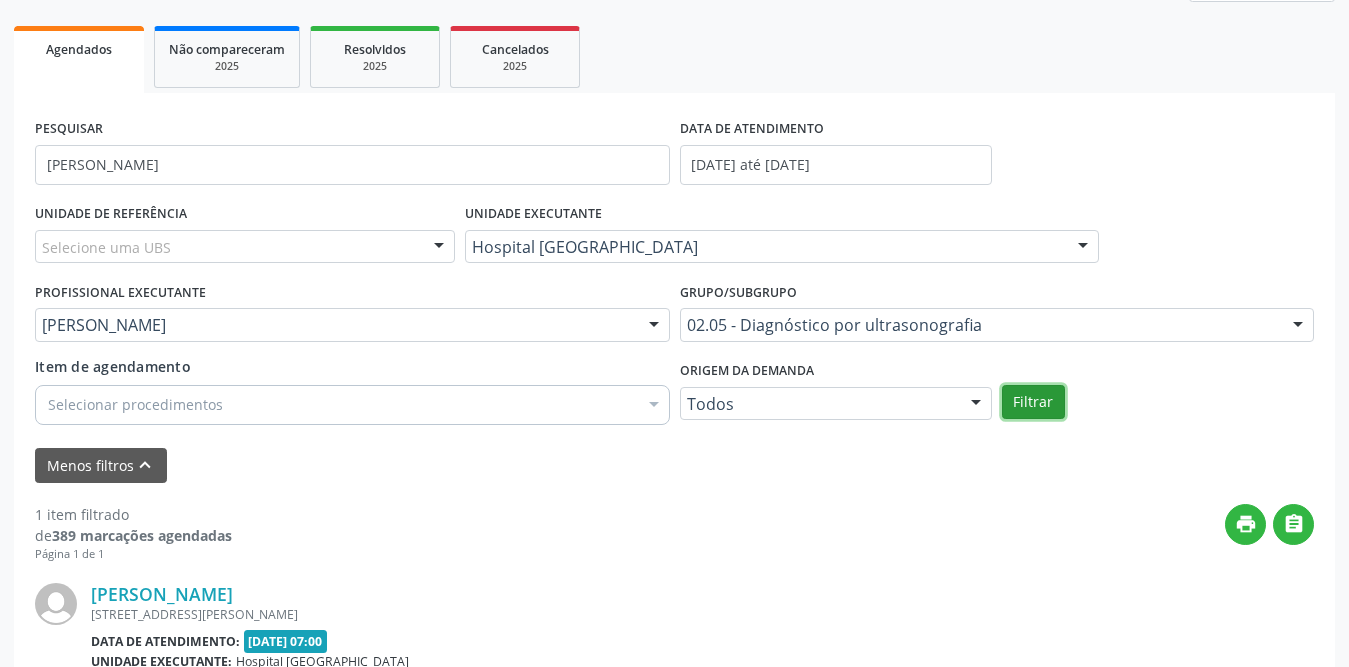 click on "Filtrar" at bounding box center [1033, 402] 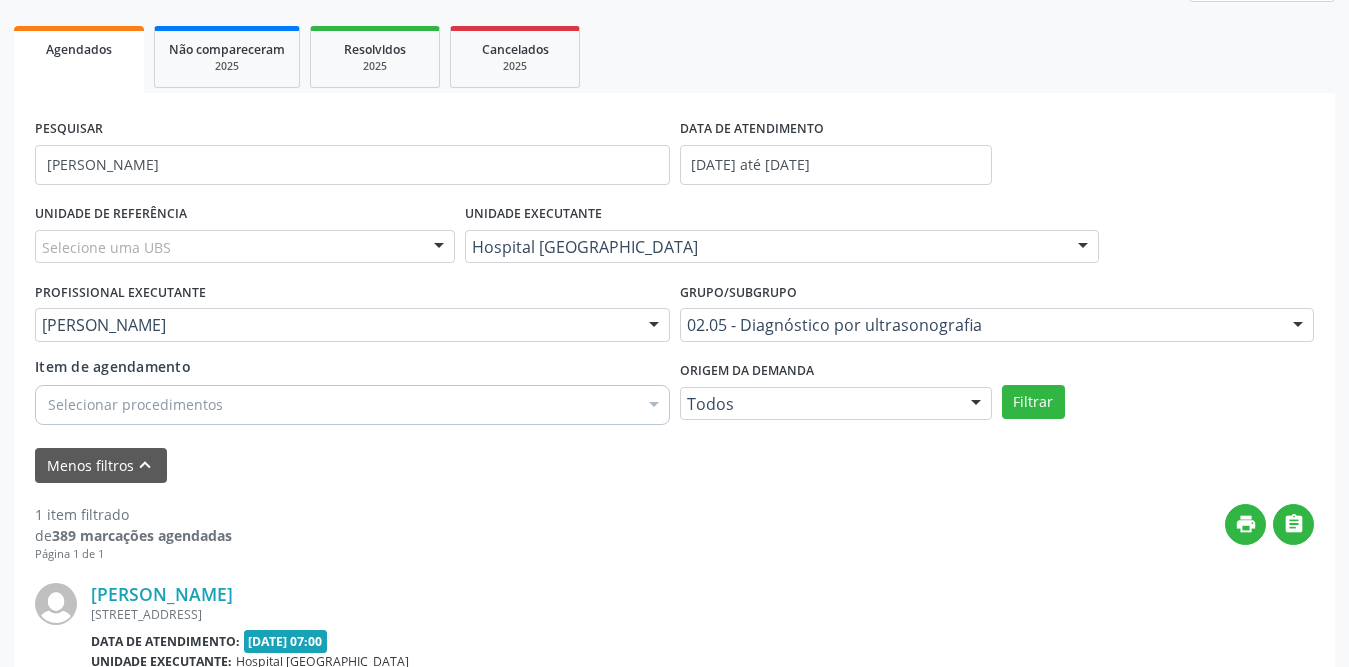 scroll, scrollTop: 473, scrollLeft: 0, axis: vertical 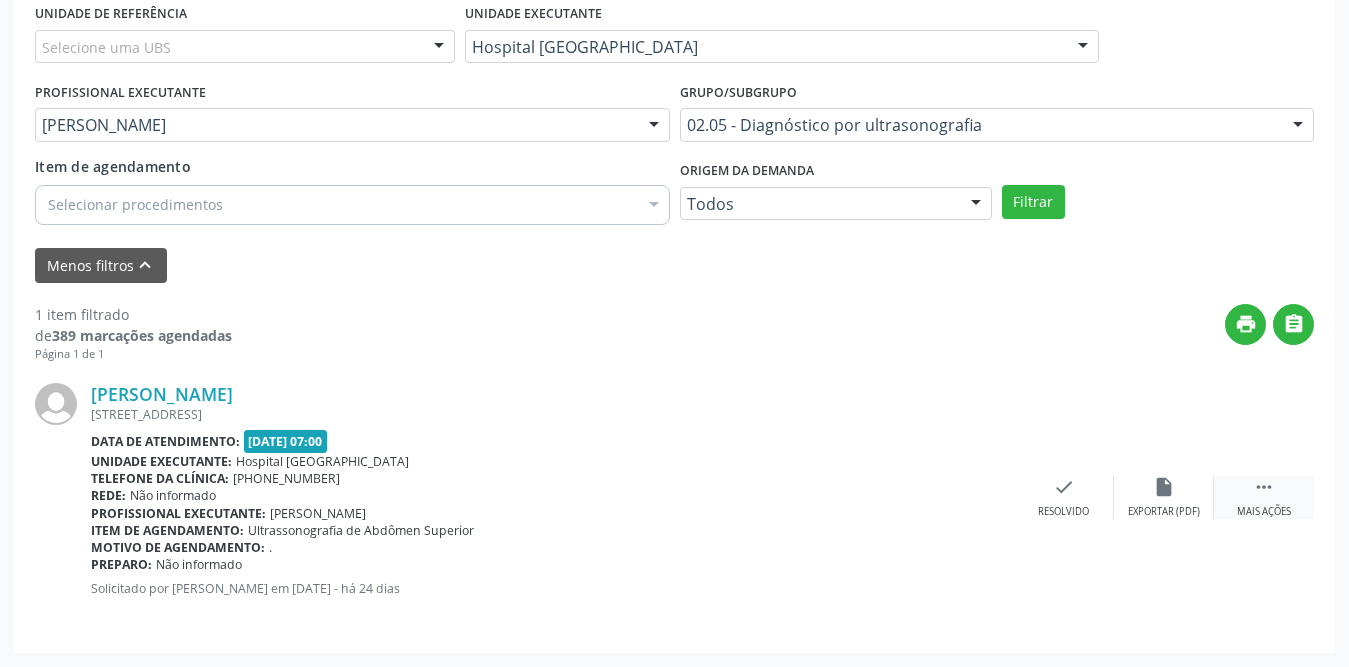 click on "
Mais ações" at bounding box center (1264, 497) 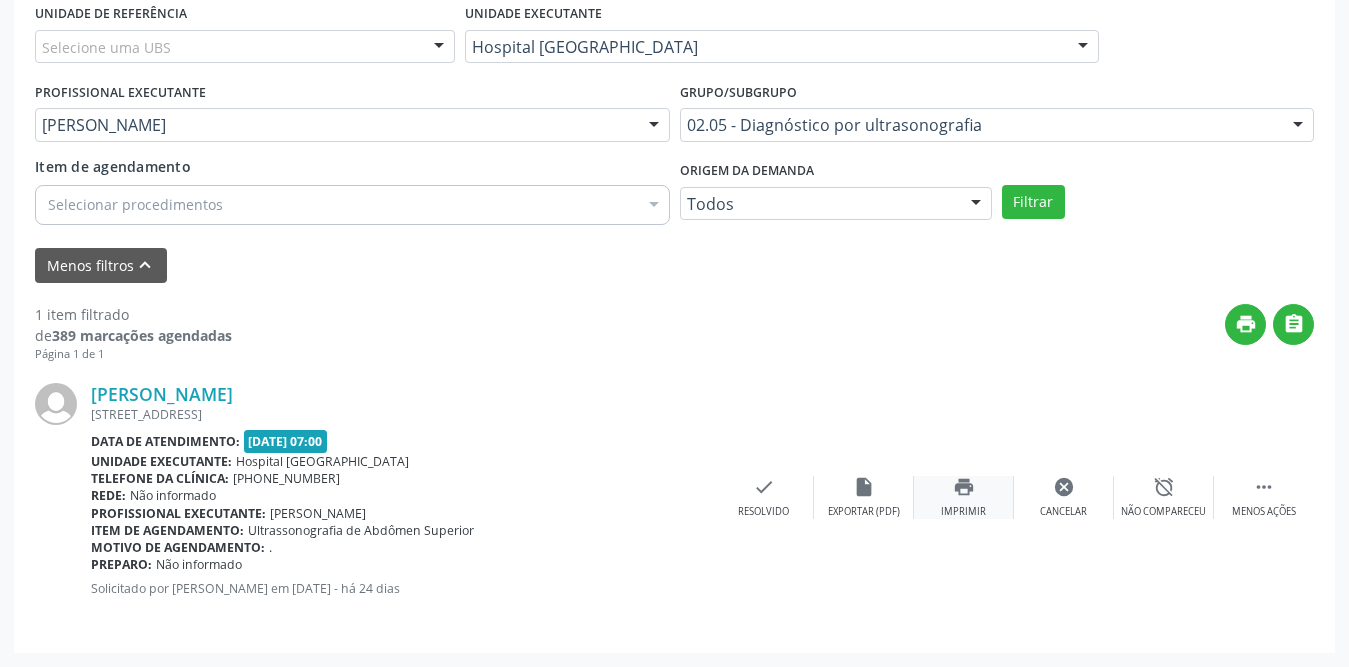 click on "print
Imprimir" at bounding box center [964, 497] 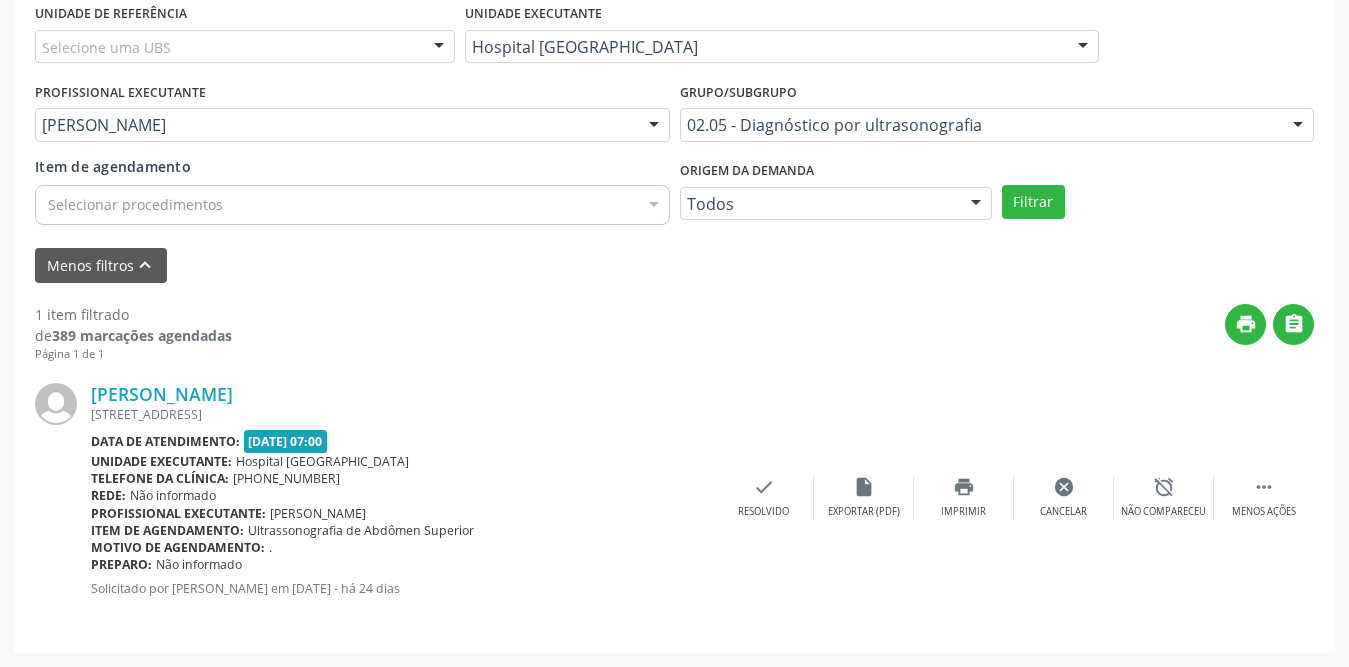 scroll, scrollTop: 273, scrollLeft: 0, axis: vertical 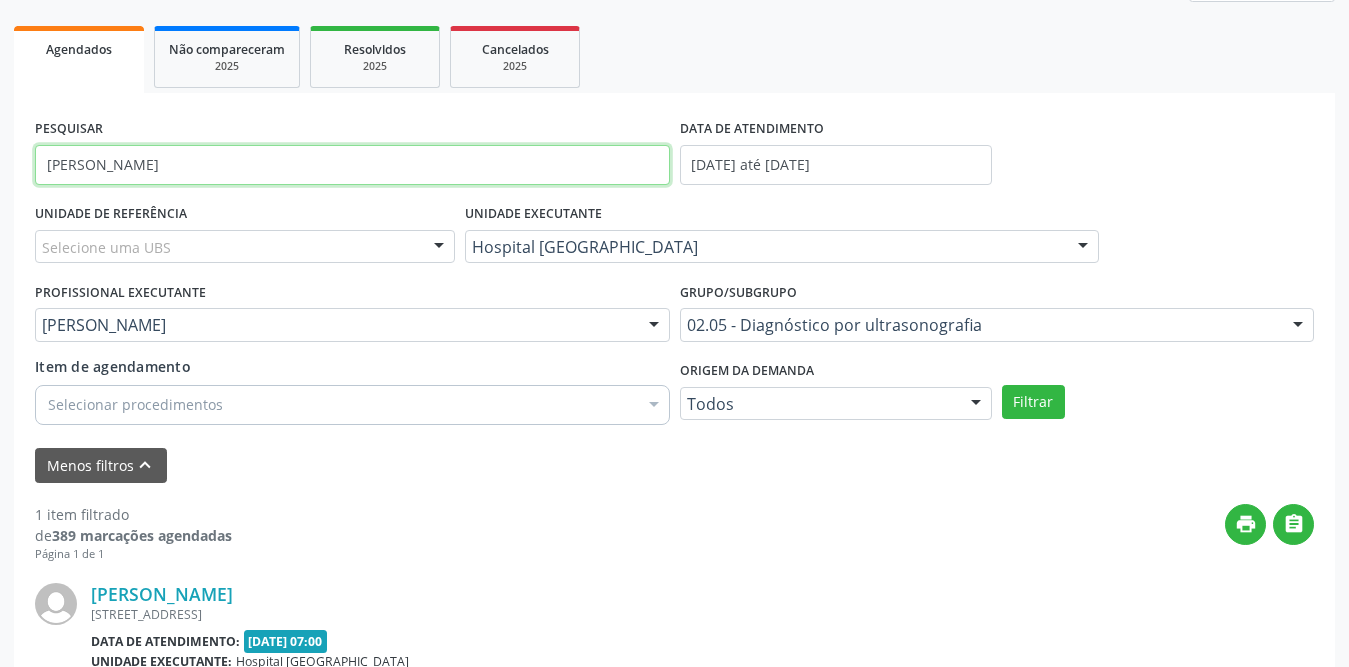 drag, startPoint x: 214, startPoint y: 159, endPoint x: 136, endPoint y: 207, distance: 91.58602 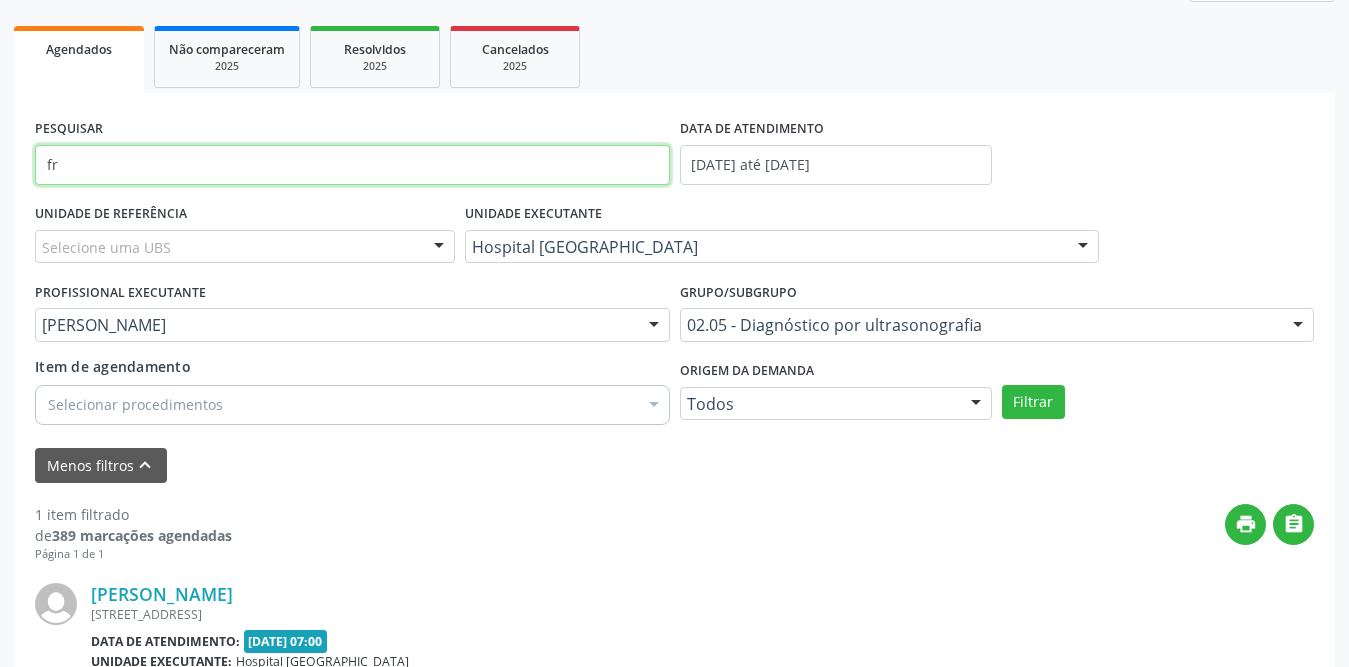 type on "f" 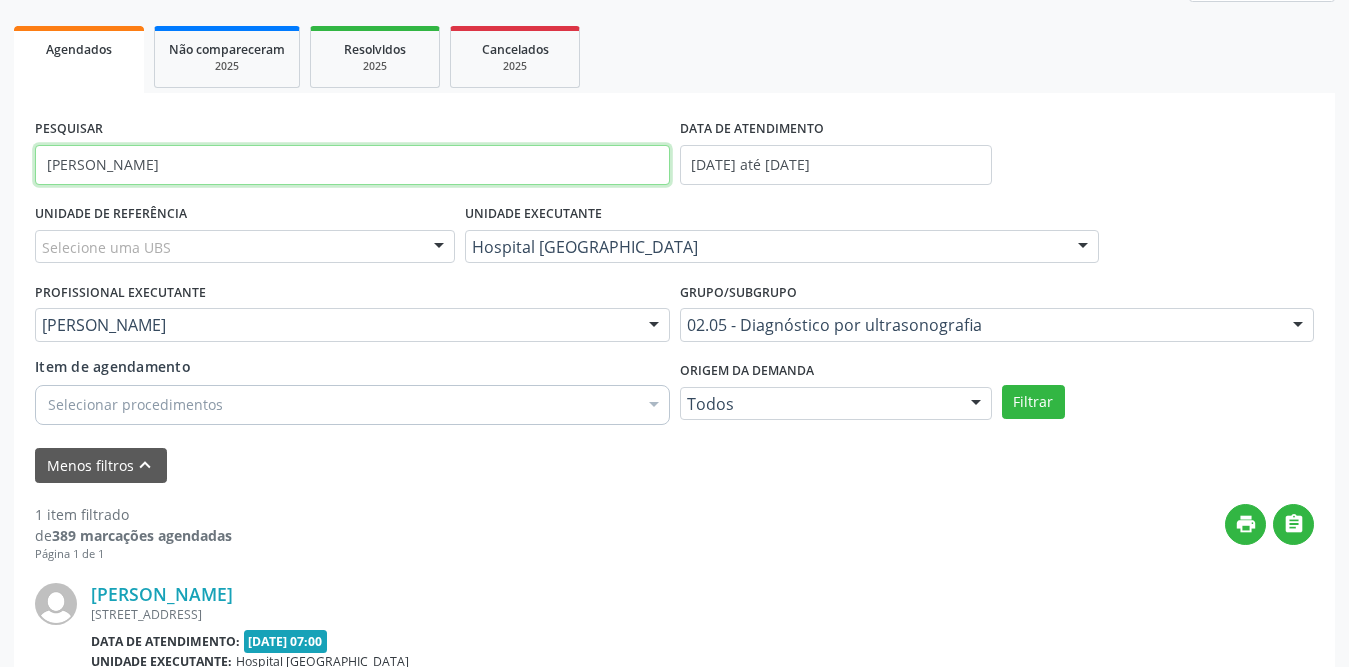 click on "Filtrar" at bounding box center (1033, 402) 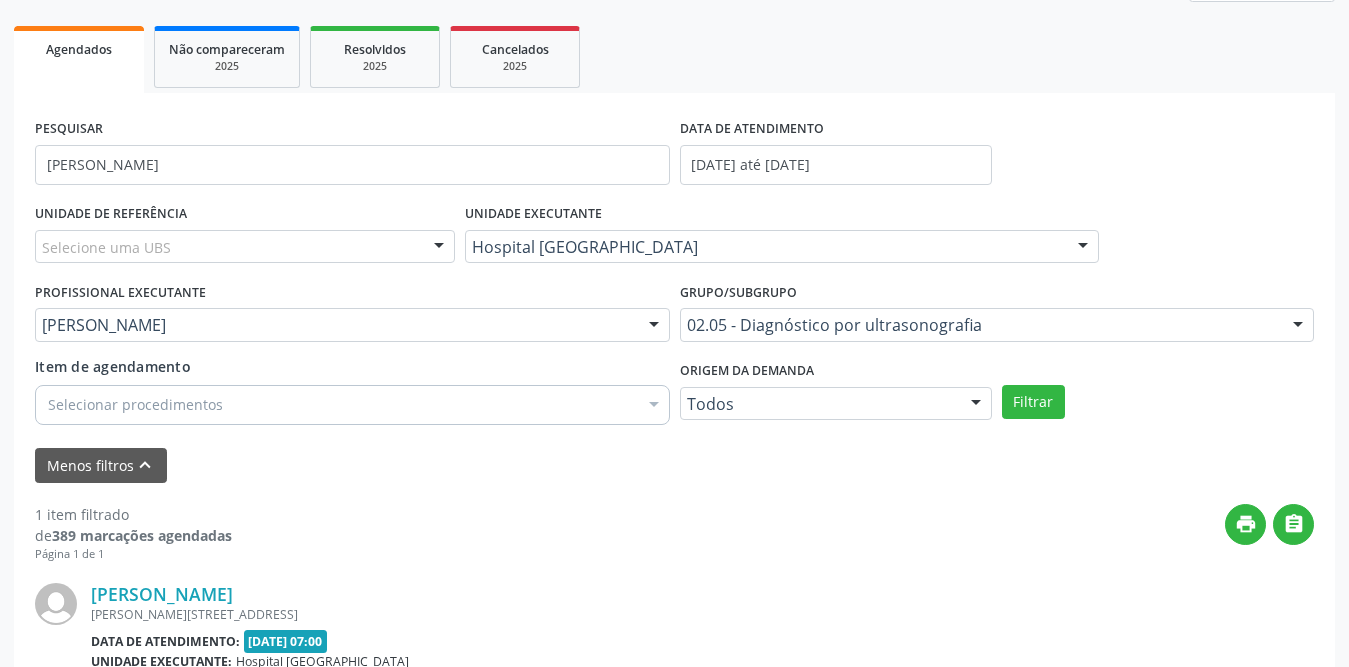 scroll, scrollTop: 473, scrollLeft: 0, axis: vertical 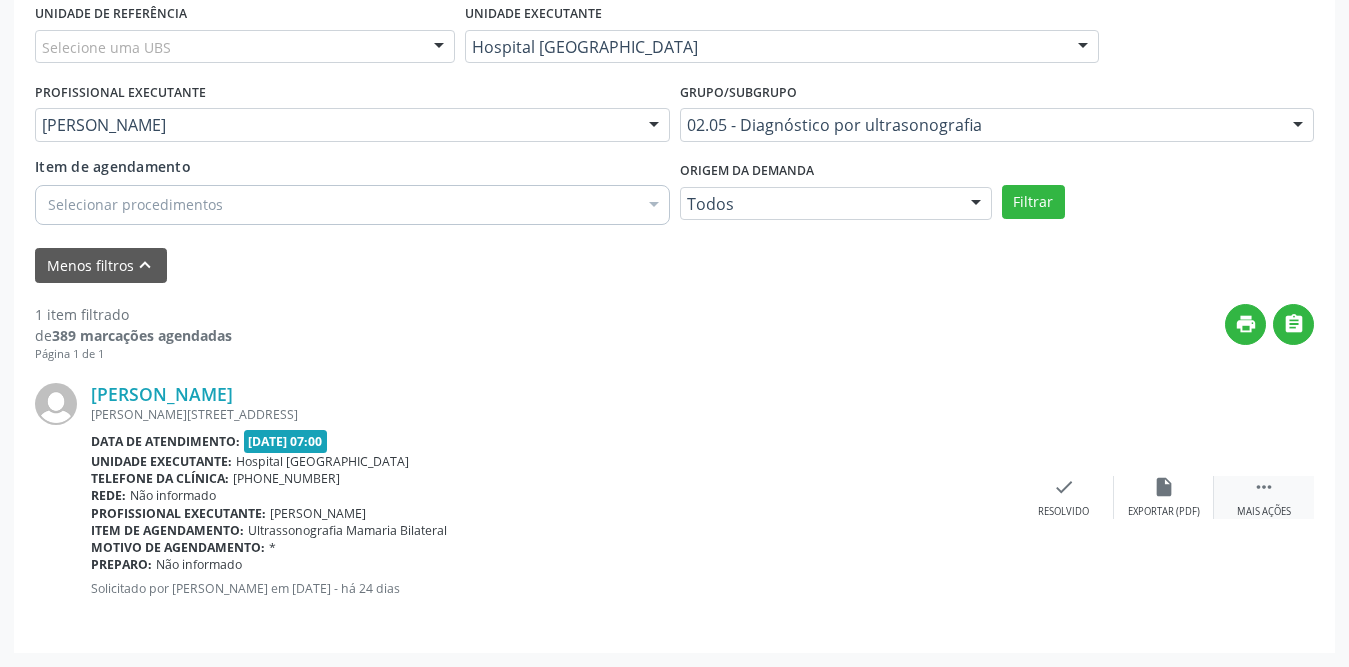click on "" at bounding box center [1264, 487] 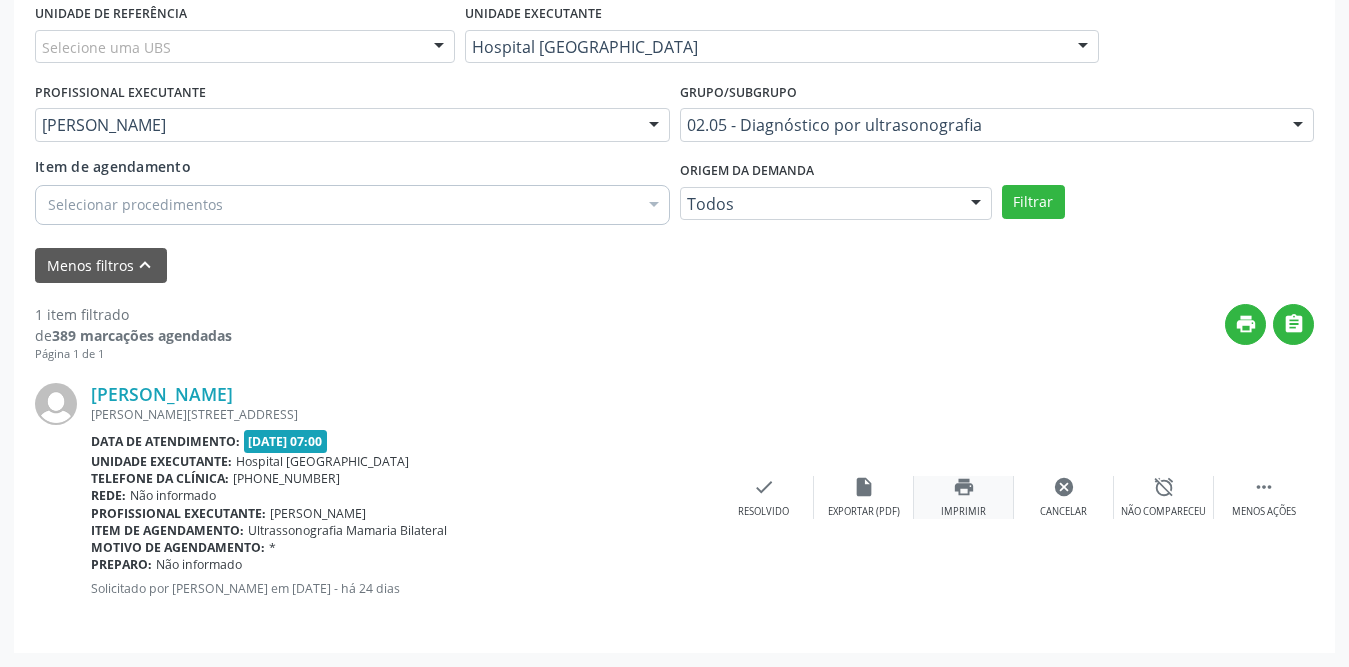 click on "print" at bounding box center (964, 487) 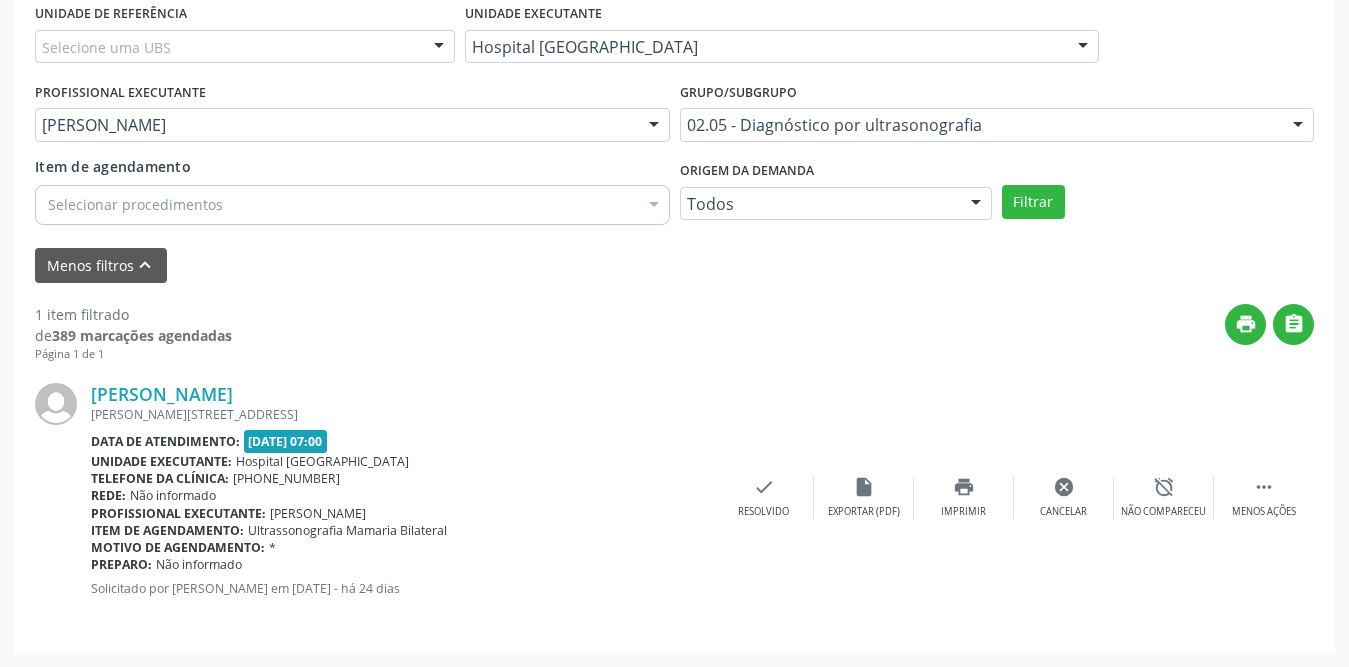 scroll, scrollTop: 173, scrollLeft: 0, axis: vertical 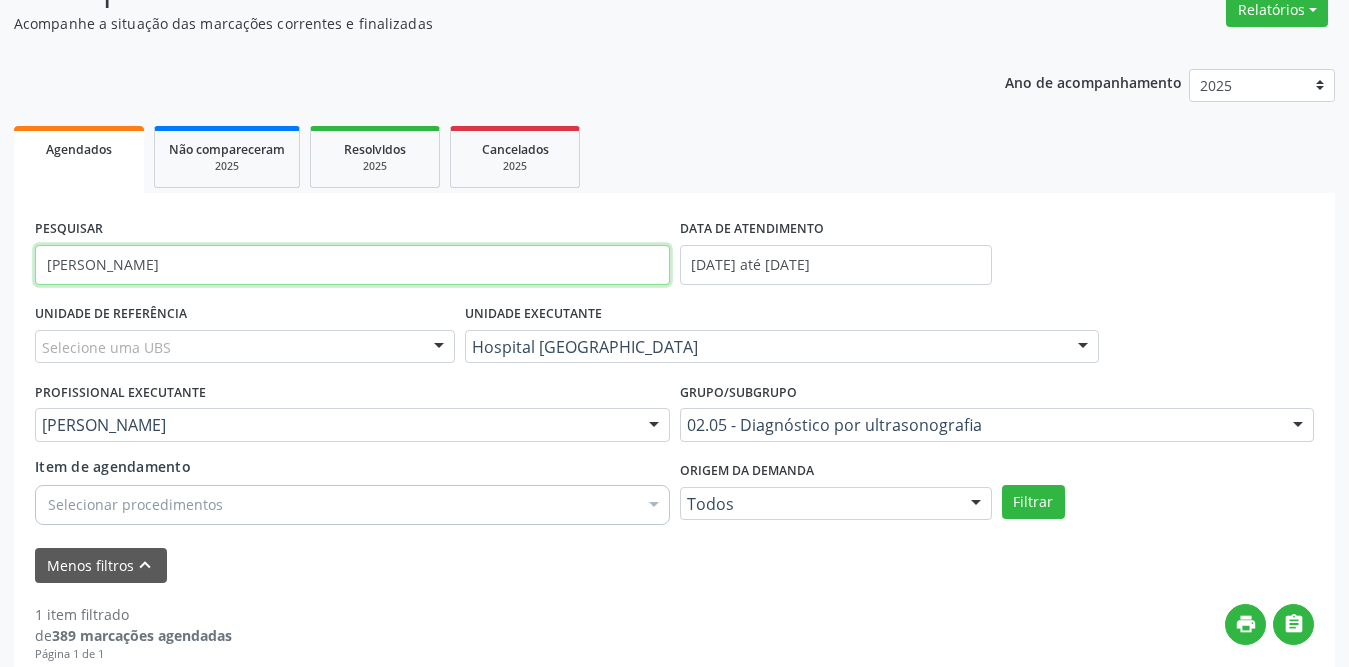 drag, startPoint x: 232, startPoint y: 267, endPoint x: 0, endPoint y: 268, distance: 232.00215 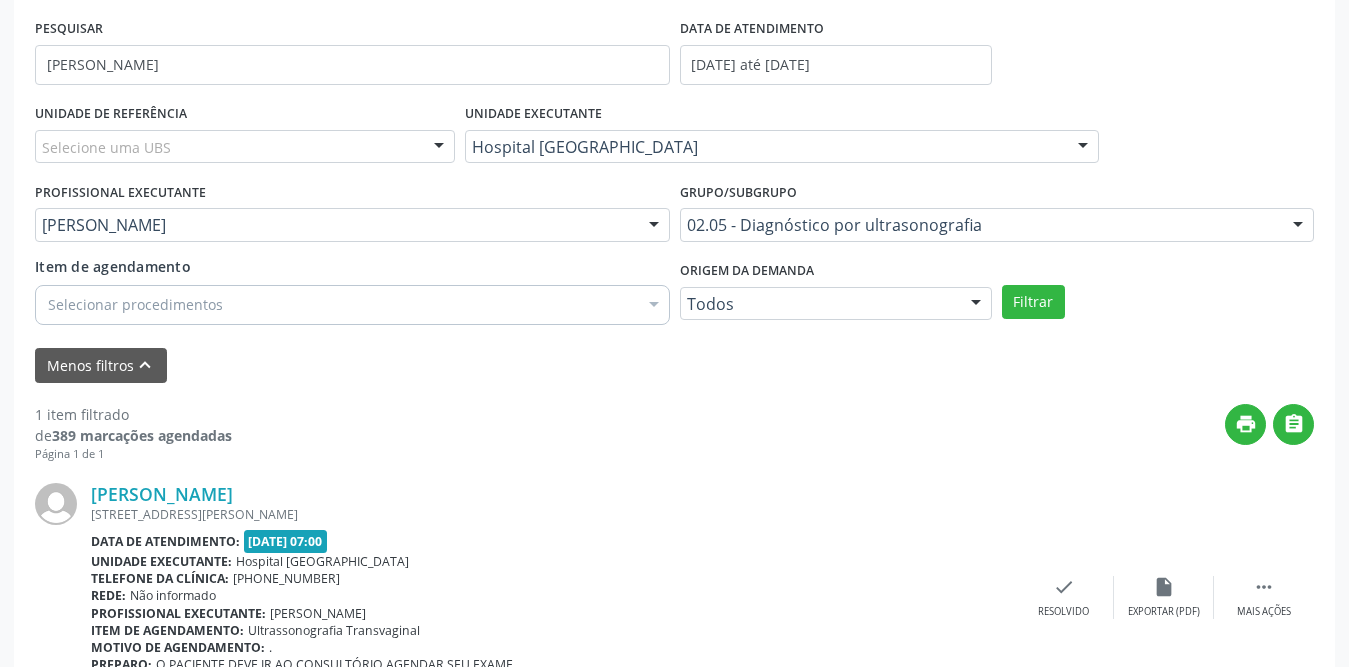 scroll, scrollTop: 473, scrollLeft: 0, axis: vertical 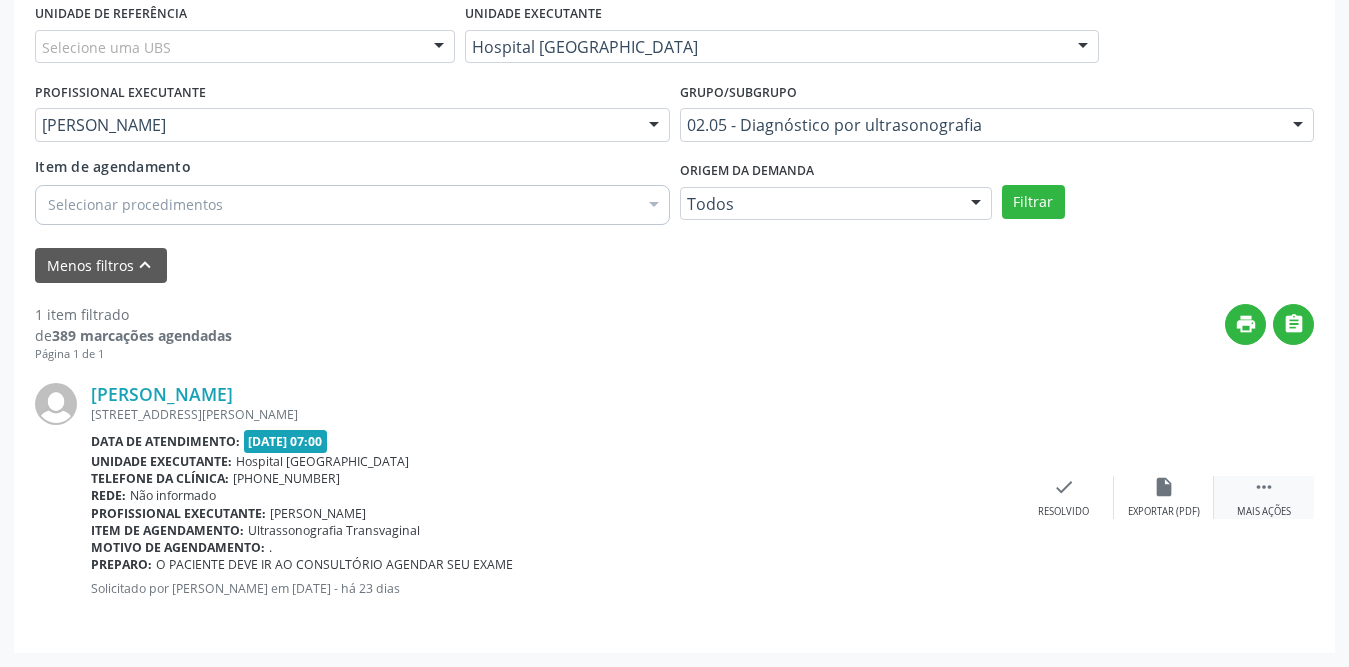 click on "" at bounding box center [1264, 487] 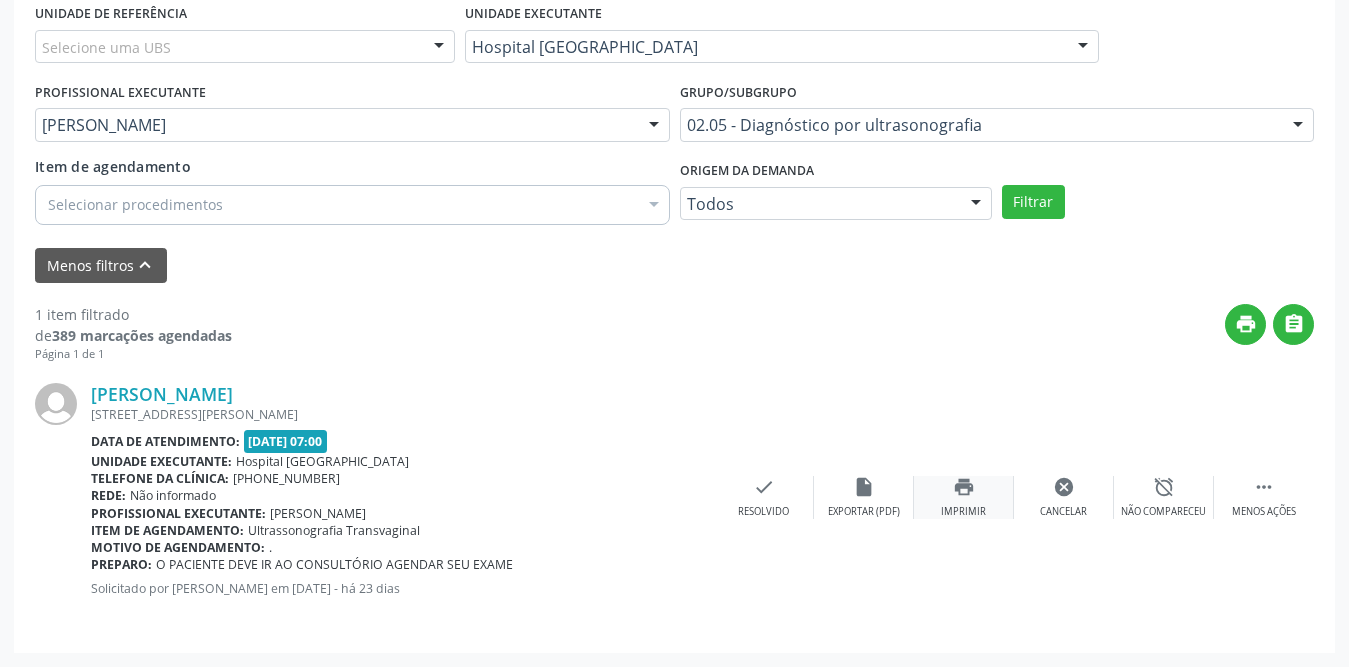 click on "print
Imprimir" at bounding box center (964, 497) 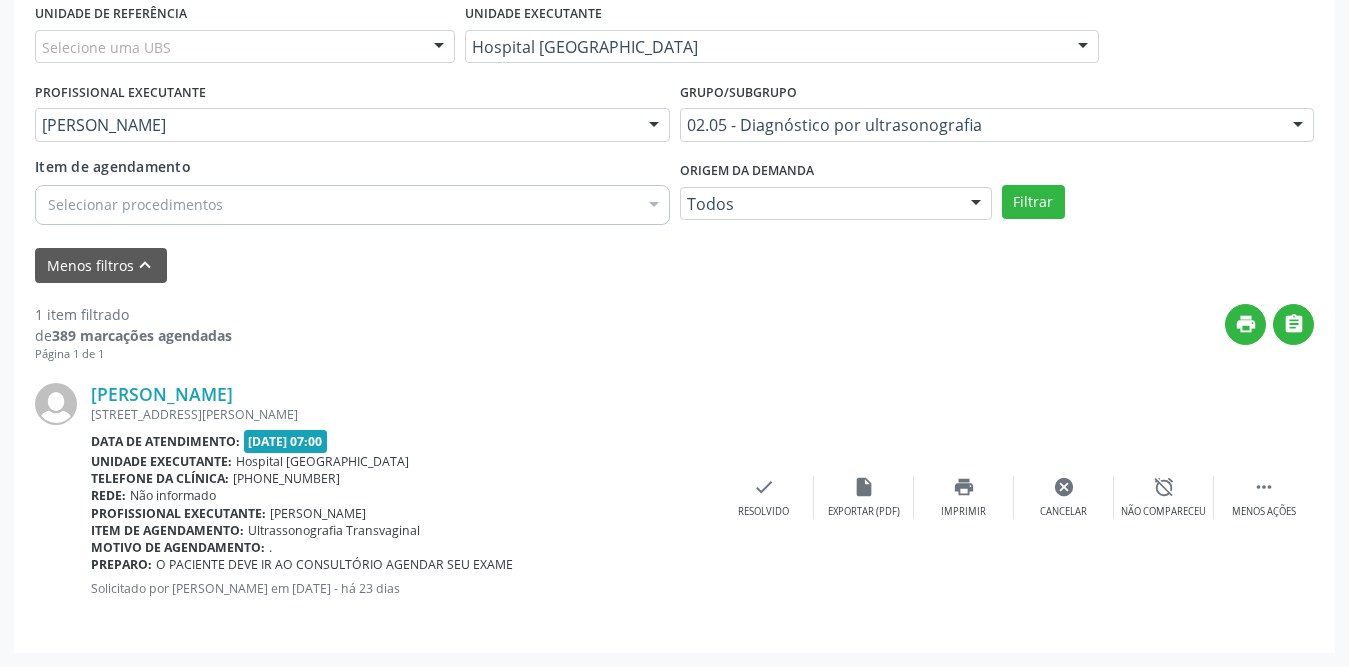 scroll, scrollTop: 173, scrollLeft: 0, axis: vertical 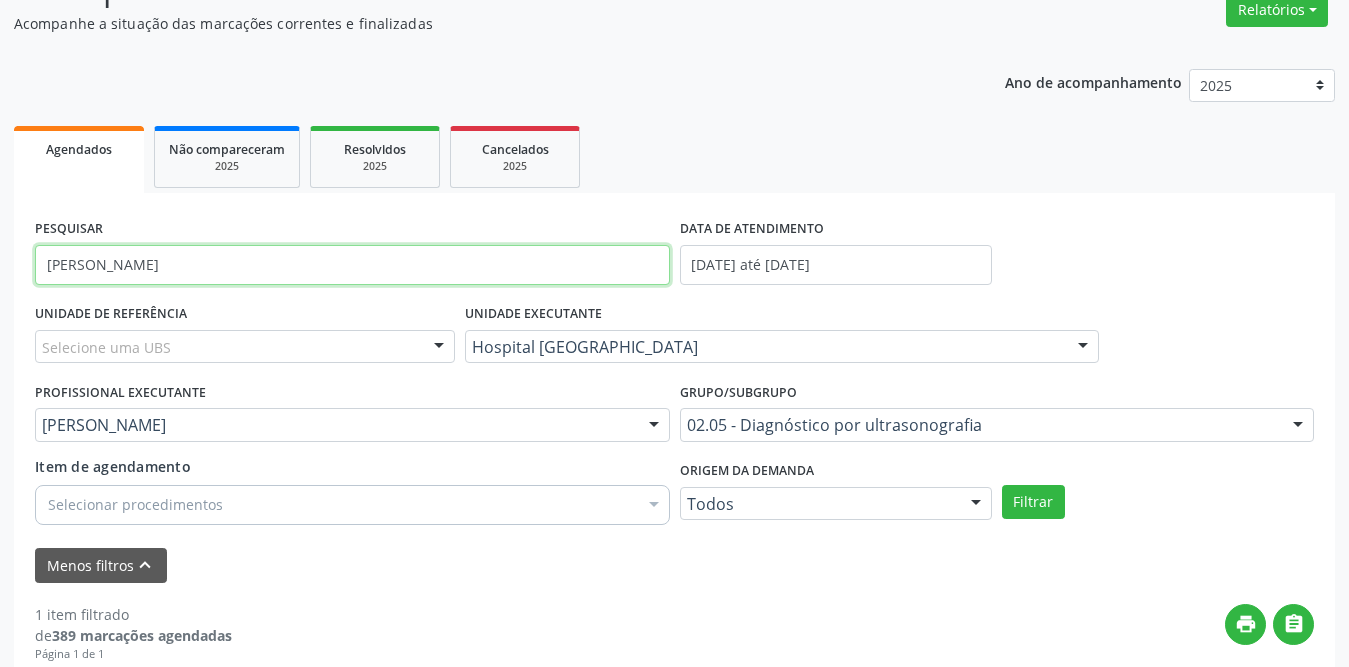 drag, startPoint x: 186, startPoint y: 263, endPoint x: 0, endPoint y: 263, distance: 186 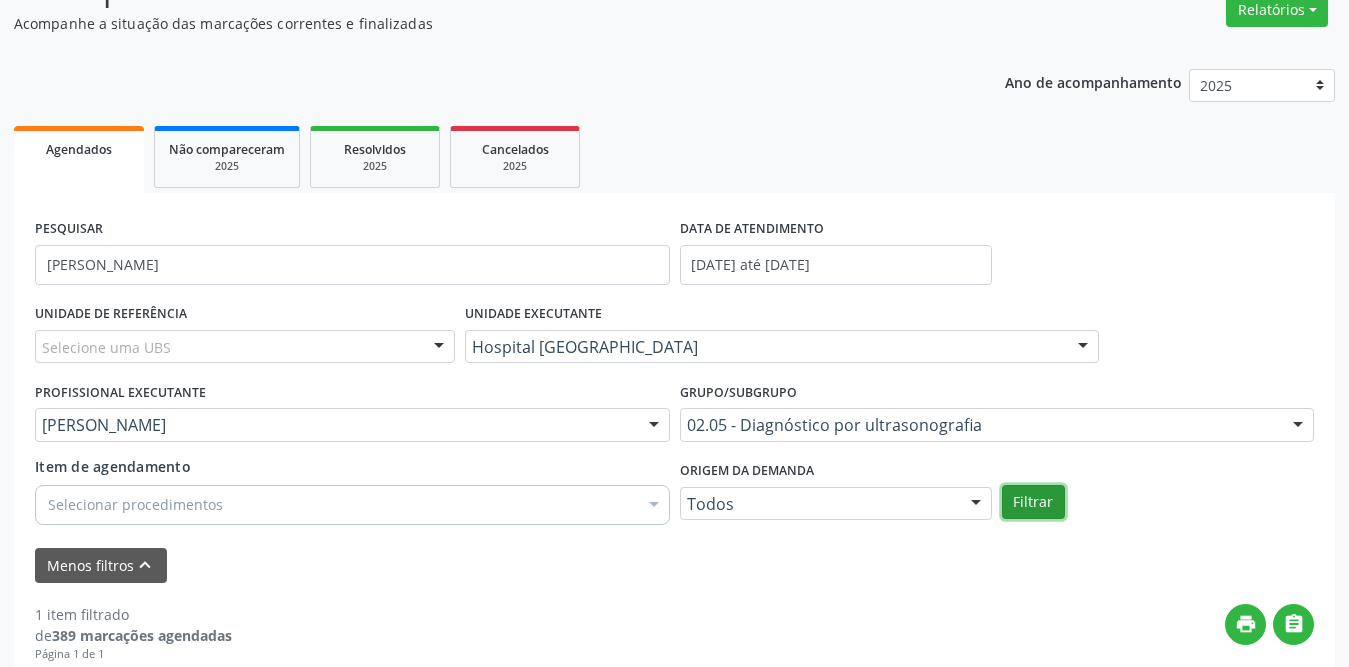 click on "Filtrar" at bounding box center (1033, 502) 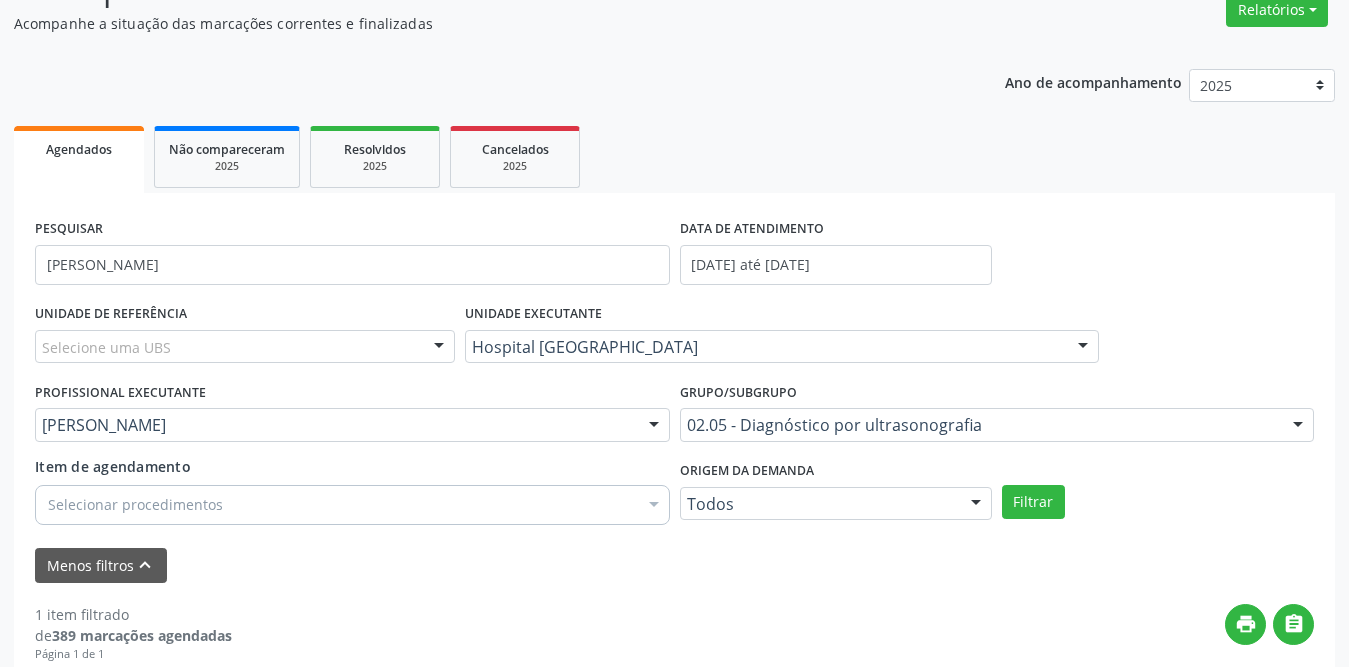scroll, scrollTop: 473, scrollLeft: 0, axis: vertical 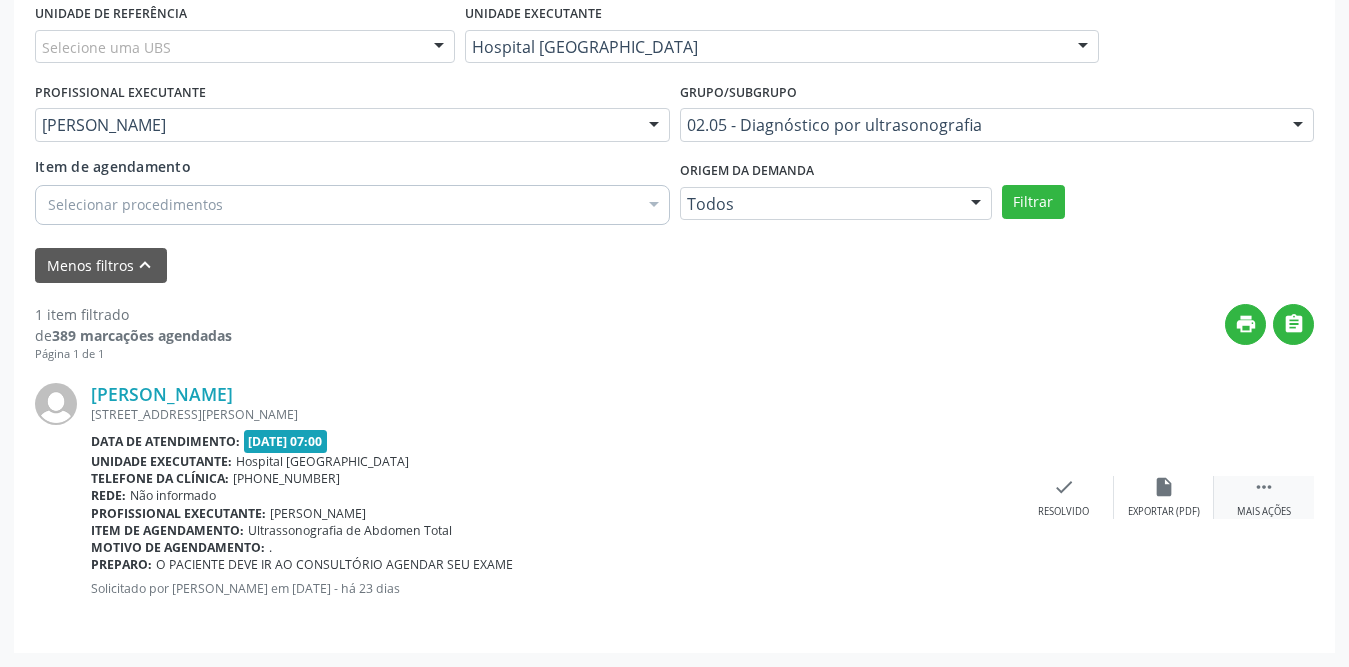 click on "" at bounding box center [1264, 487] 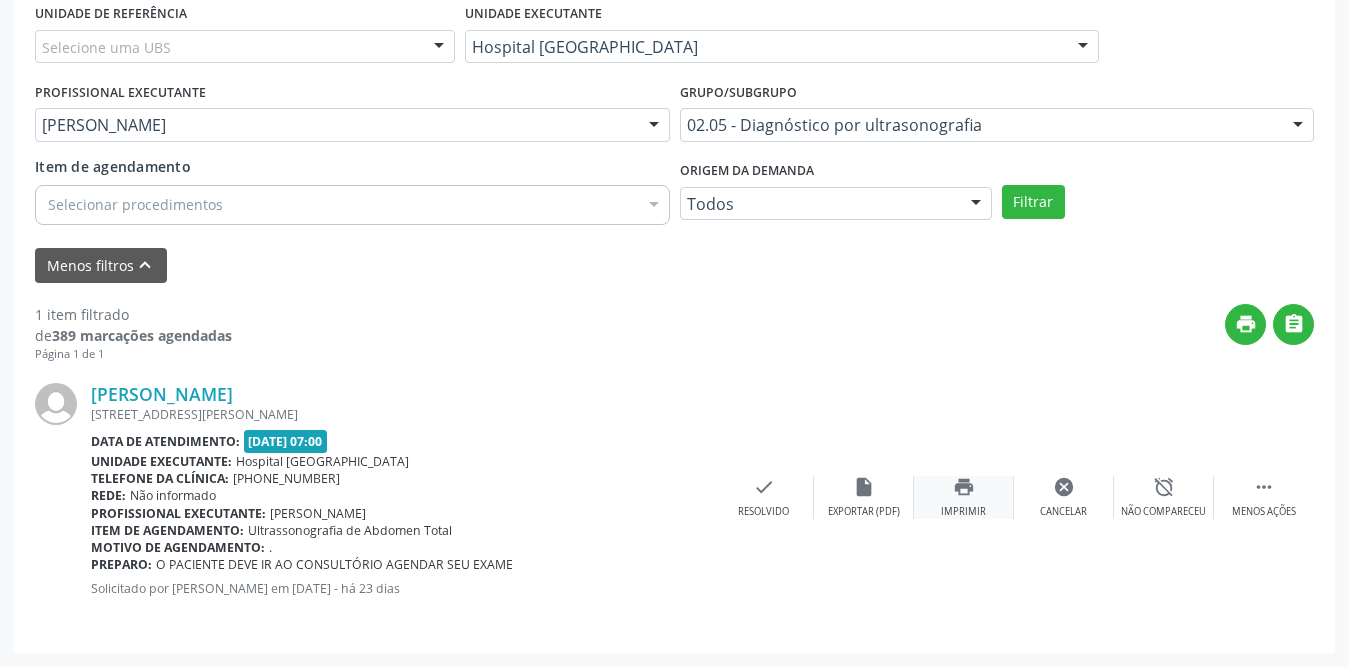 click on "print
Imprimir" at bounding box center [964, 497] 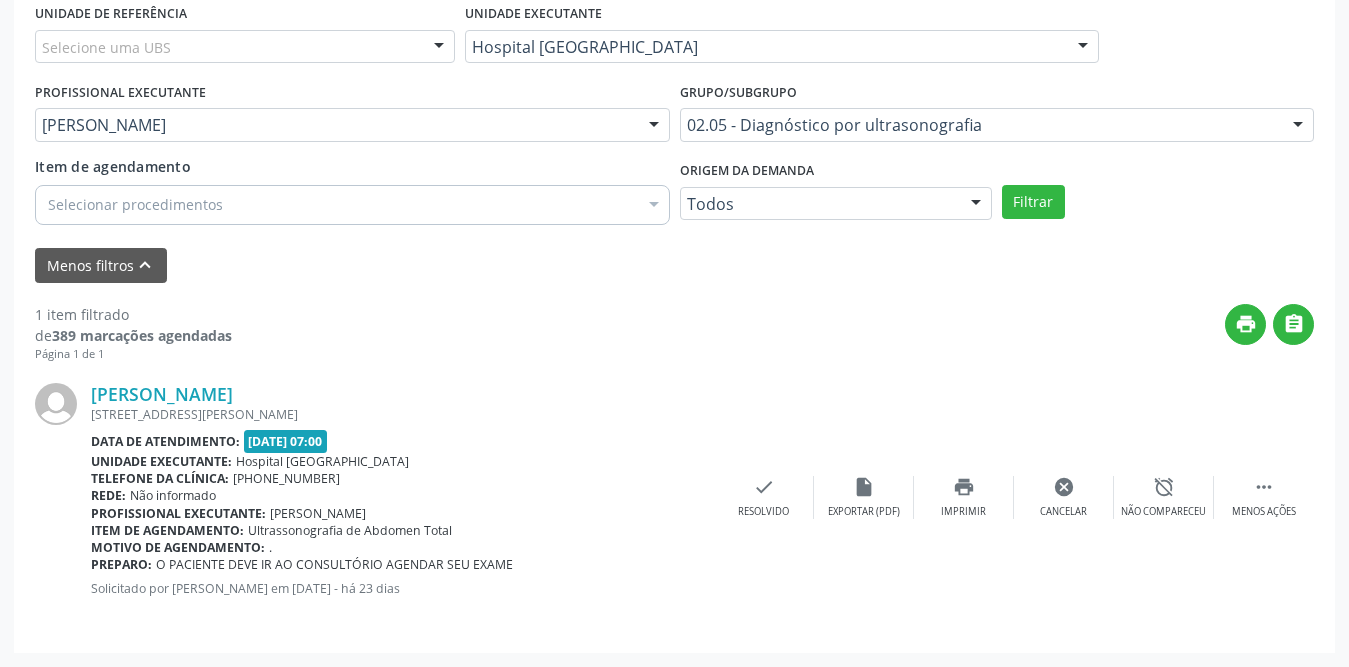 scroll, scrollTop: 273, scrollLeft: 0, axis: vertical 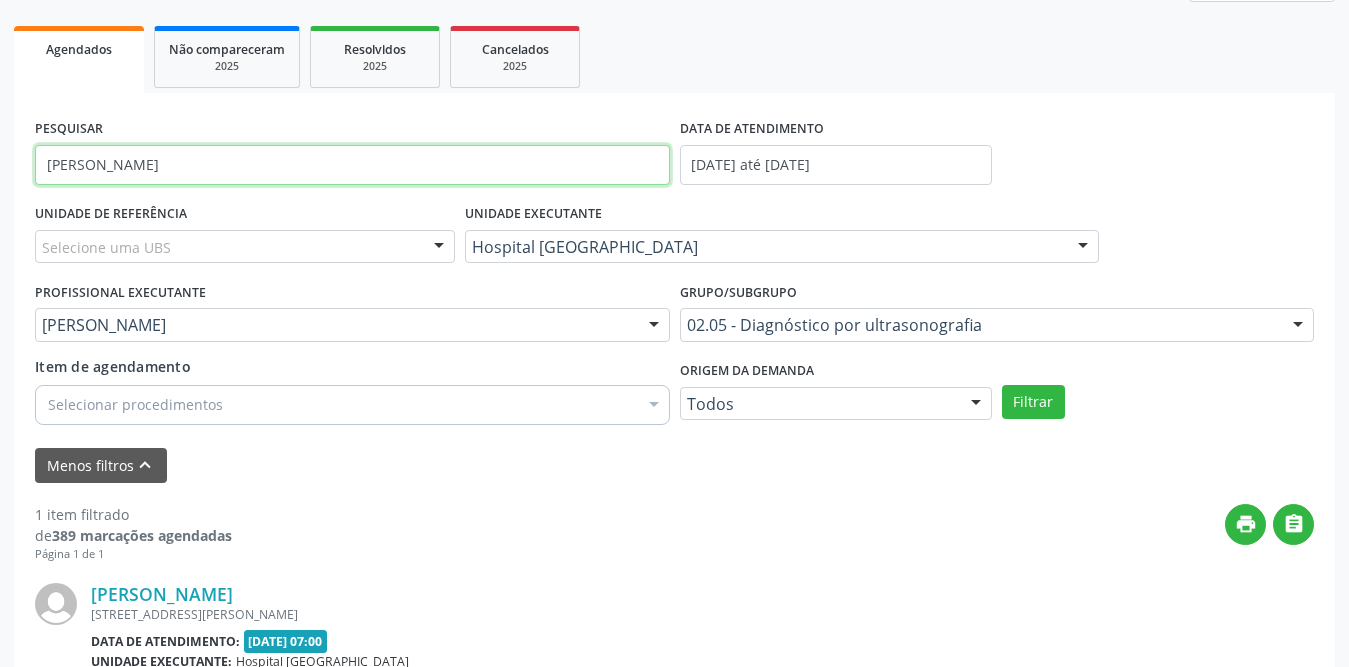 drag, startPoint x: 201, startPoint y: 164, endPoint x: 0, endPoint y: 164, distance: 201 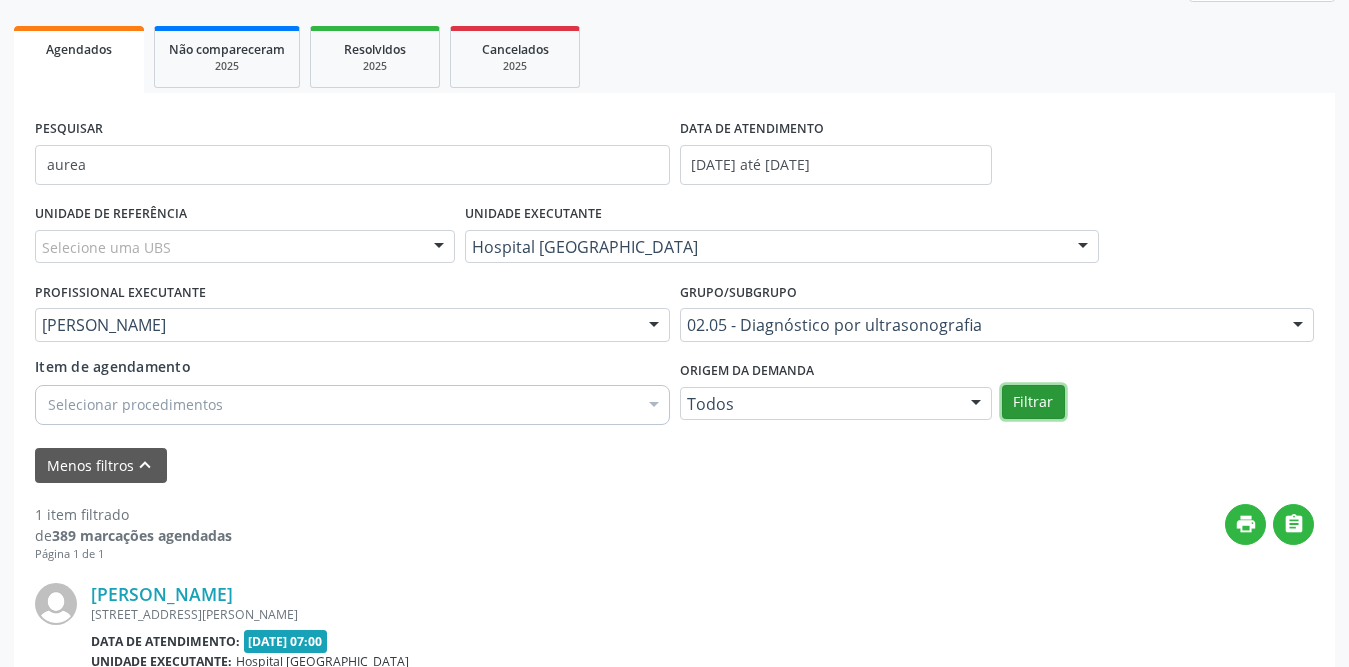 click on "Filtrar" at bounding box center [1033, 402] 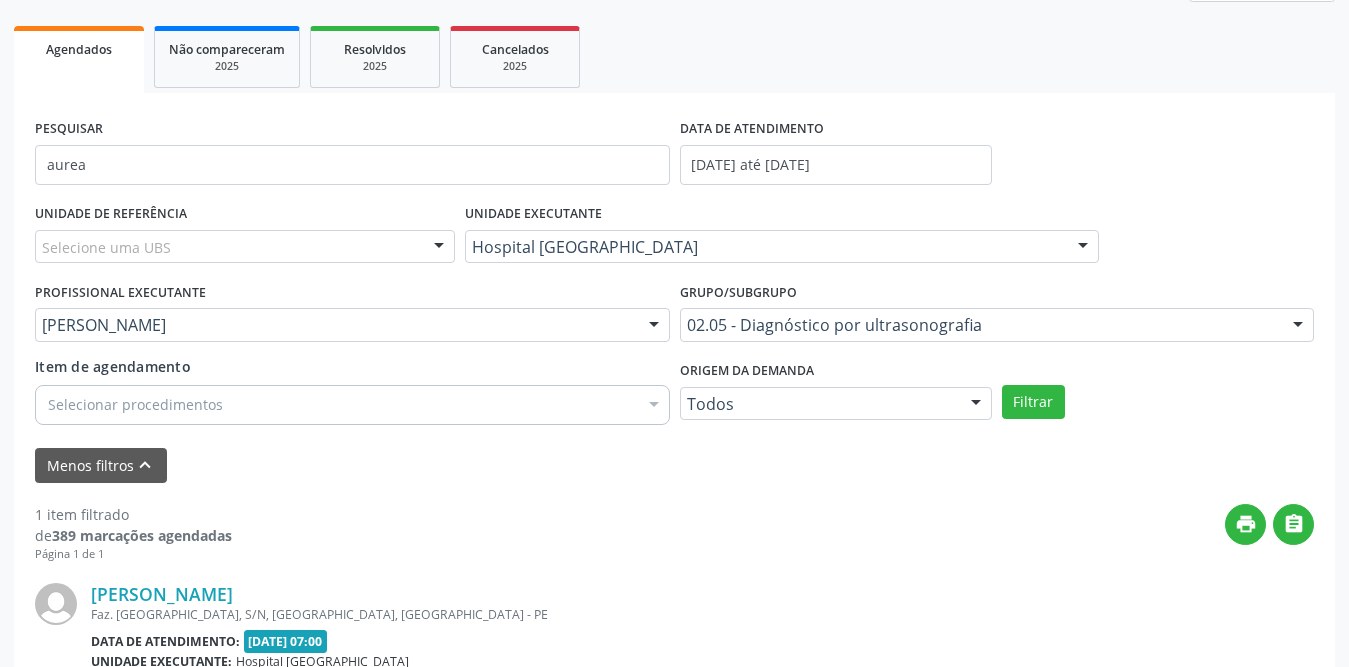 scroll, scrollTop: 473, scrollLeft: 0, axis: vertical 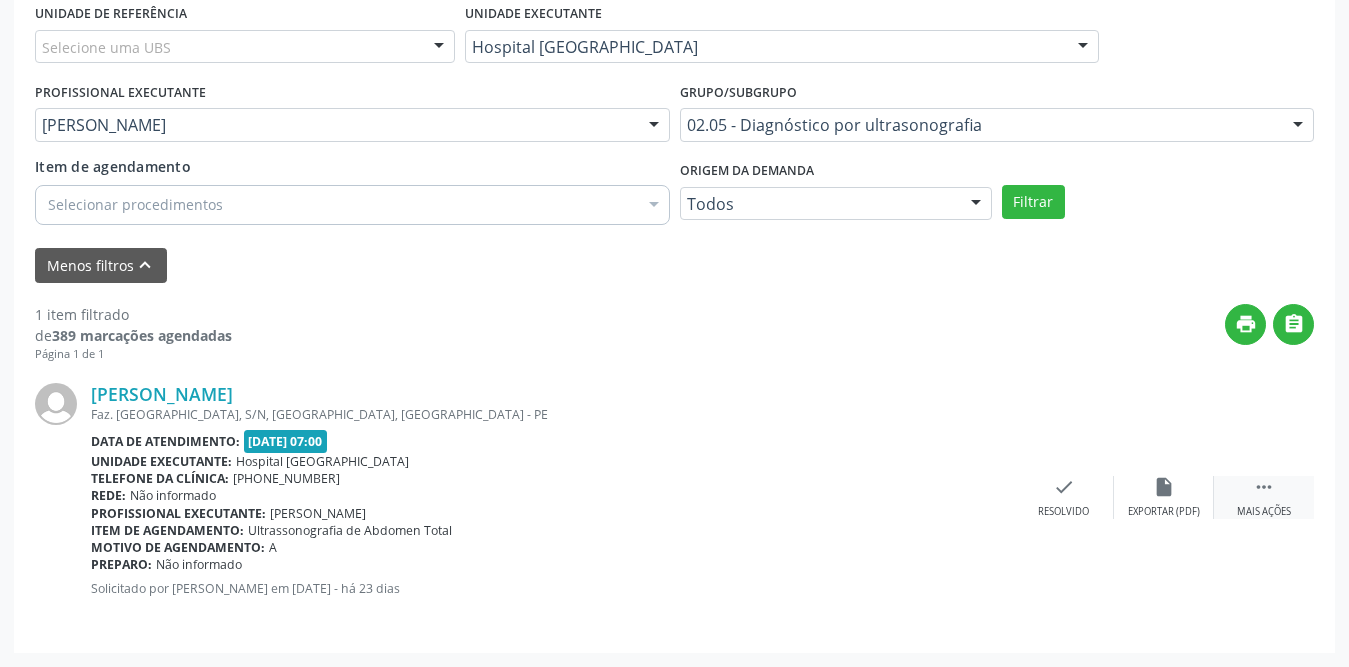 click on "
Mais ações" at bounding box center [1264, 497] 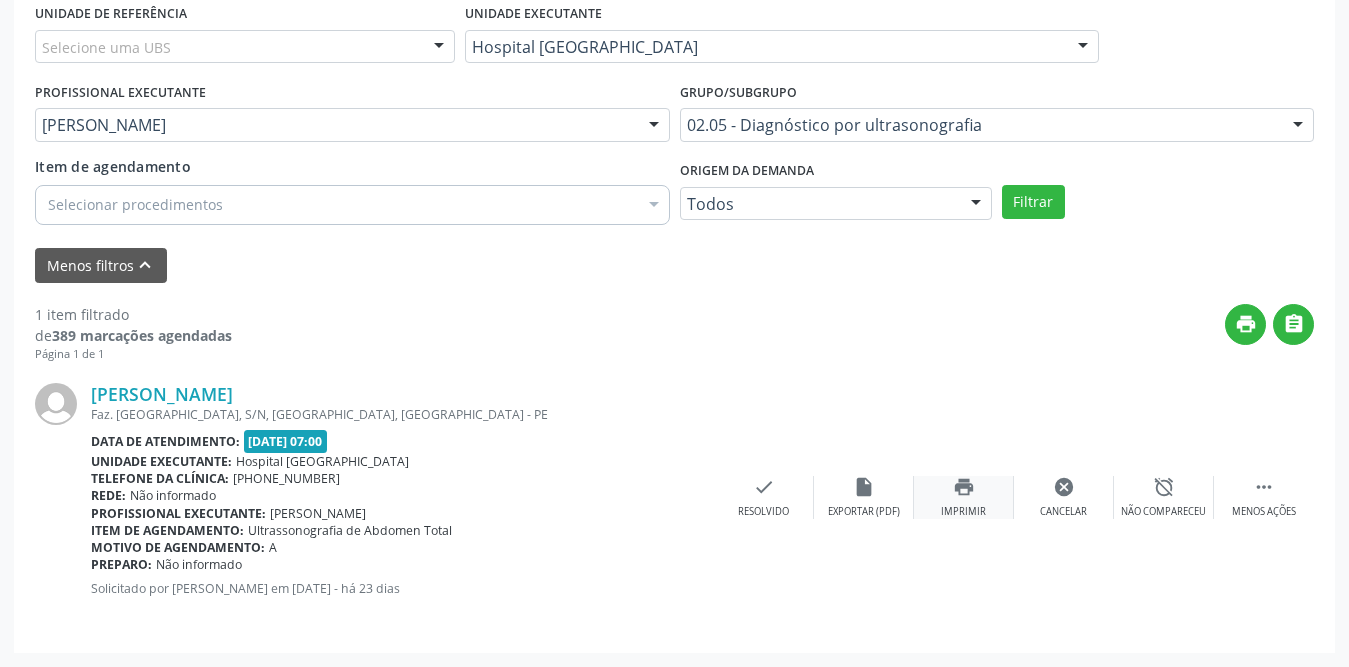 click on "print" at bounding box center [964, 487] 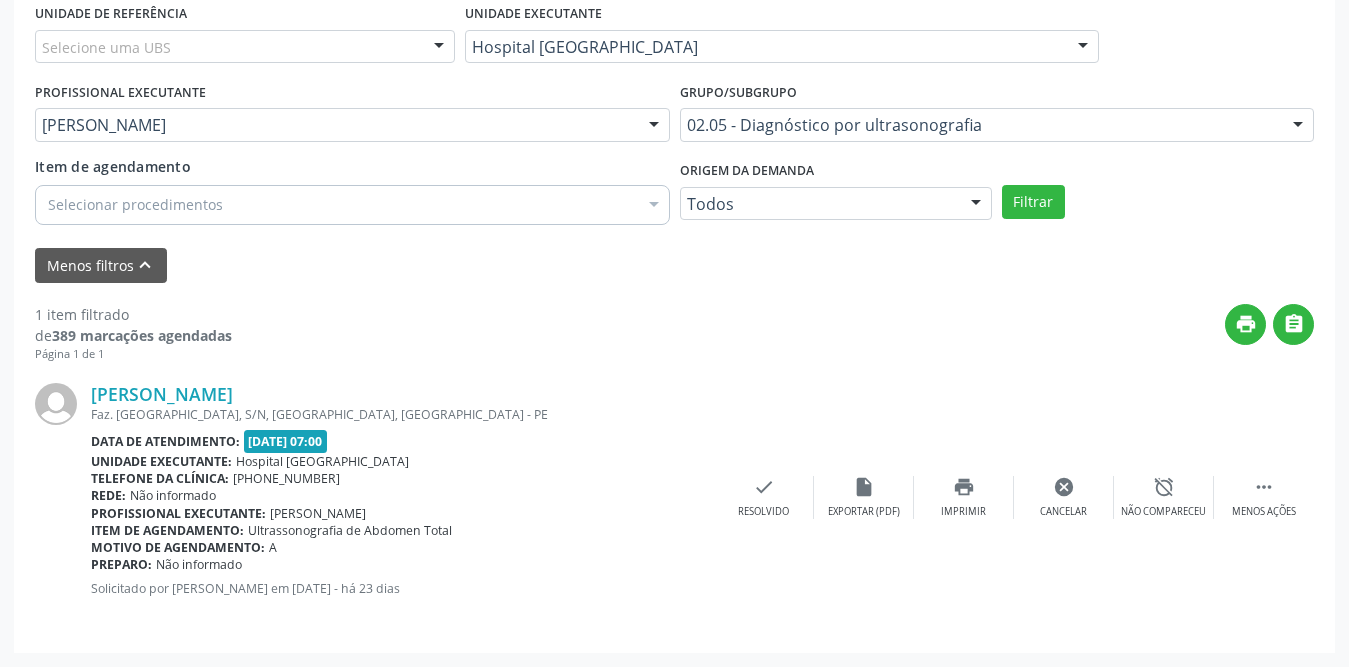 scroll, scrollTop: 273, scrollLeft: 0, axis: vertical 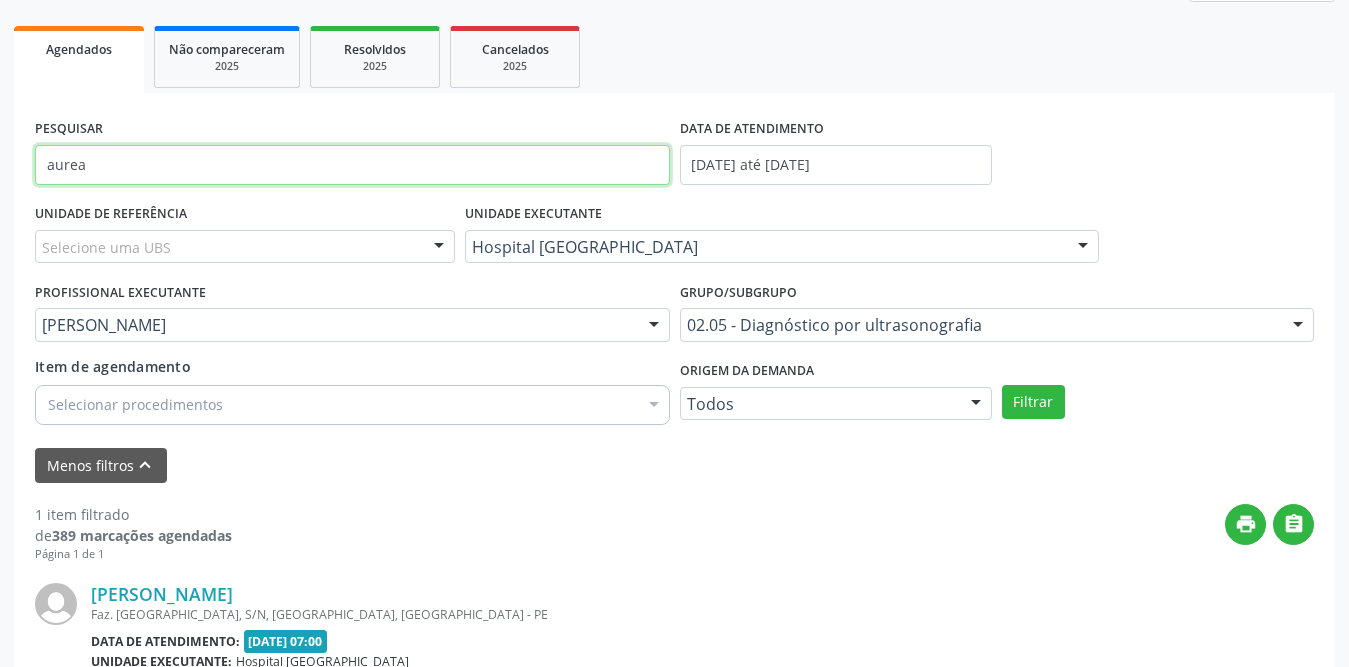 drag, startPoint x: 161, startPoint y: 169, endPoint x: 0, endPoint y: 161, distance: 161.19864 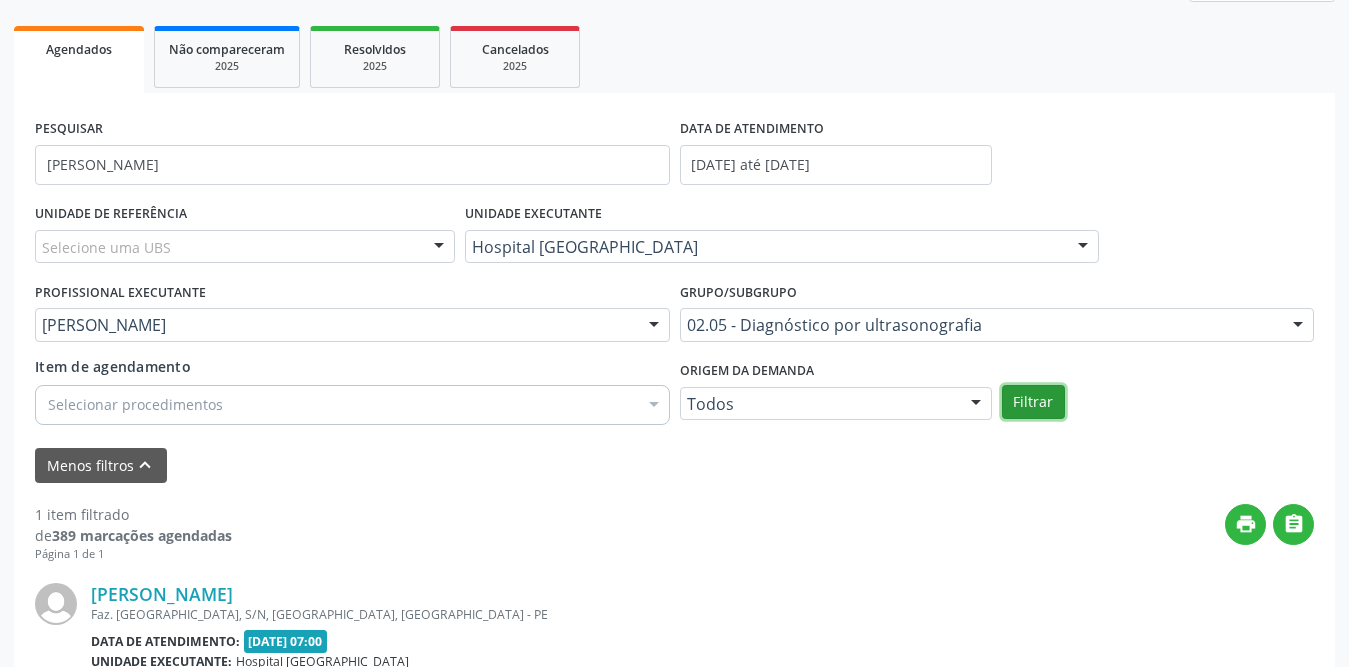 click on "Filtrar" at bounding box center [1033, 402] 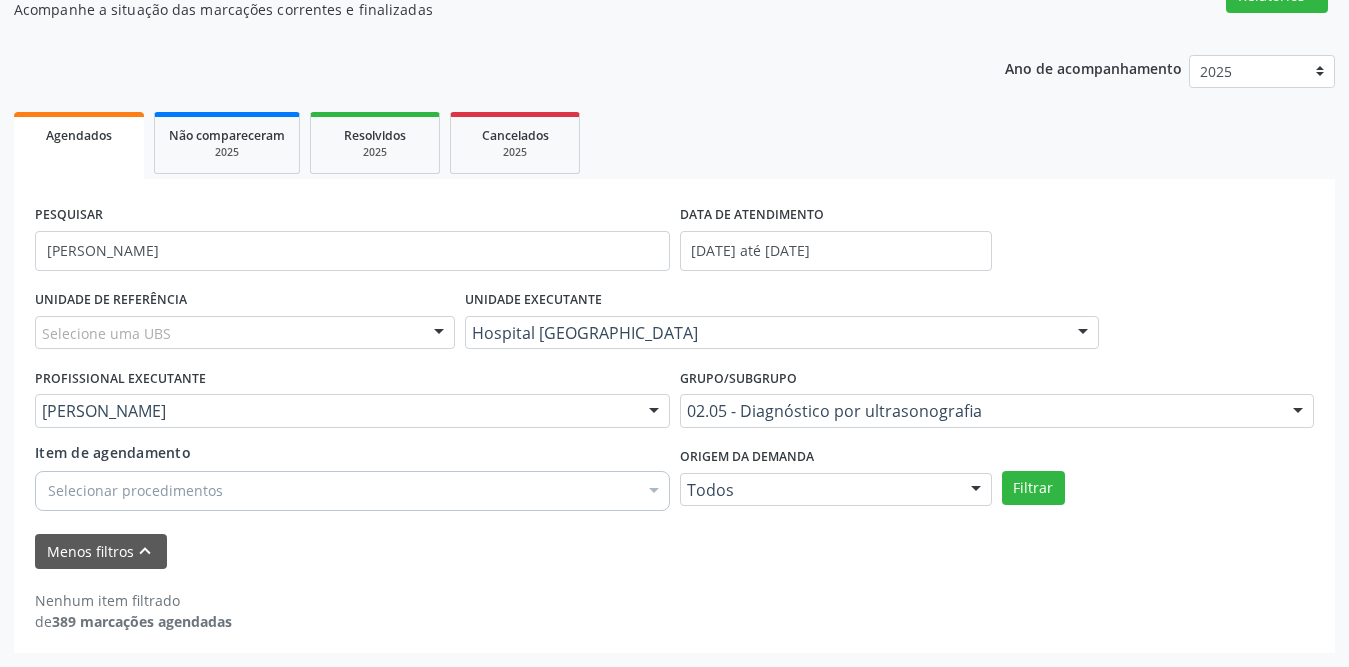 scroll, scrollTop: 187, scrollLeft: 0, axis: vertical 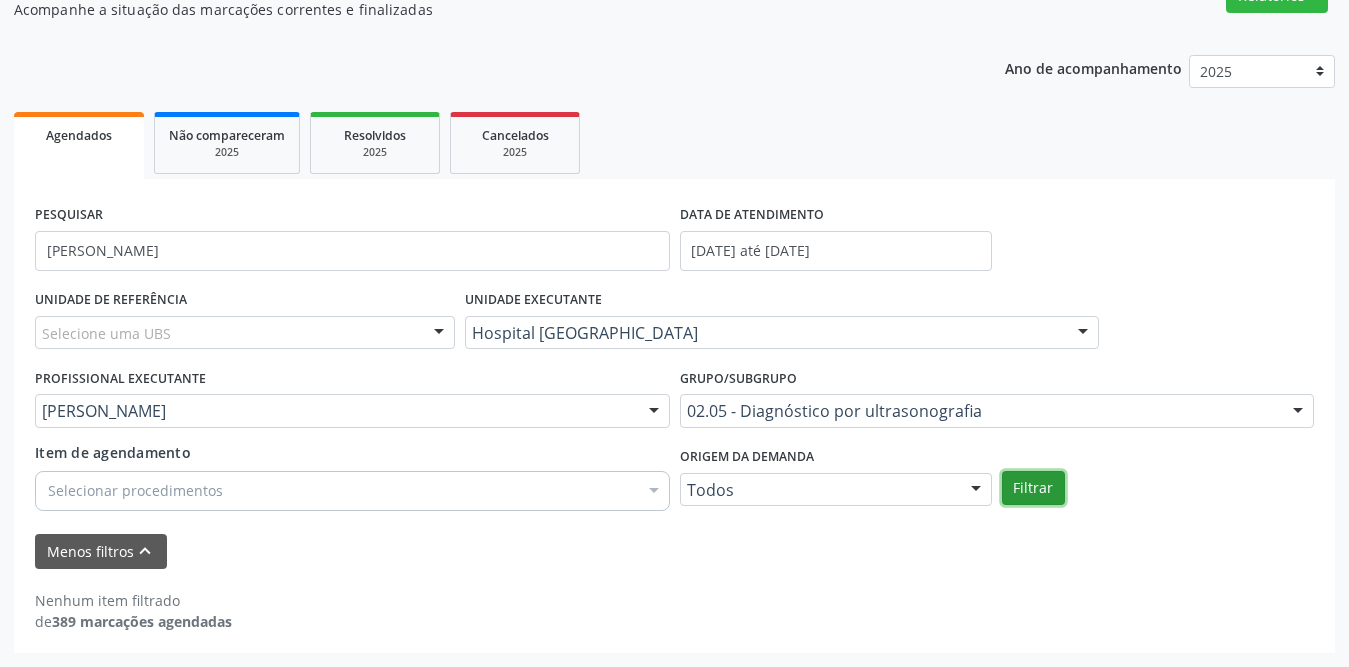 click on "Filtrar" at bounding box center (1033, 488) 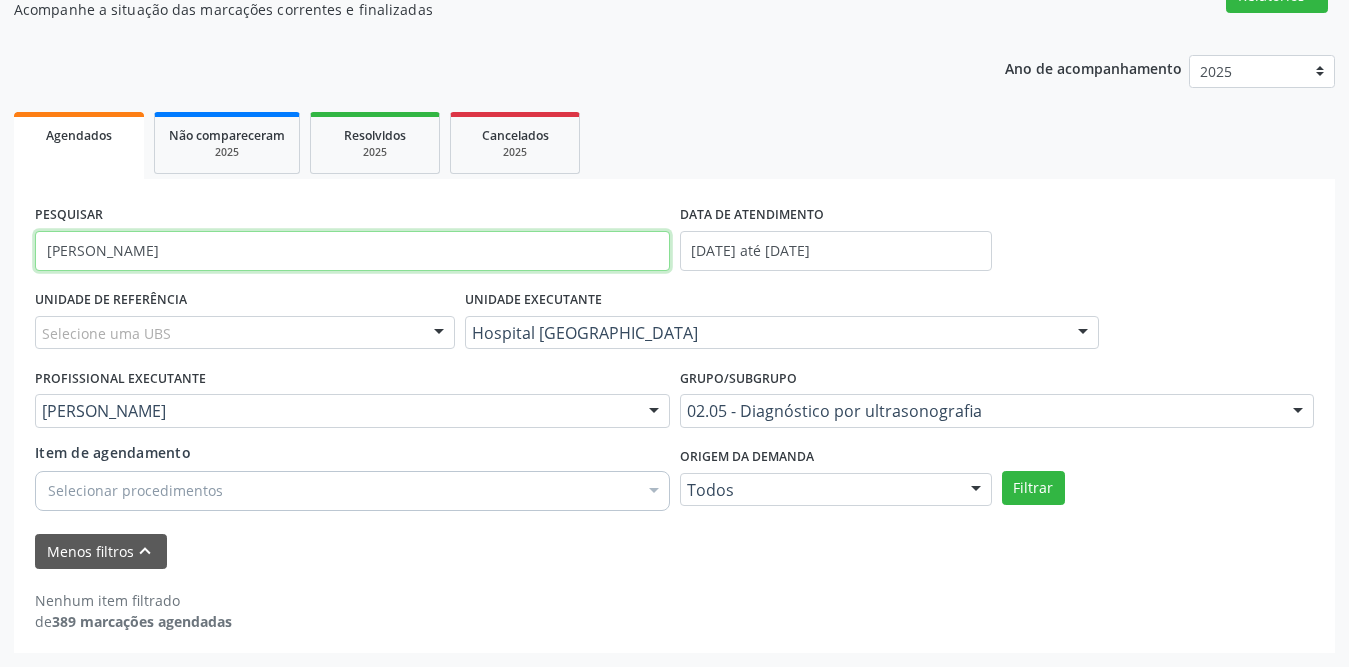 click on "[PERSON_NAME]" at bounding box center (352, 251) 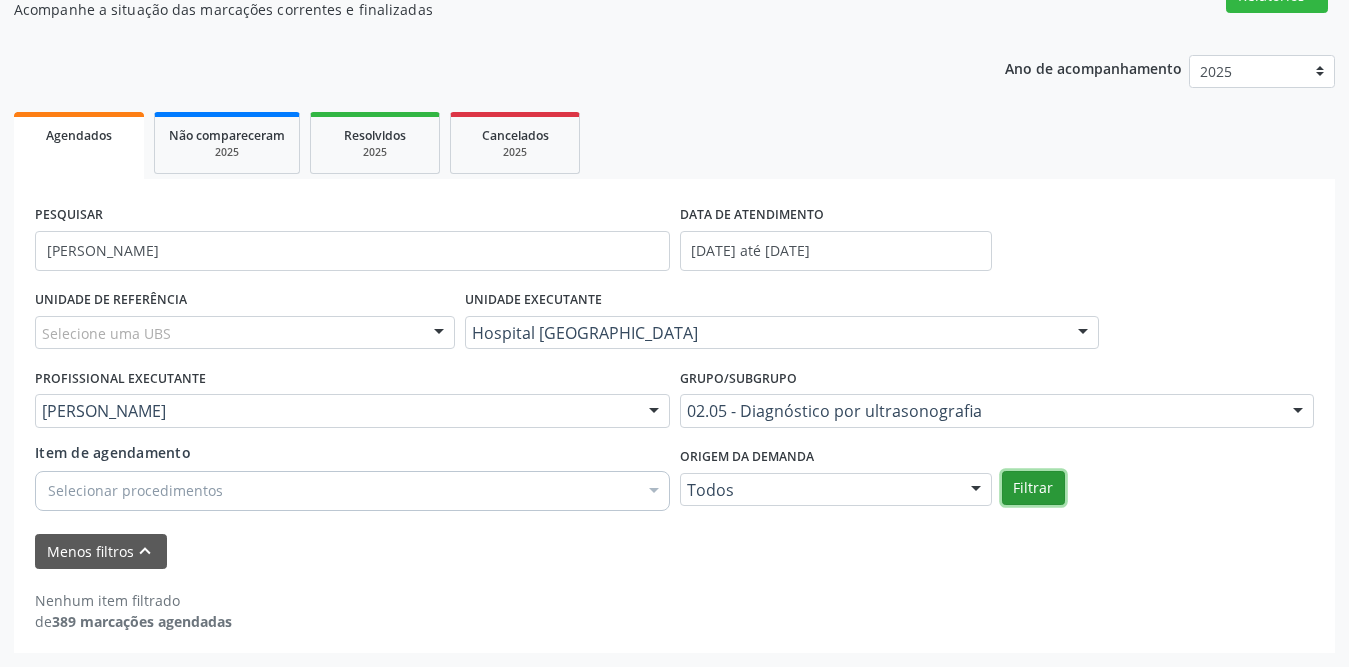click on "Filtrar" at bounding box center (1033, 488) 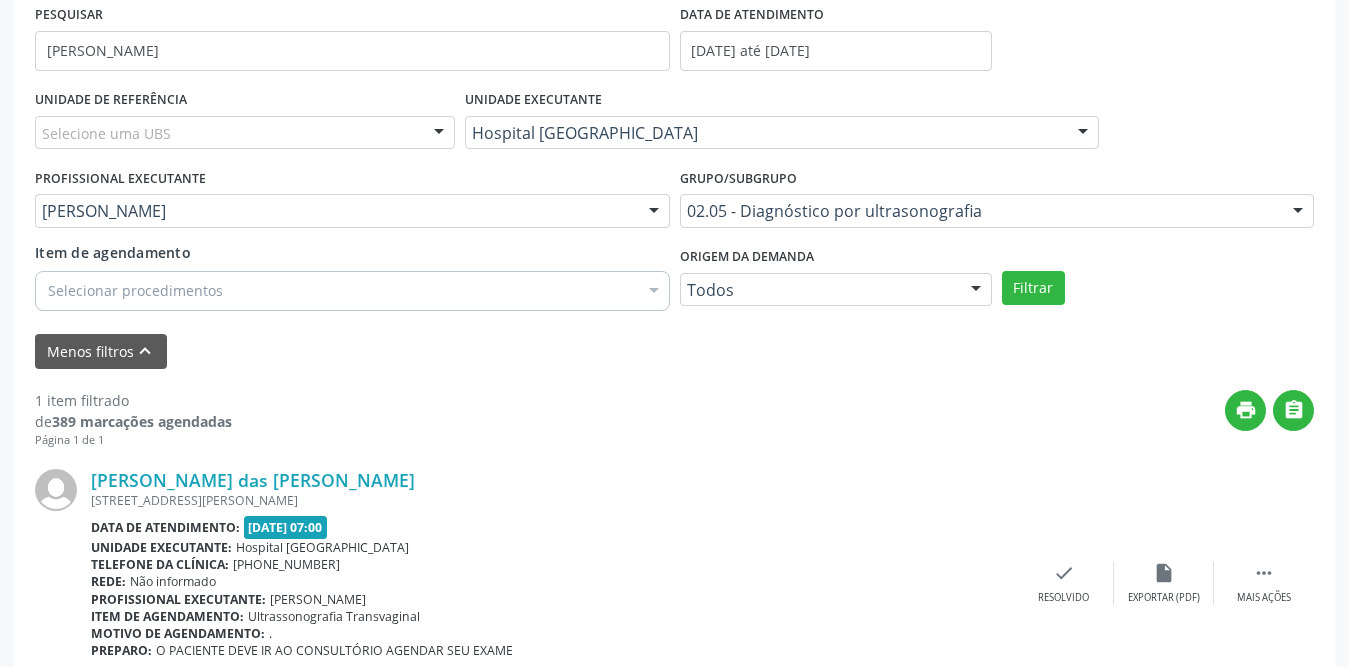 scroll, scrollTop: 473, scrollLeft: 0, axis: vertical 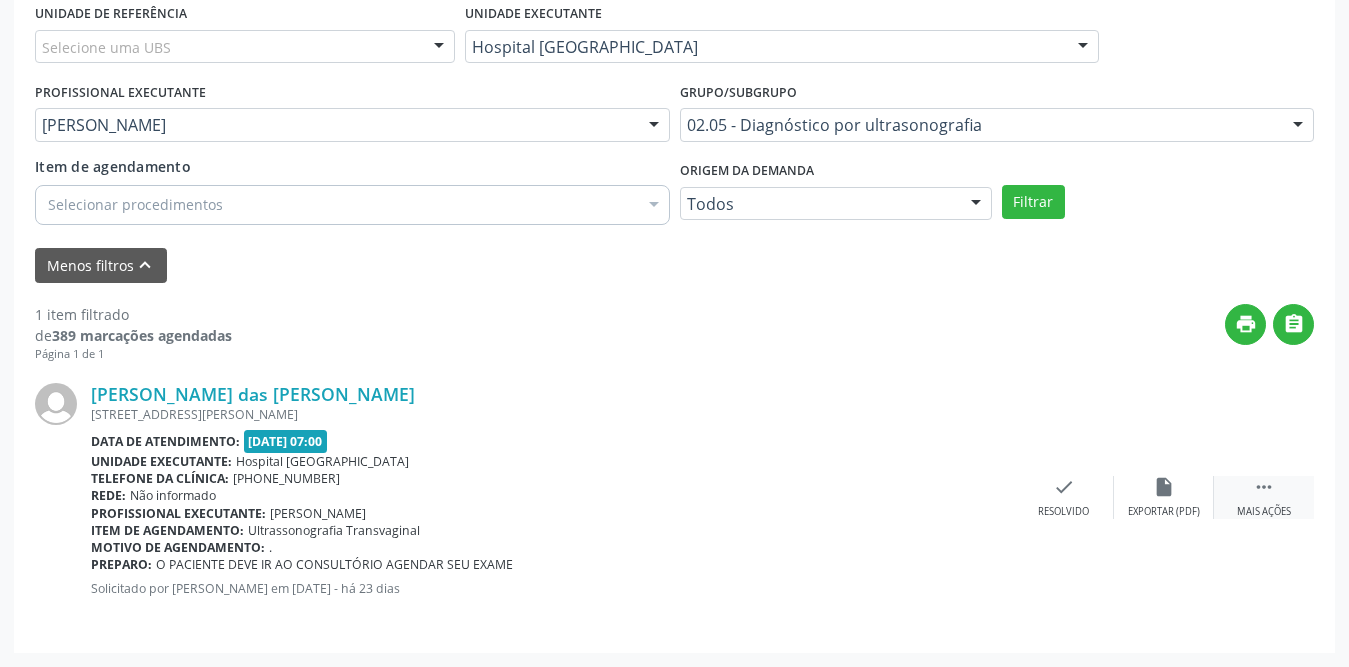click on "" at bounding box center (1264, 487) 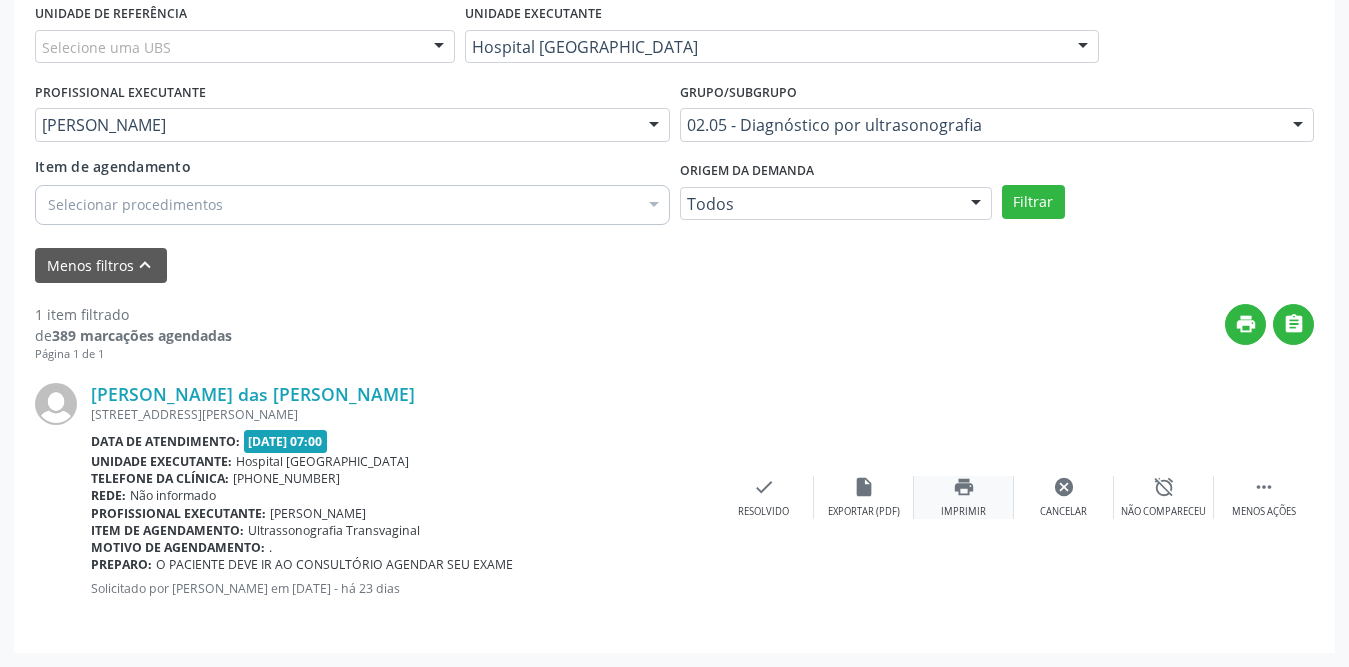 click on "print" at bounding box center [964, 487] 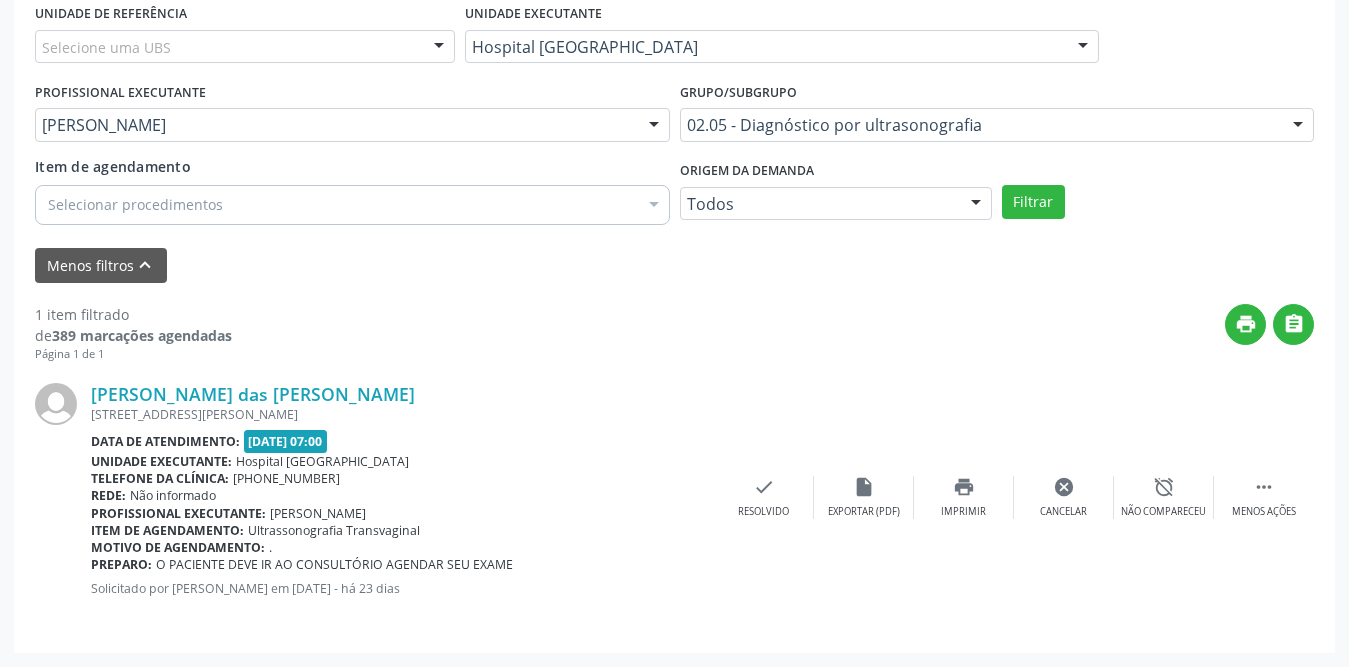 scroll, scrollTop: 173, scrollLeft: 0, axis: vertical 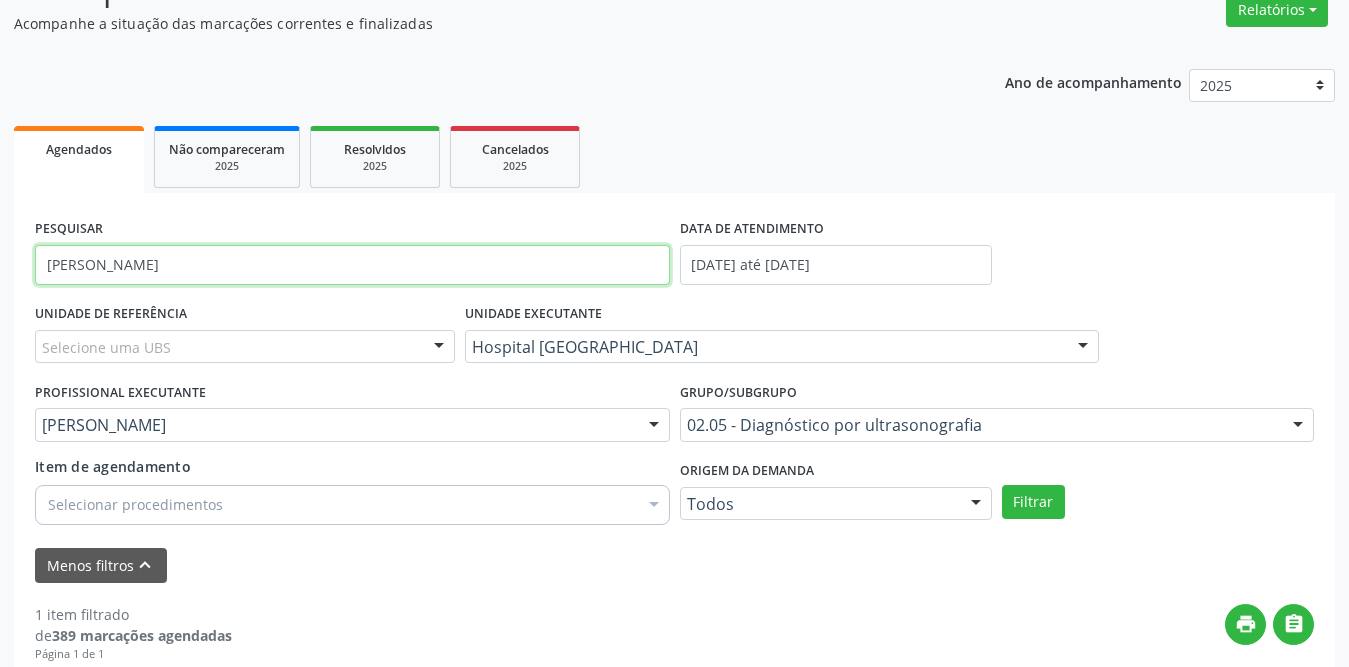 drag, startPoint x: 310, startPoint y: 266, endPoint x: 0, endPoint y: 263, distance: 310.01453 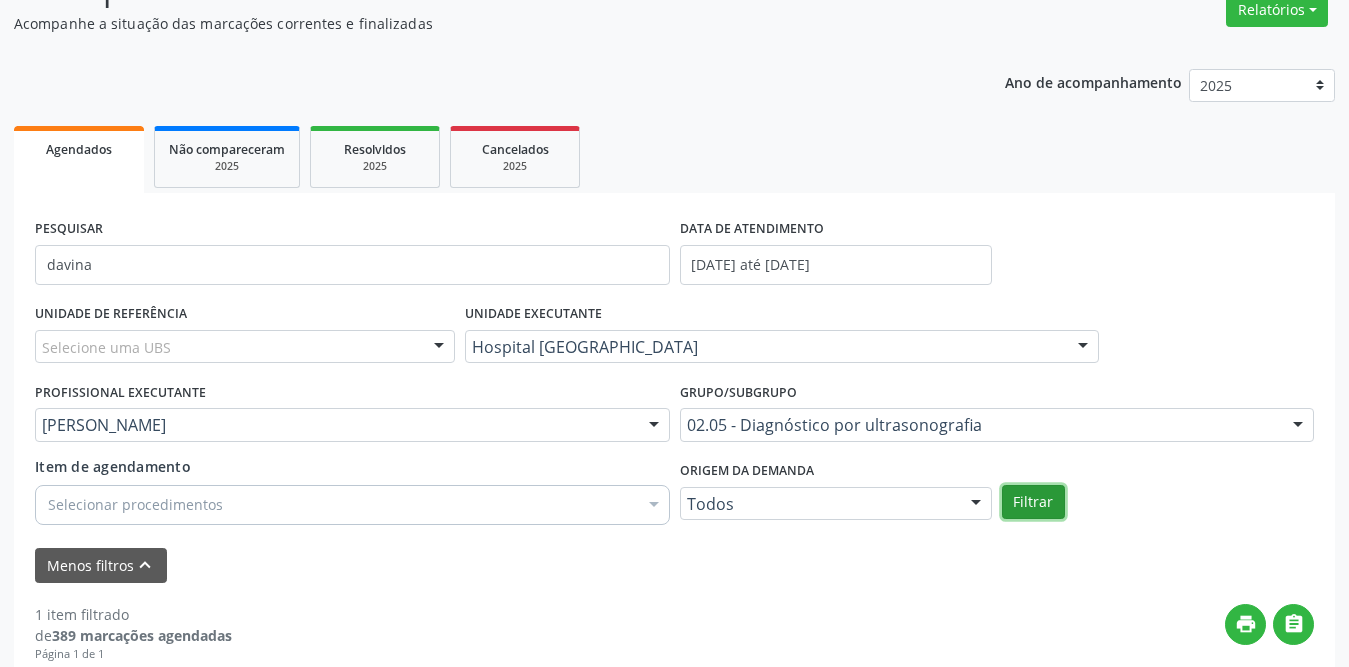 click on "Filtrar" at bounding box center [1033, 502] 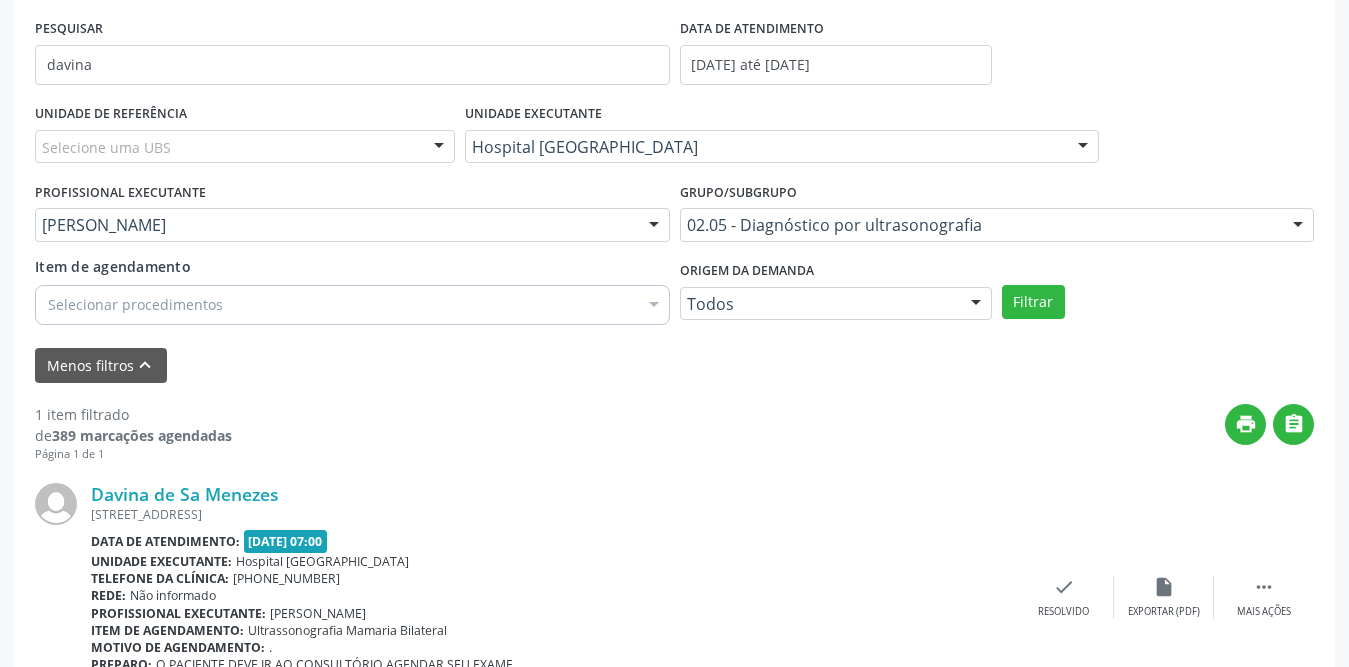 scroll, scrollTop: 473, scrollLeft: 0, axis: vertical 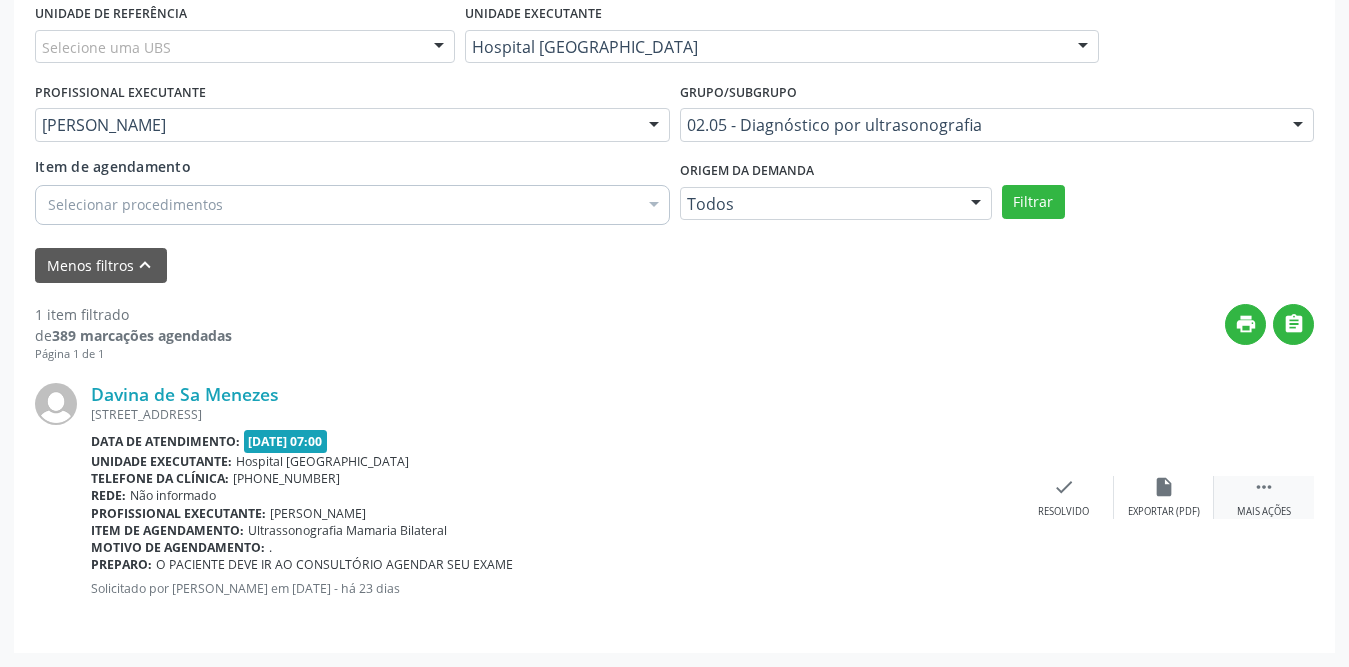 click on "
Mais ações" at bounding box center [1264, 497] 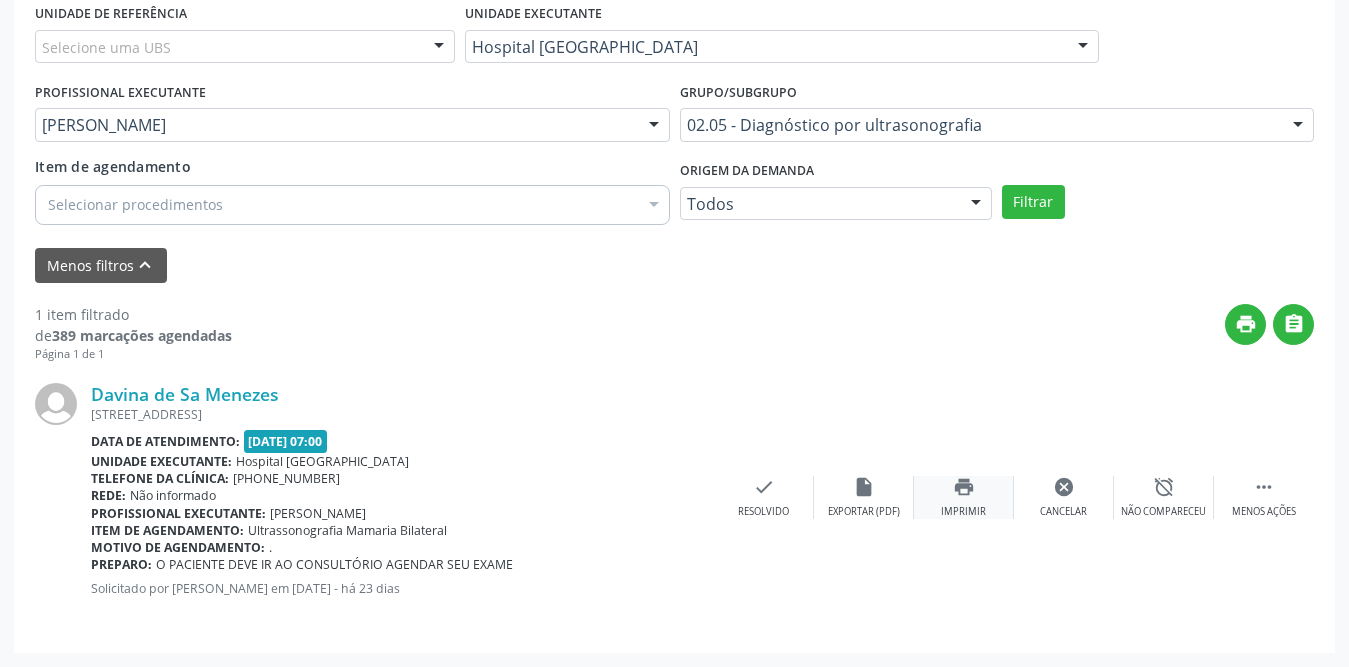 click on "print
Imprimir" at bounding box center (964, 497) 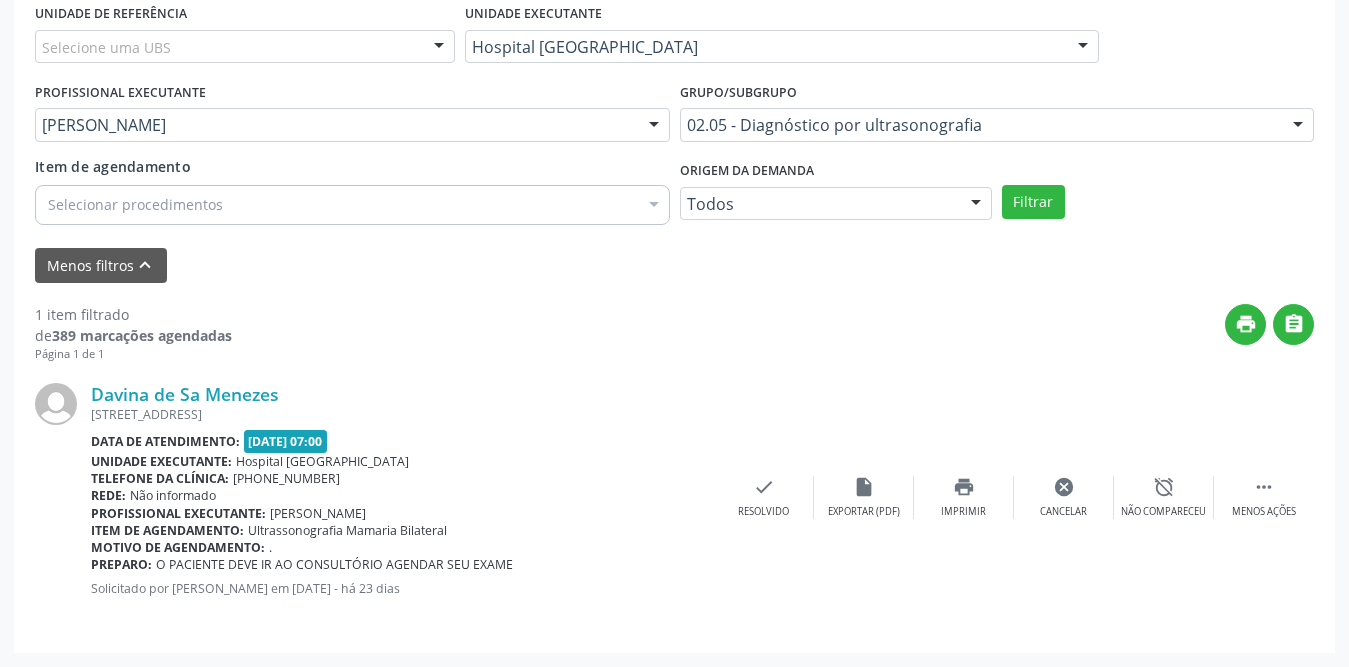 scroll, scrollTop: 373, scrollLeft: 0, axis: vertical 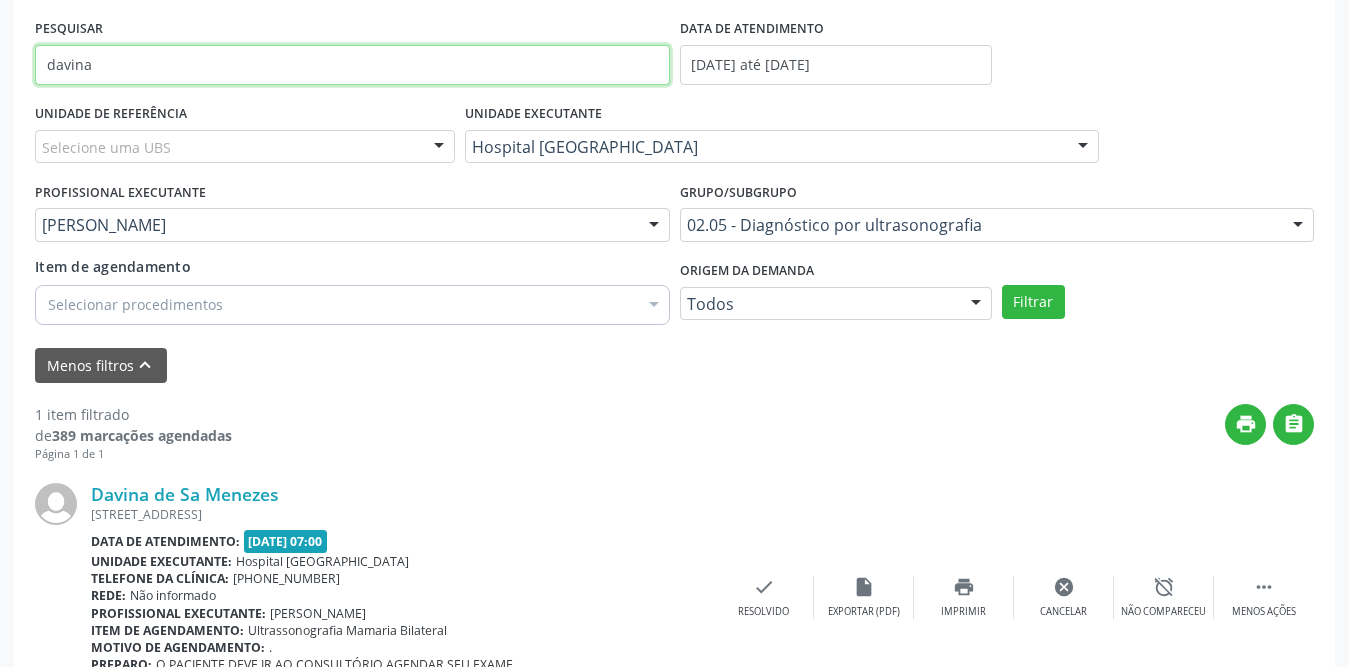 drag, startPoint x: 182, startPoint y: 76, endPoint x: 0, endPoint y: 70, distance: 182.09888 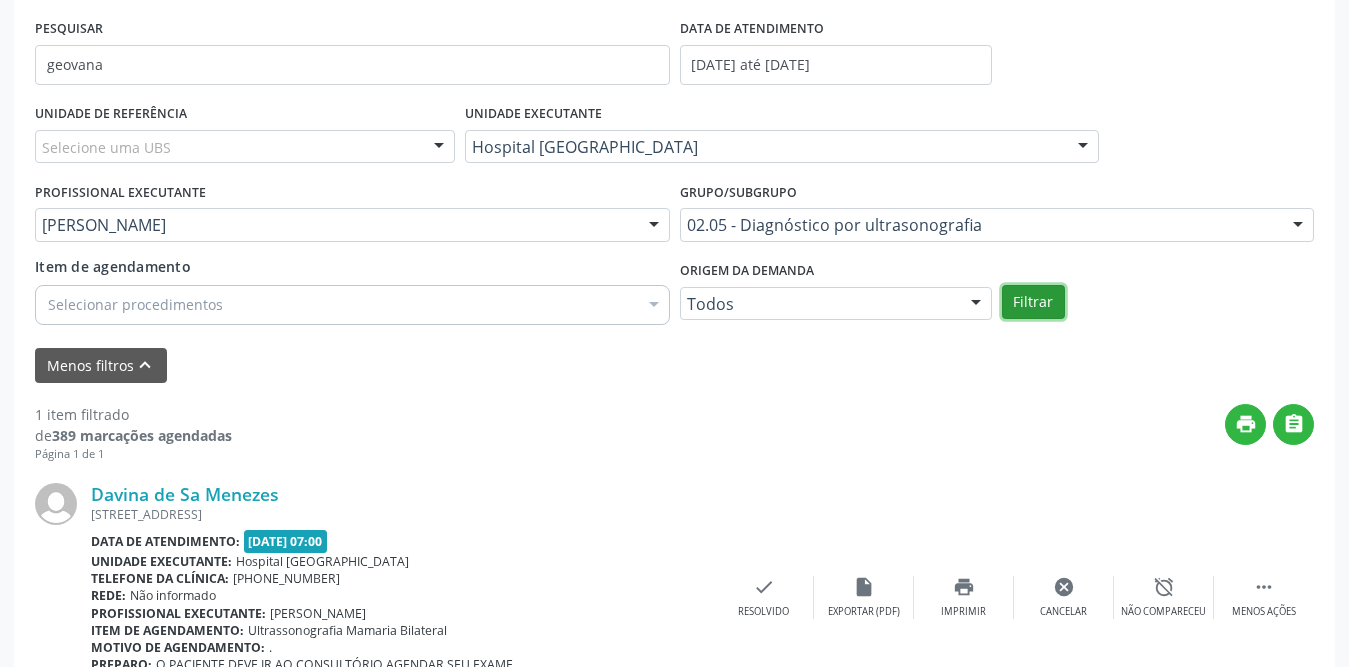 click on "Filtrar" at bounding box center (1033, 302) 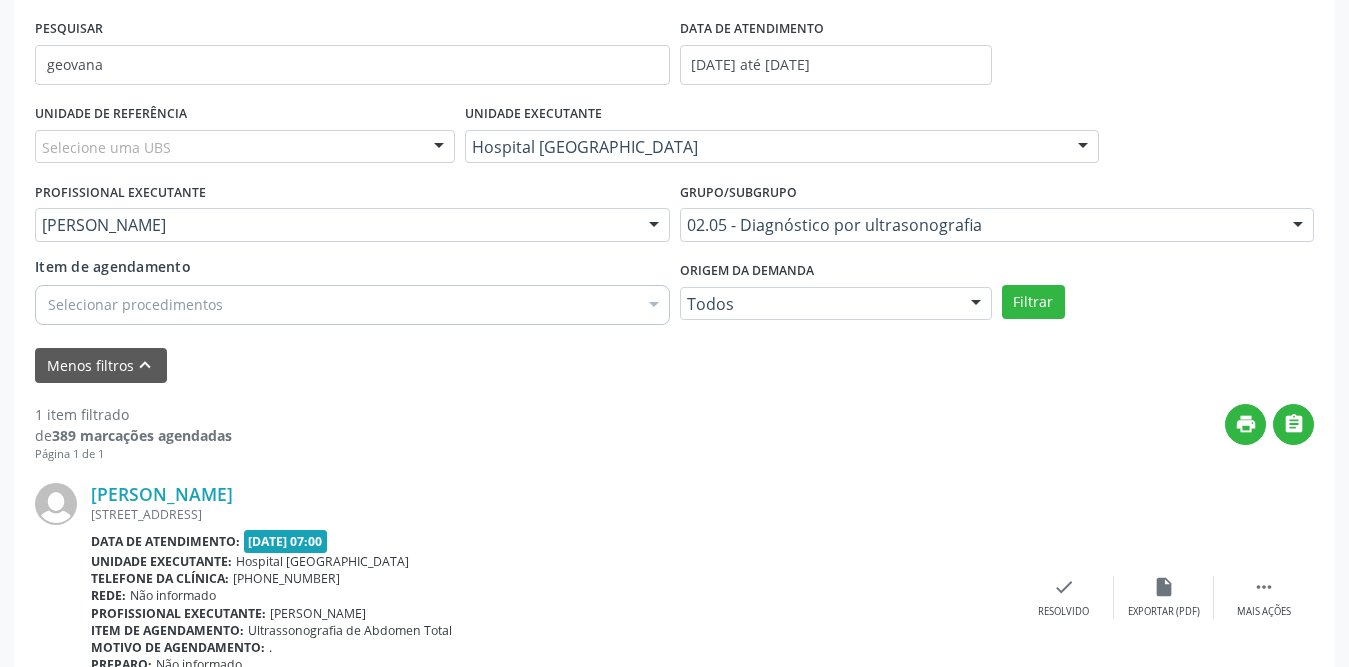 scroll, scrollTop: 473, scrollLeft: 0, axis: vertical 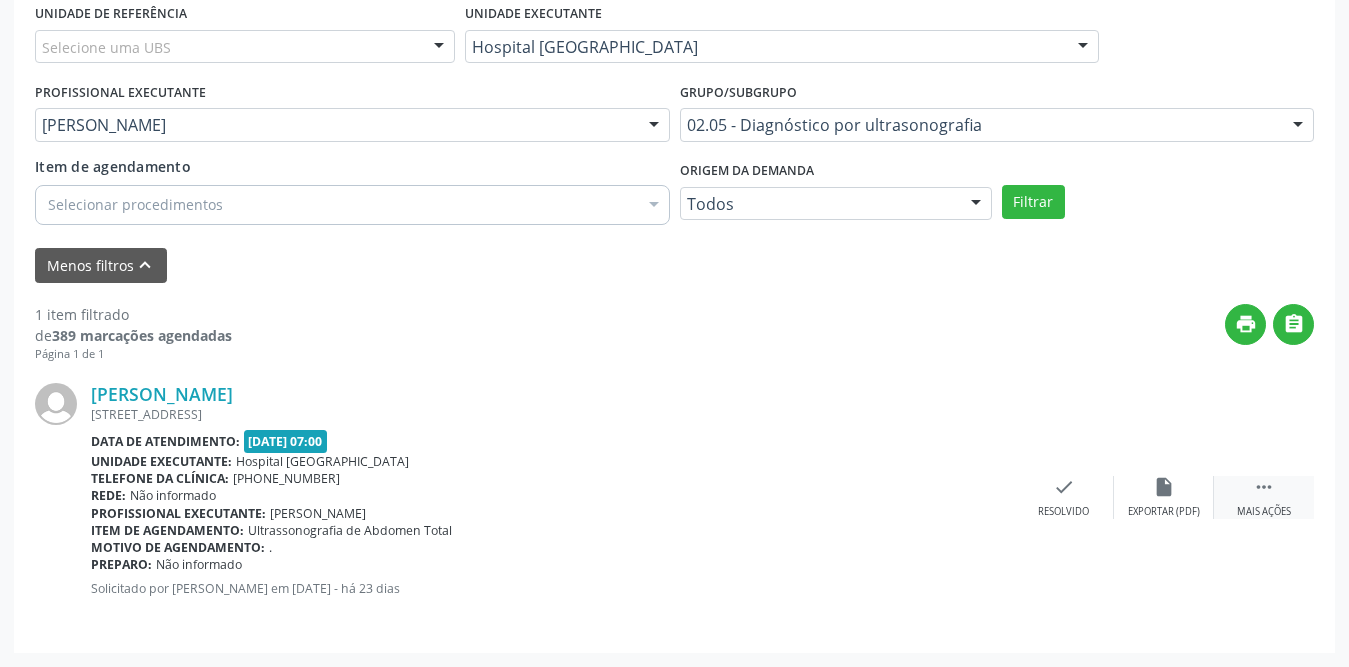 click on "Mais ações" at bounding box center (1264, 512) 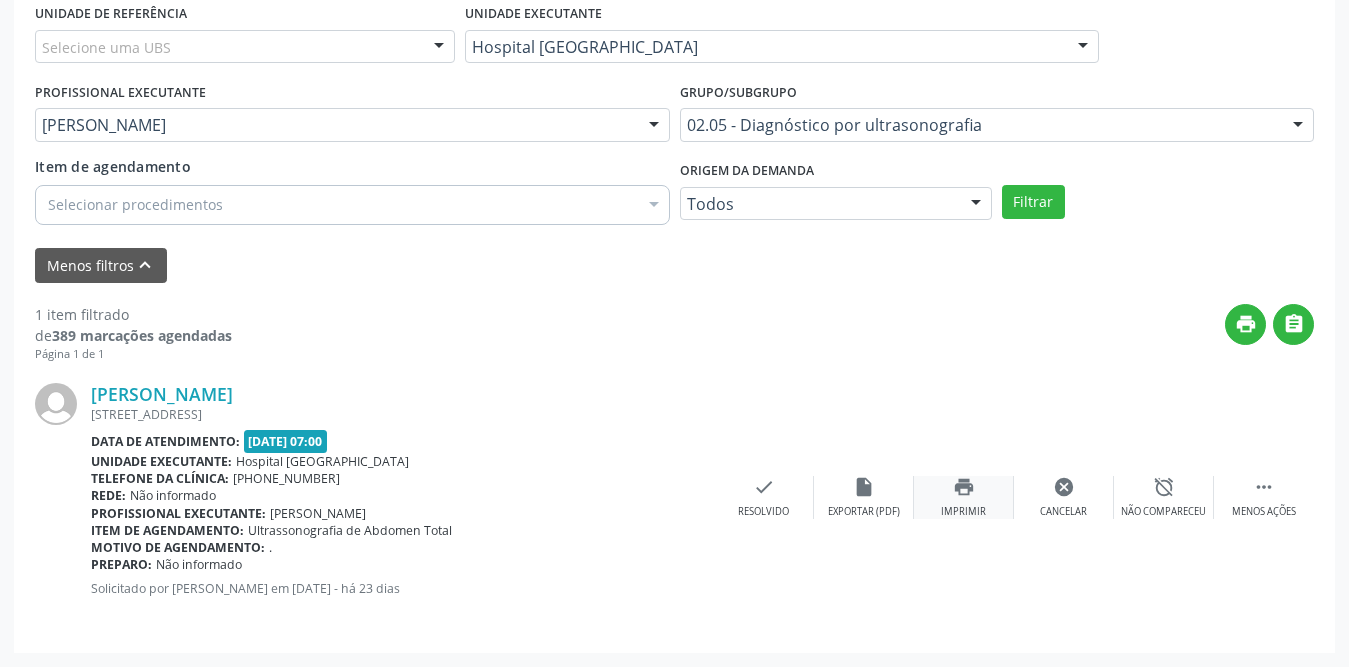 click on "print
Imprimir" at bounding box center (964, 497) 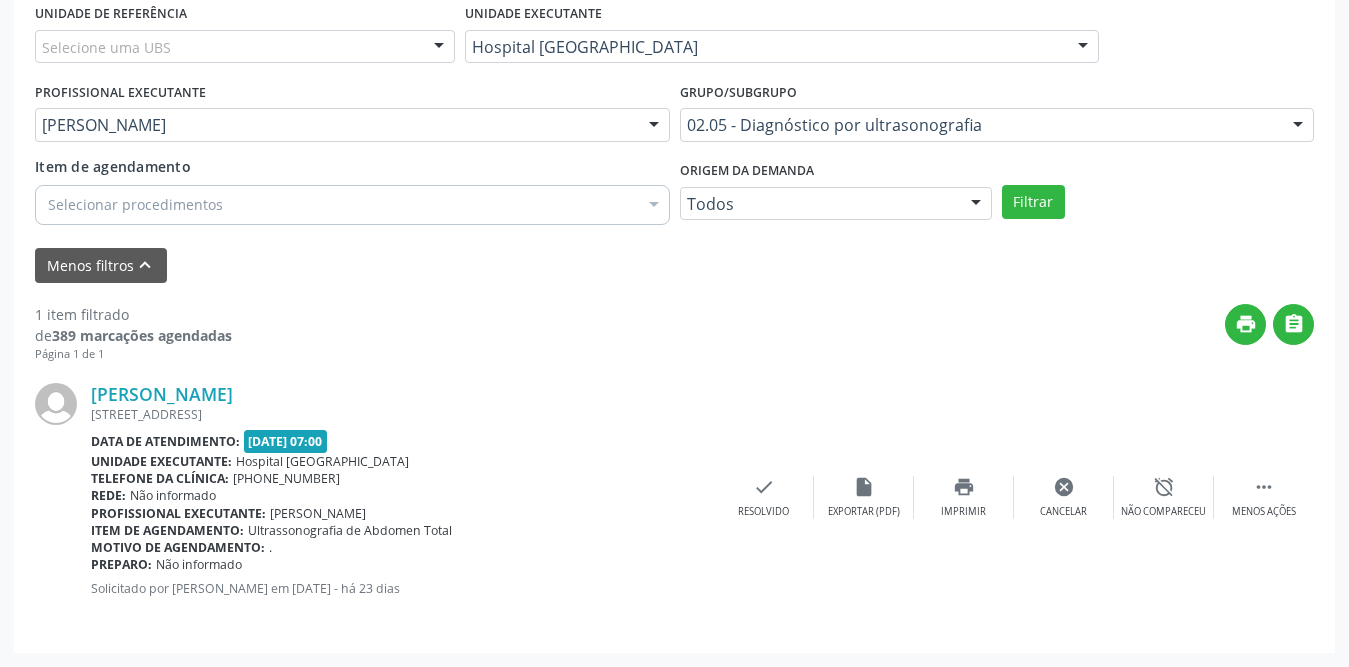 scroll, scrollTop: 173, scrollLeft: 0, axis: vertical 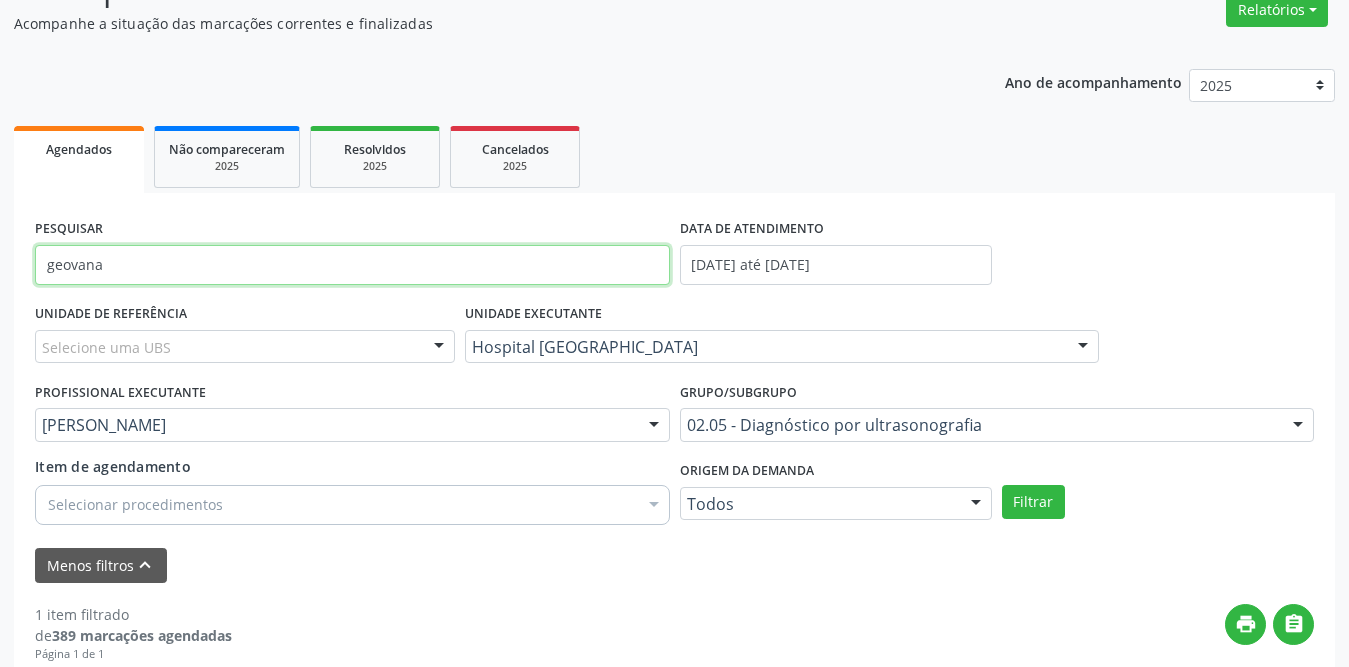 drag, startPoint x: 109, startPoint y: 271, endPoint x: 0, endPoint y: 268, distance: 109.041275 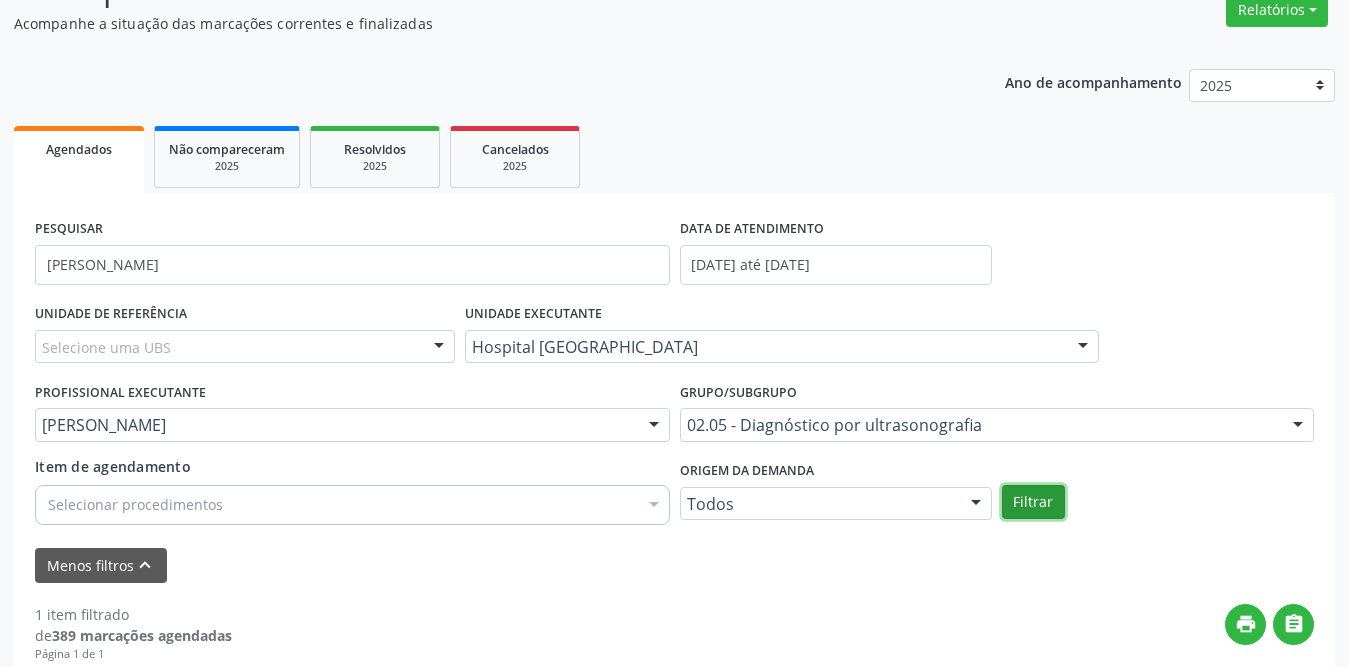 click on "Filtrar" at bounding box center [1033, 502] 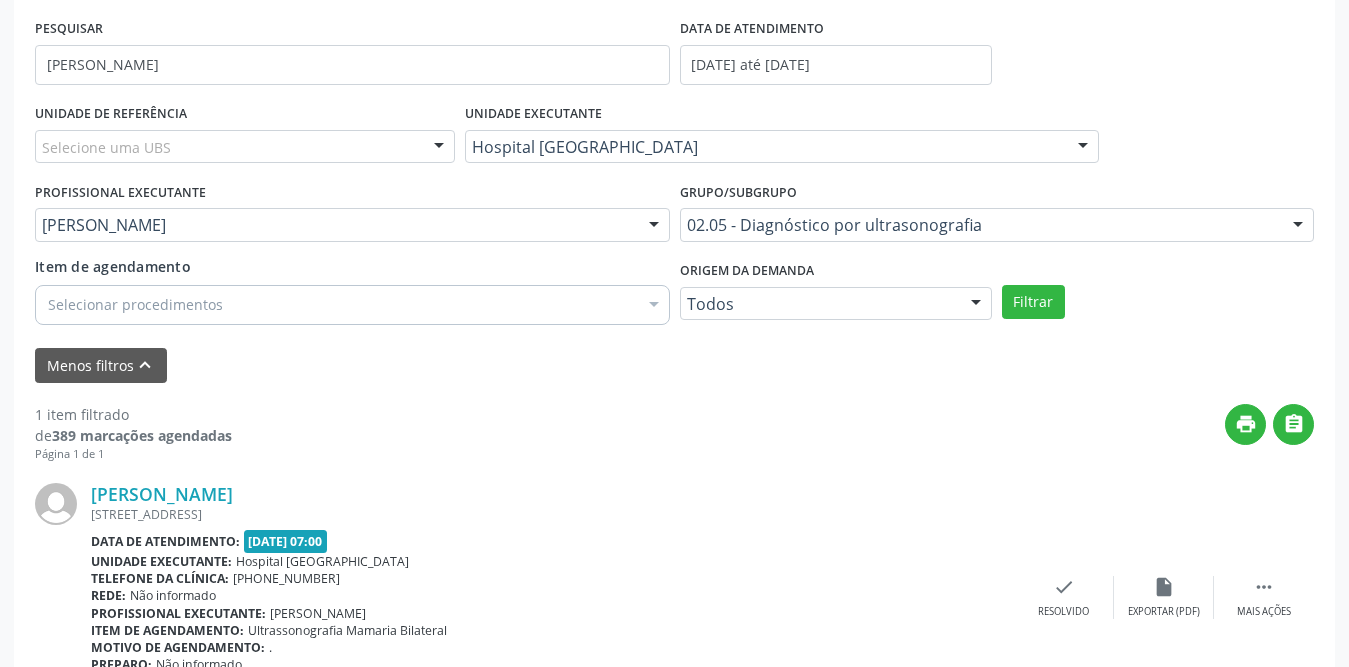 scroll, scrollTop: 473, scrollLeft: 0, axis: vertical 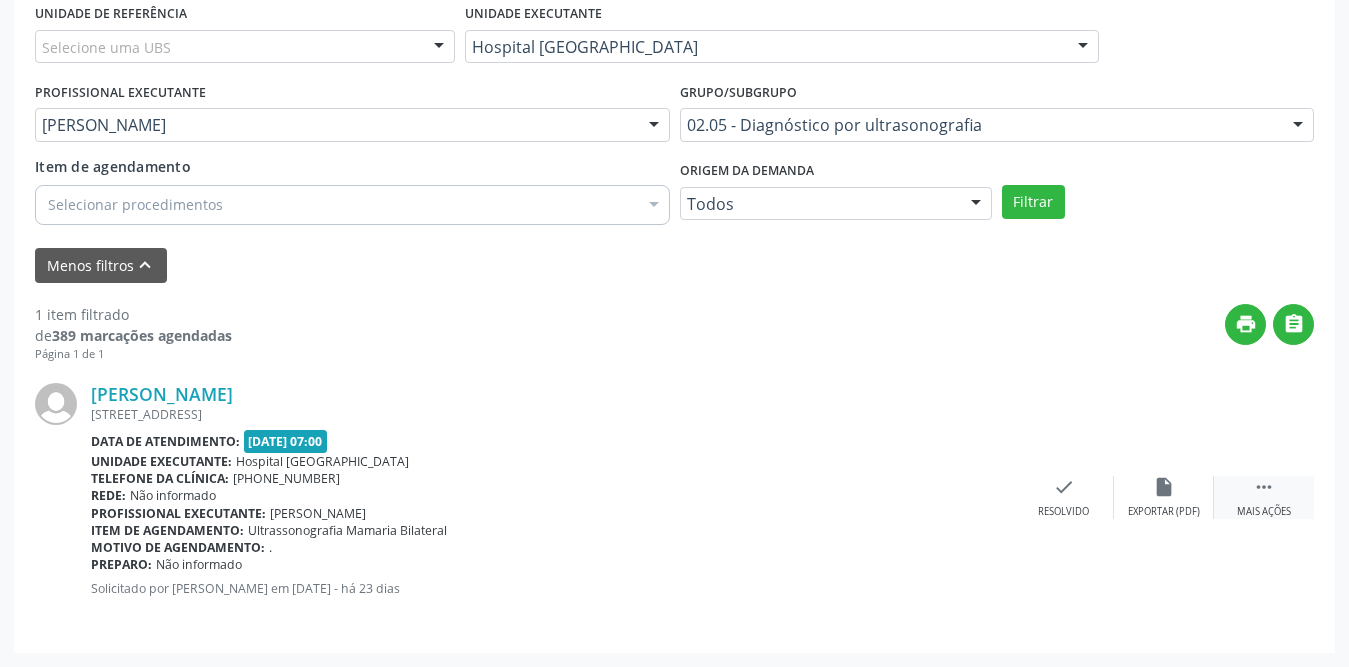 click on "
Mais ações" at bounding box center [1264, 497] 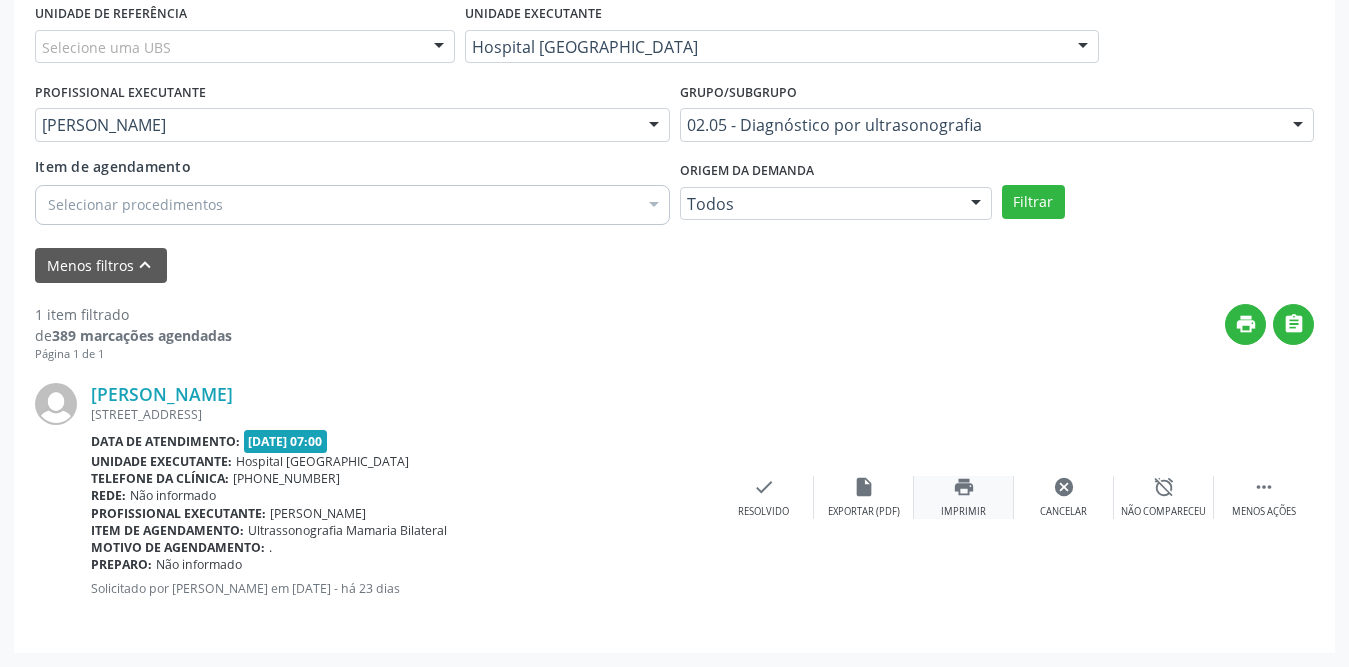 click on "print" at bounding box center [964, 487] 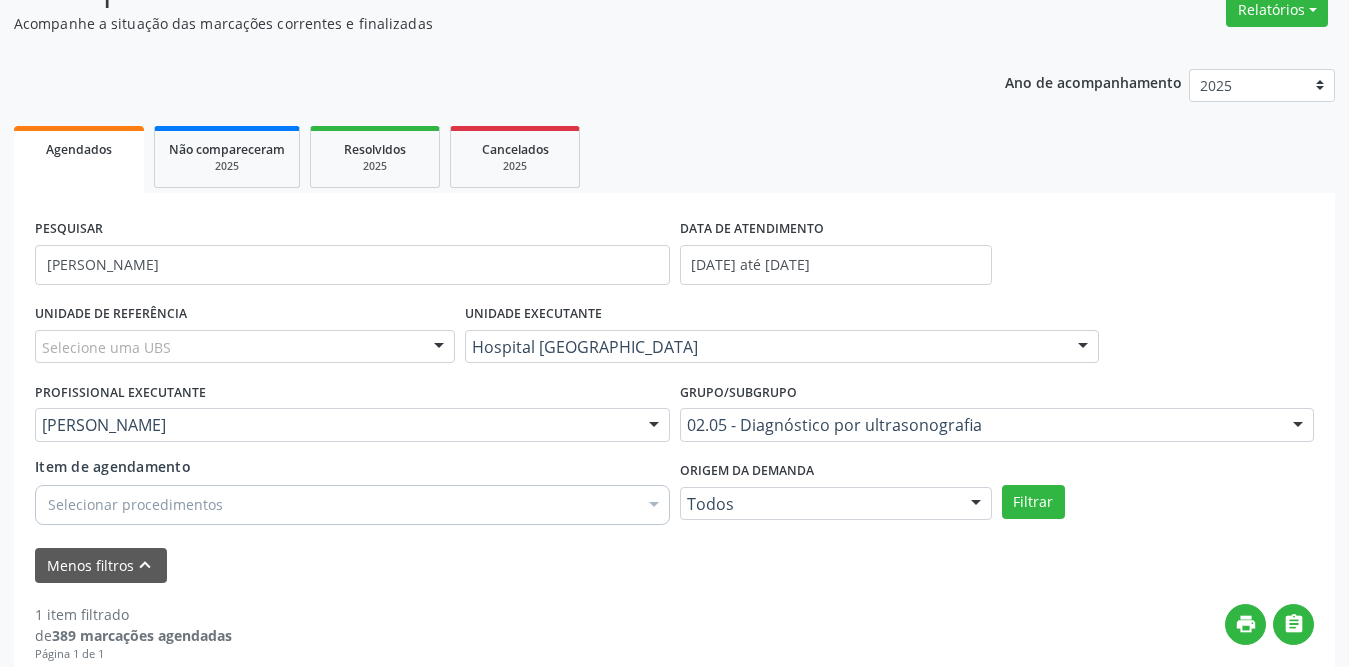 scroll, scrollTop: 73, scrollLeft: 0, axis: vertical 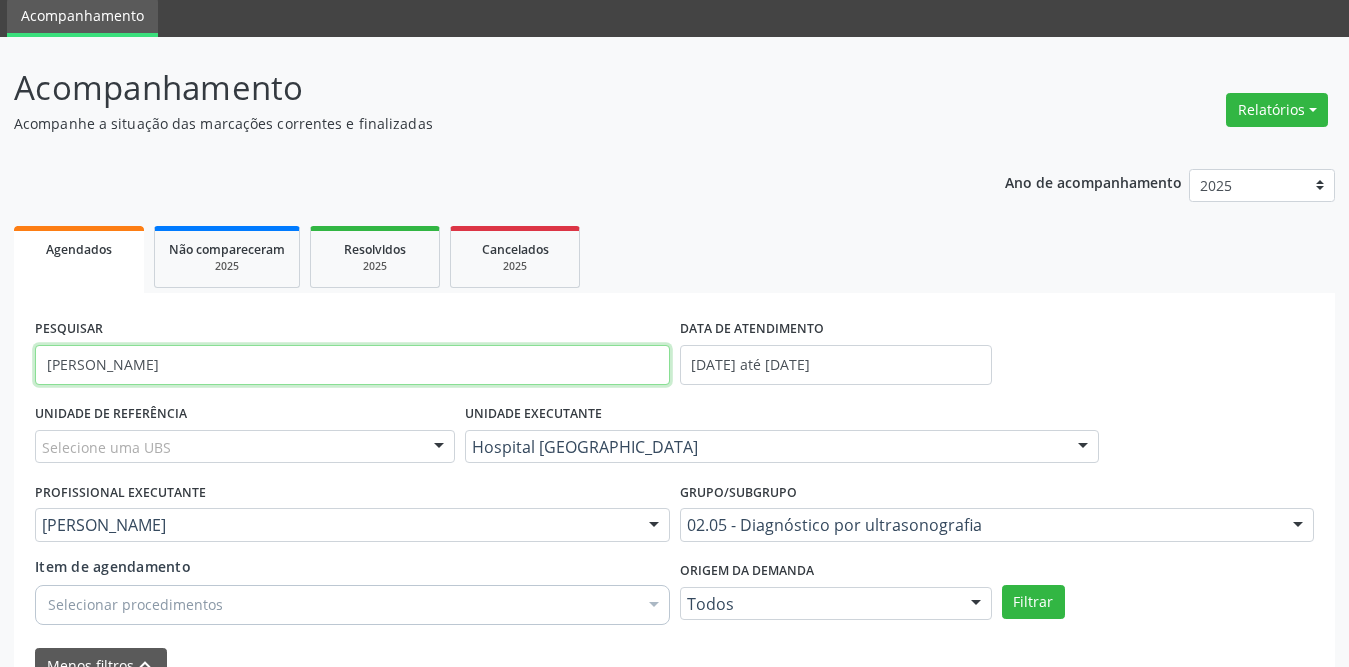 drag, startPoint x: 214, startPoint y: 360, endPoint x: 0, endPoint y: 365, distance: 214.05841 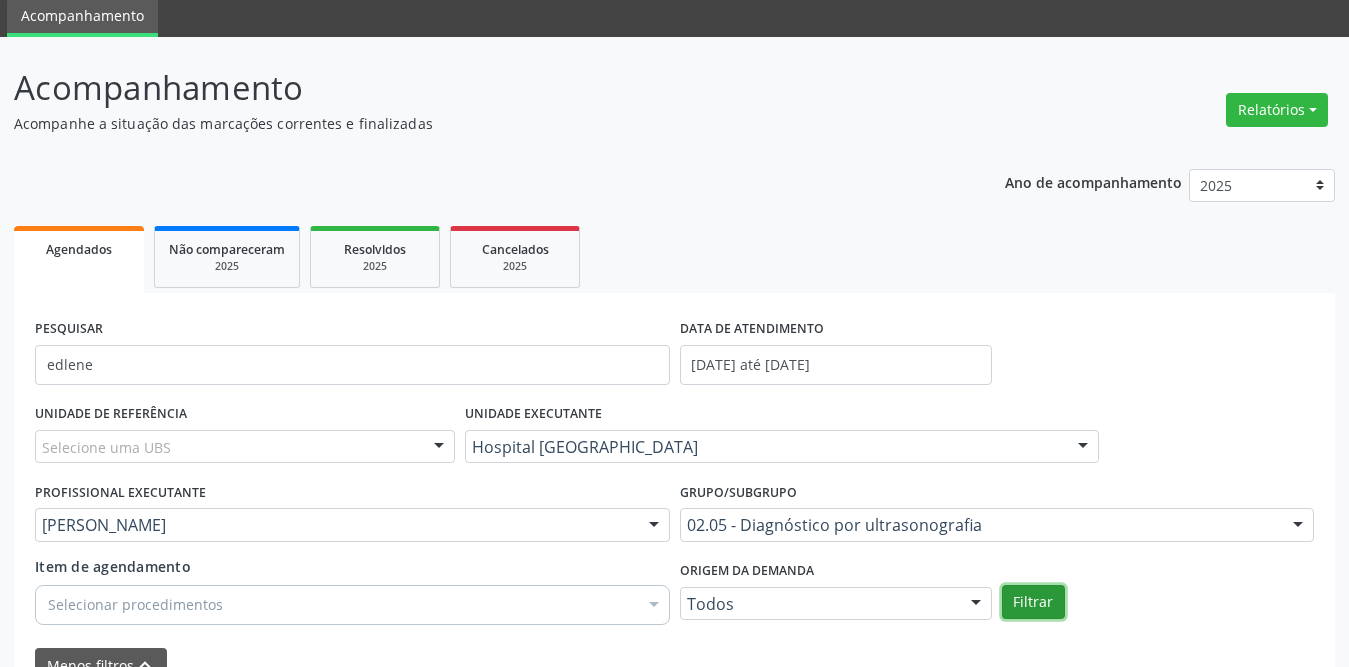 click on "Filtrar" at bounding box center [1033, 602] 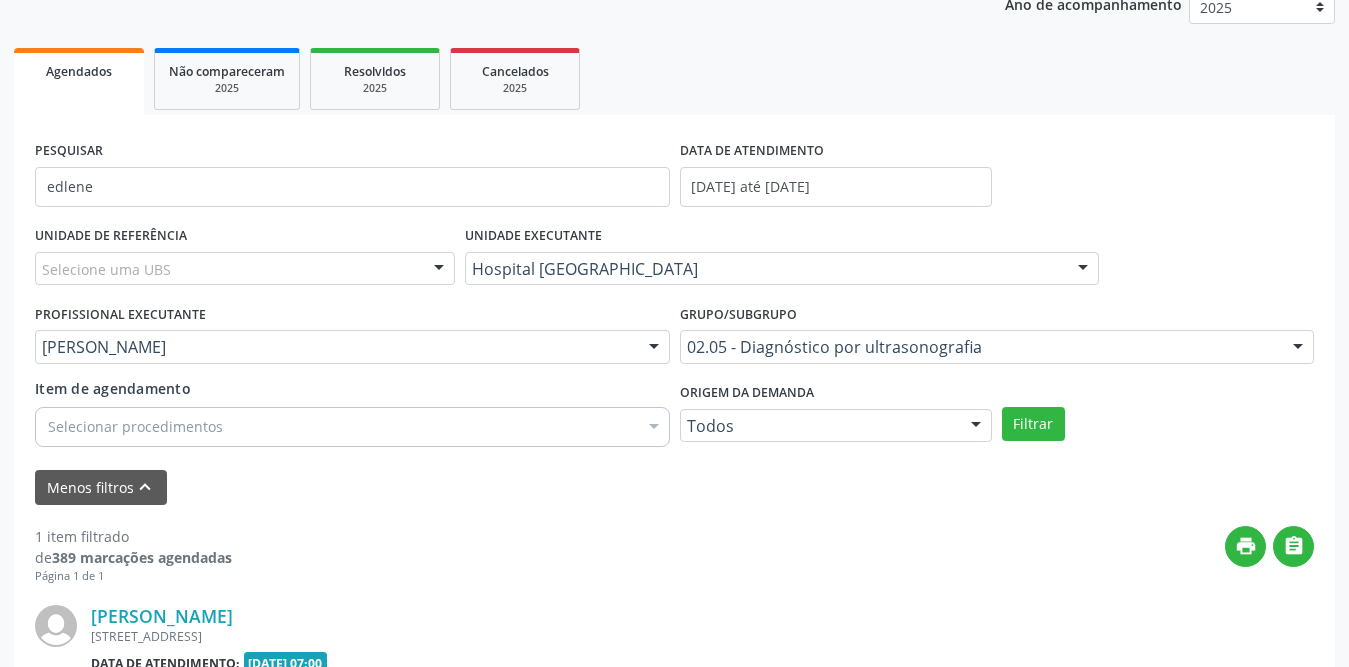 scroll, scrollTop: 473, scrollLeft: 0, axis: vertical 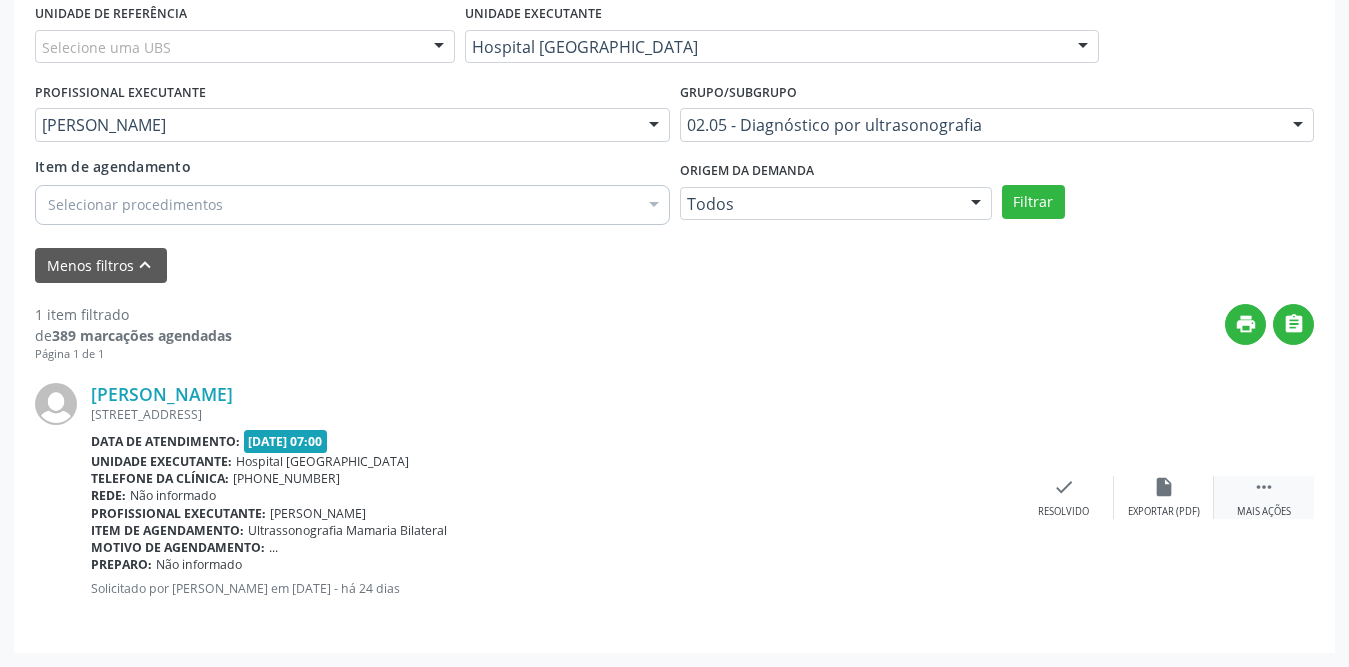 click on "Mais ações" at bounding box center [1264, 512] 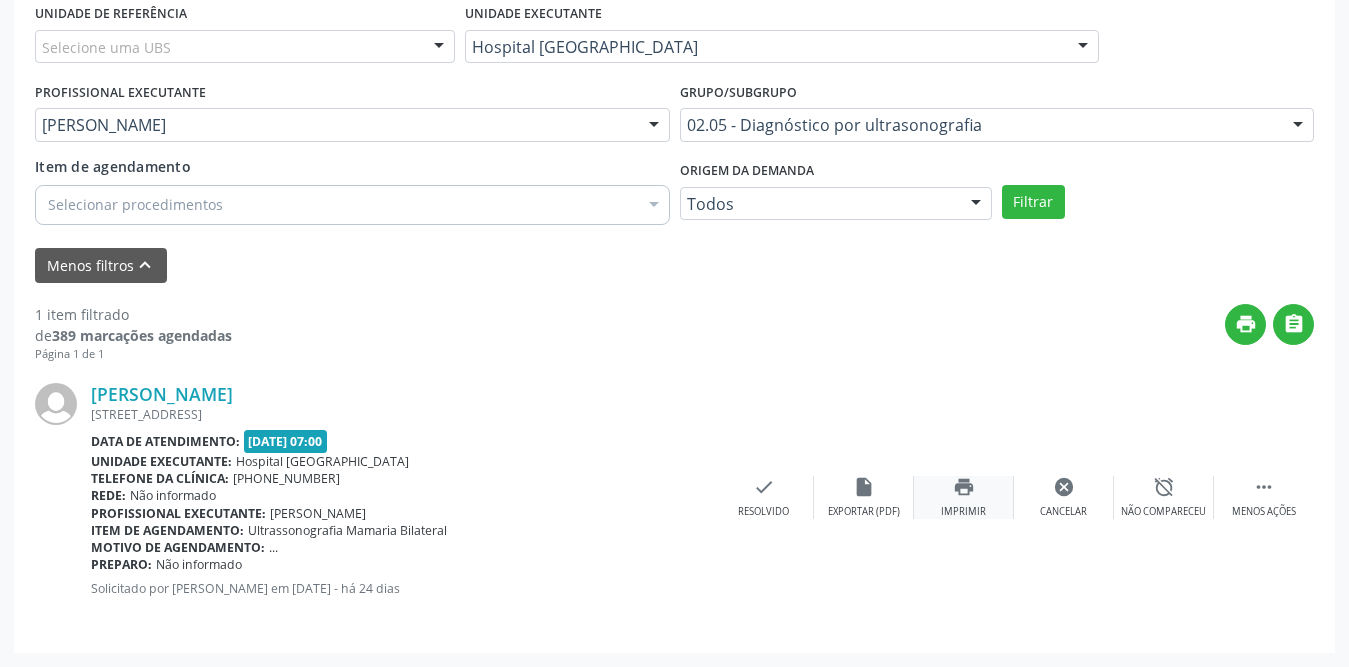 click on "print" at bounding box center (964, 487) 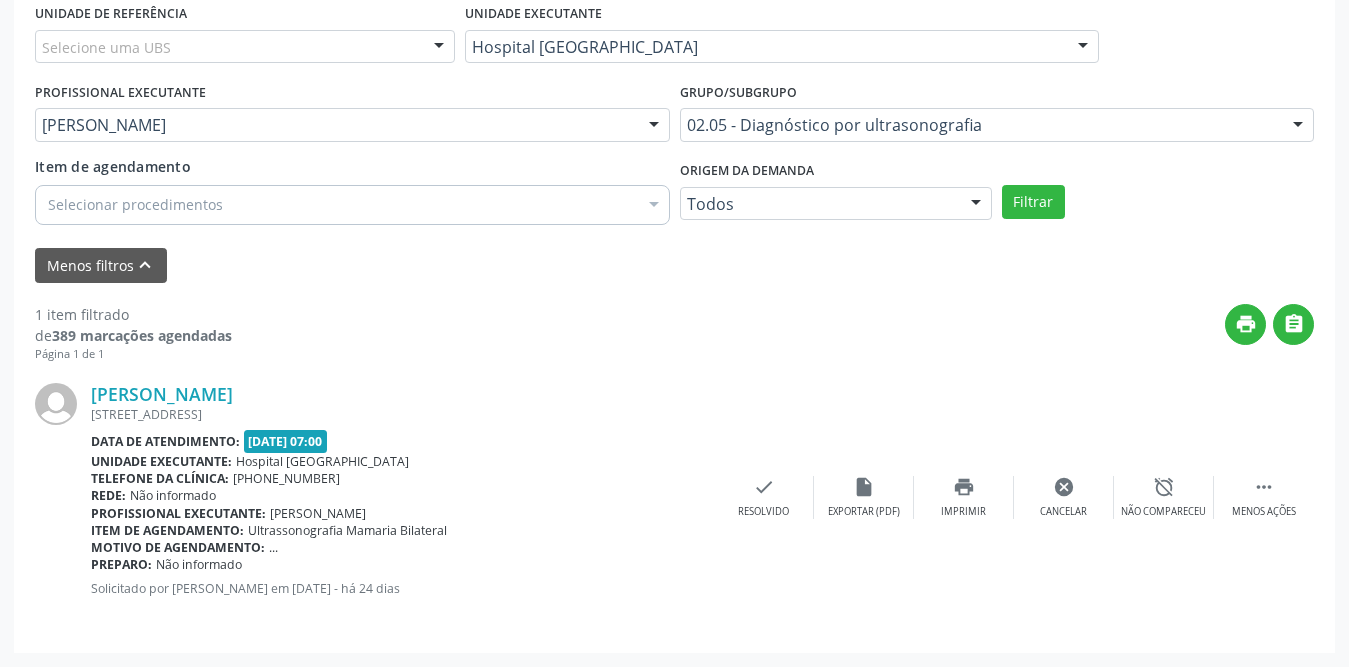 scroll, scrollTop: 273, scrollLeft: 0, axis: vertical 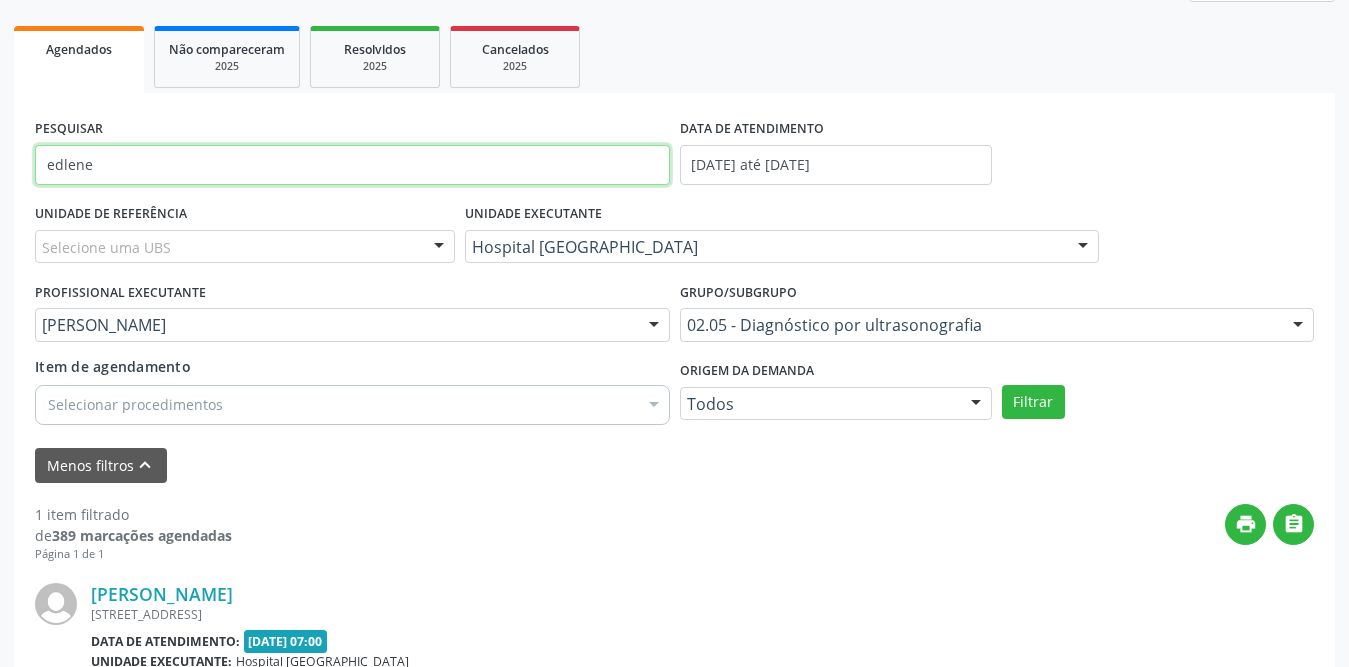 drag, startPoint x: 152, startPoint y: 158, endPoint x: 0, endPoint y: 162, distance: 152.05263 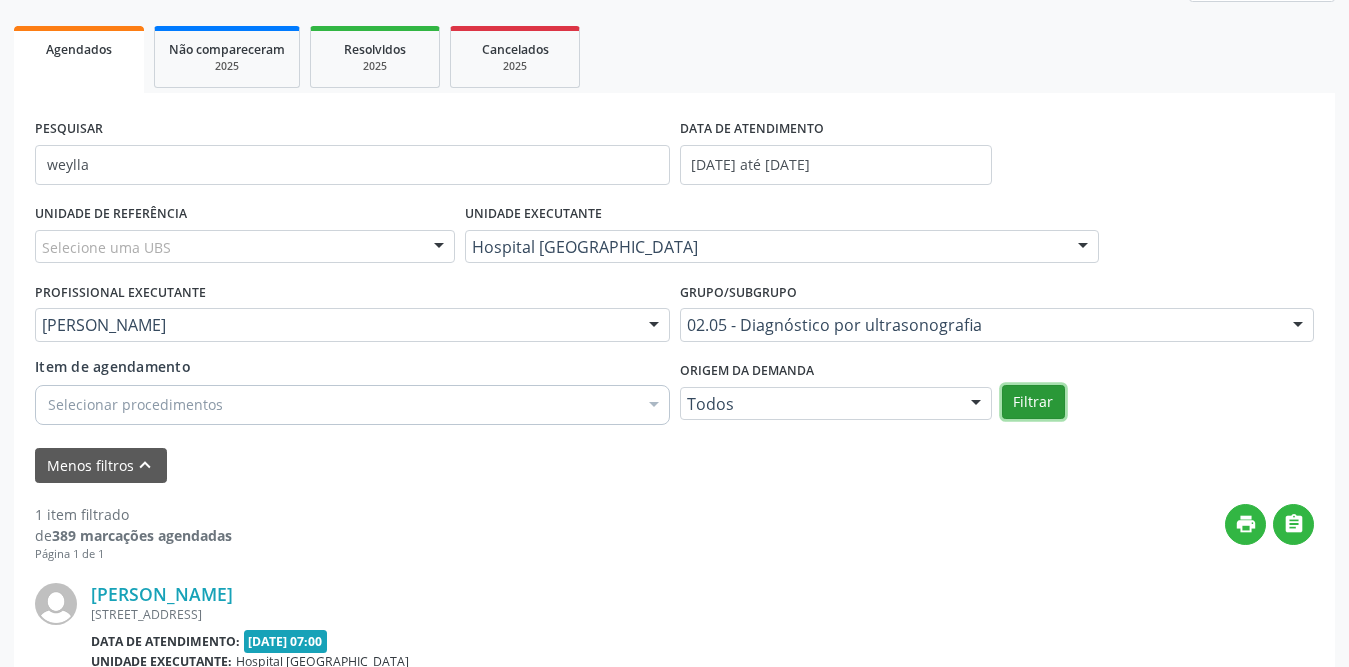 click on "Filtrar" at bounding box center [1033, 402] 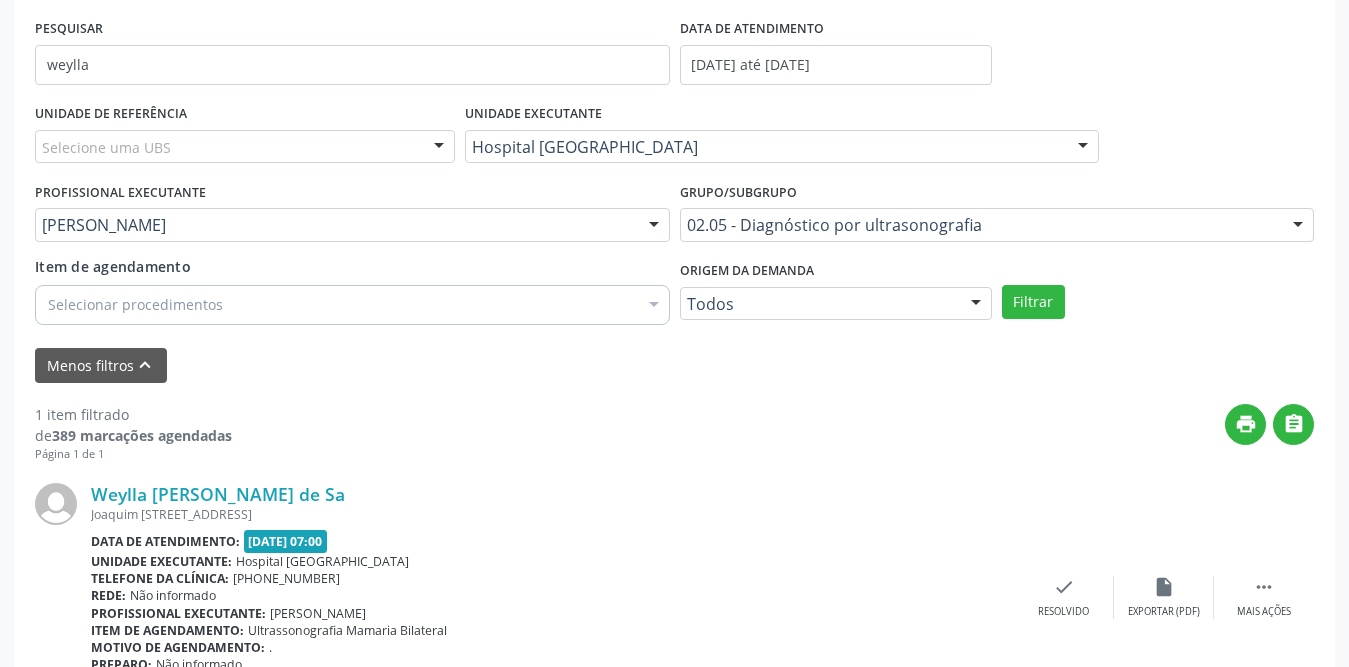 scroll, scrollTop: 473, scrollLeft: 0, axis: vertical 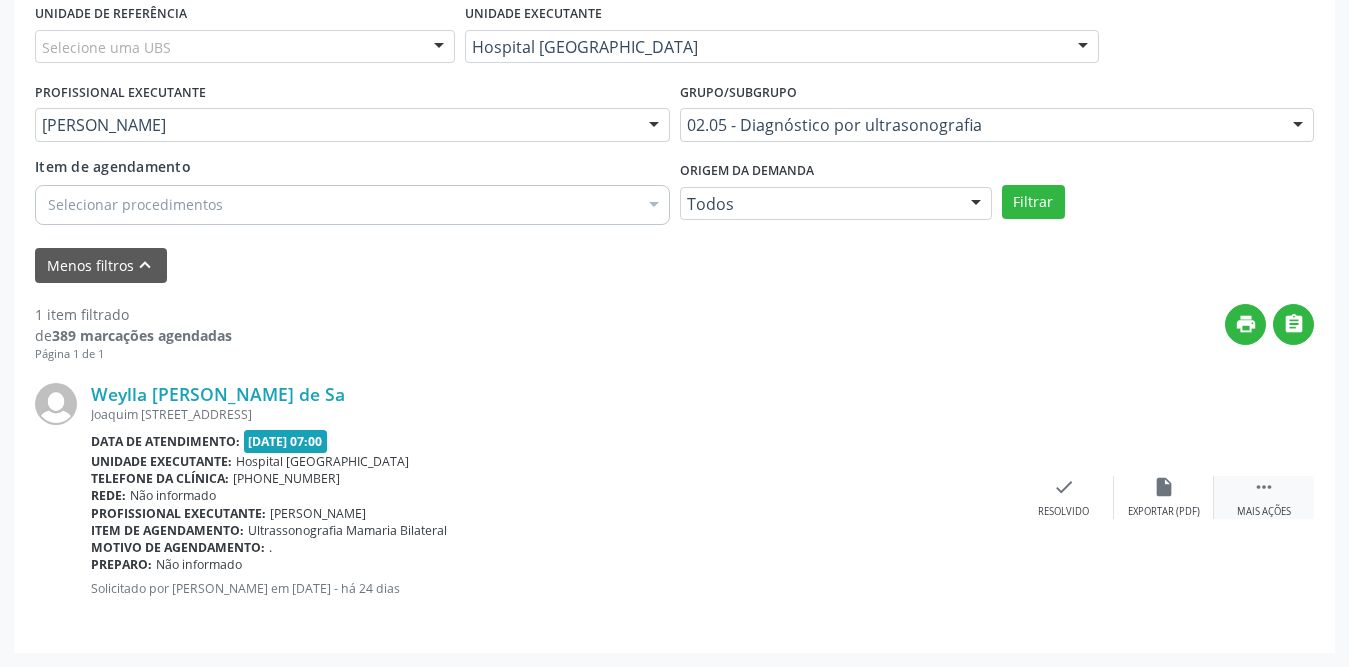 click on "
Mais ações" at bounding box center [1264, 497] 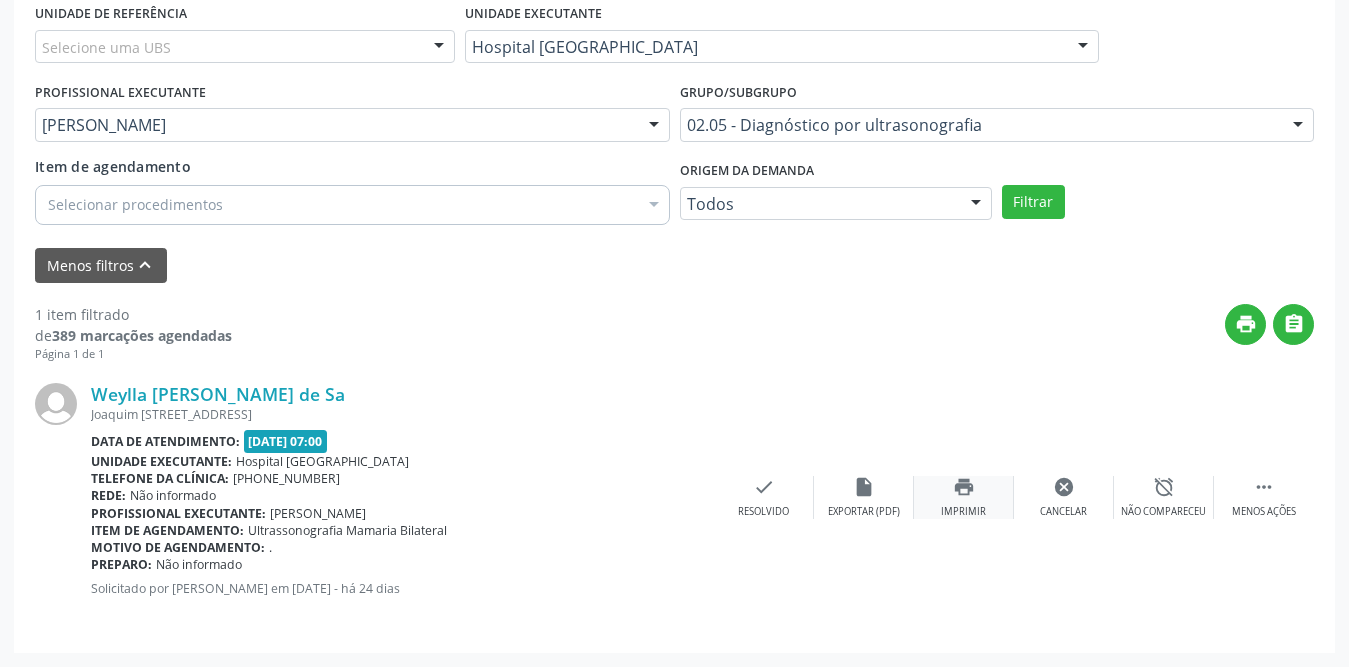 click on "print" at bounding box center (964, 487) 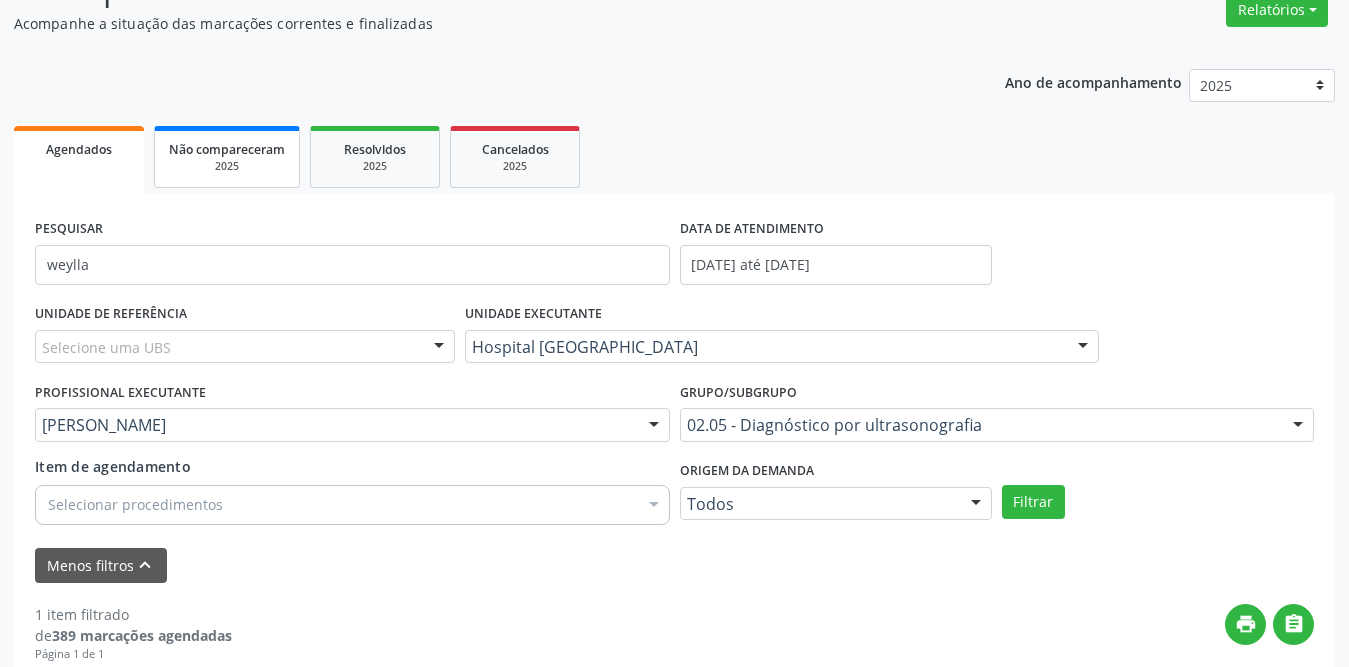 scroll, scrollTop: 73, scrollLeft: 0, axis: vertical 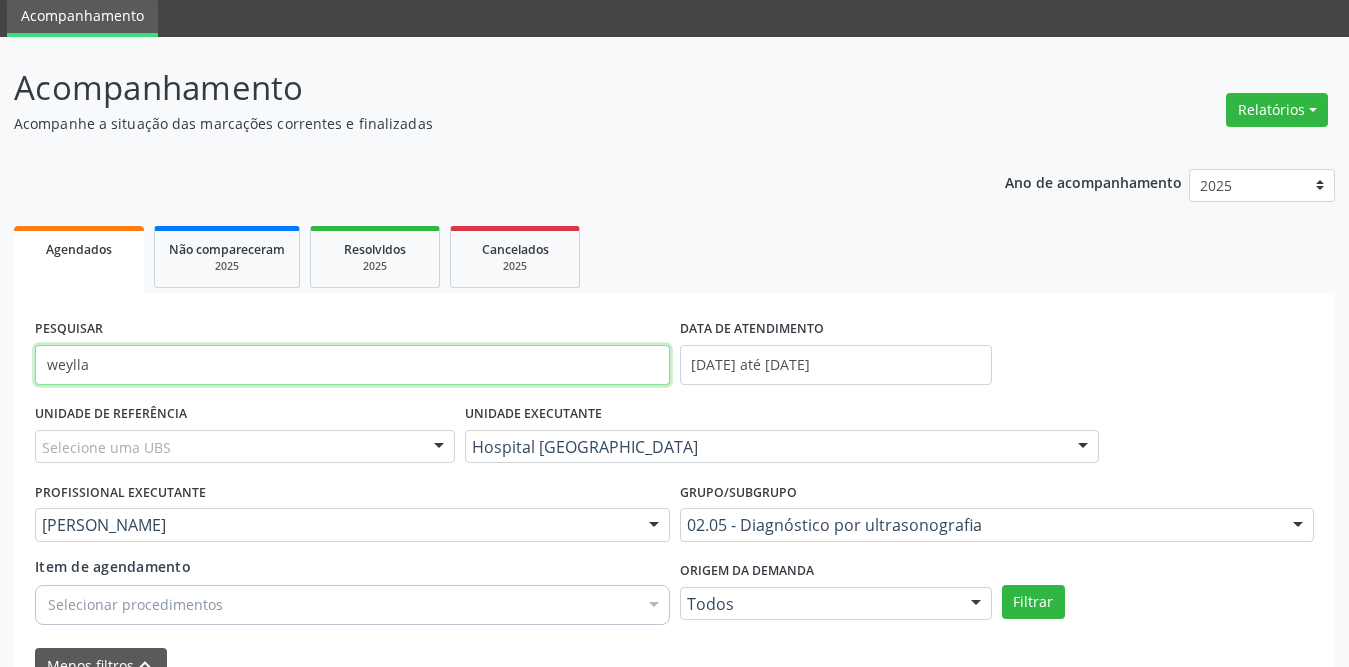 drag, startPoint x: 163, startPoint y: 369, endPoint x: 0, endPoint y: 367, distance: 163.01227 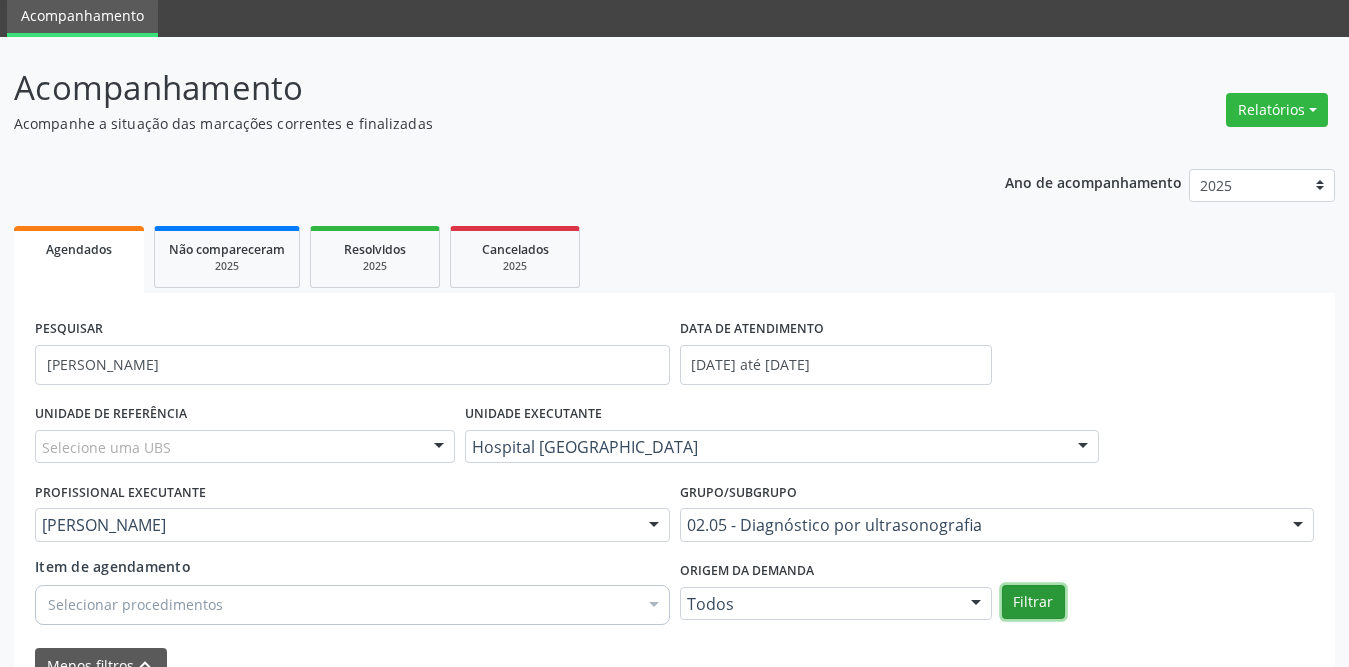 click on "Filtrar" at bounding box center (1033, 602) 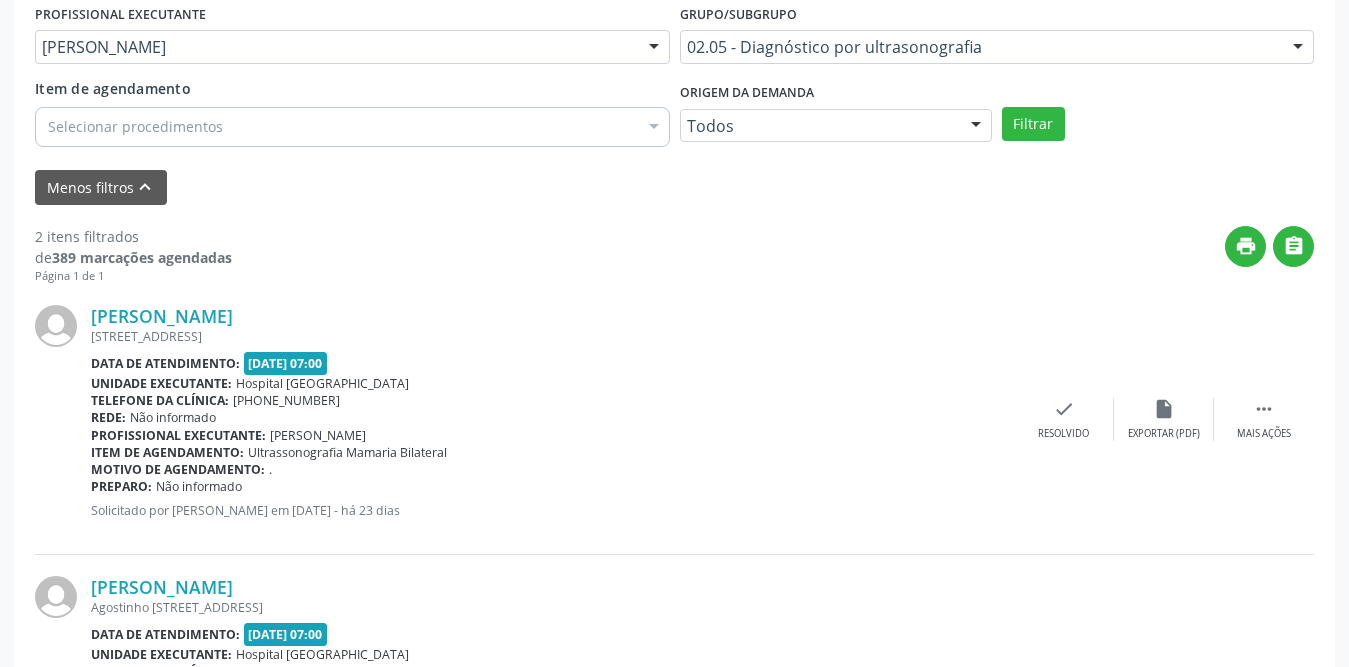 scroll, scrollTop: 744, scrollLeft: 0, axis: vertical 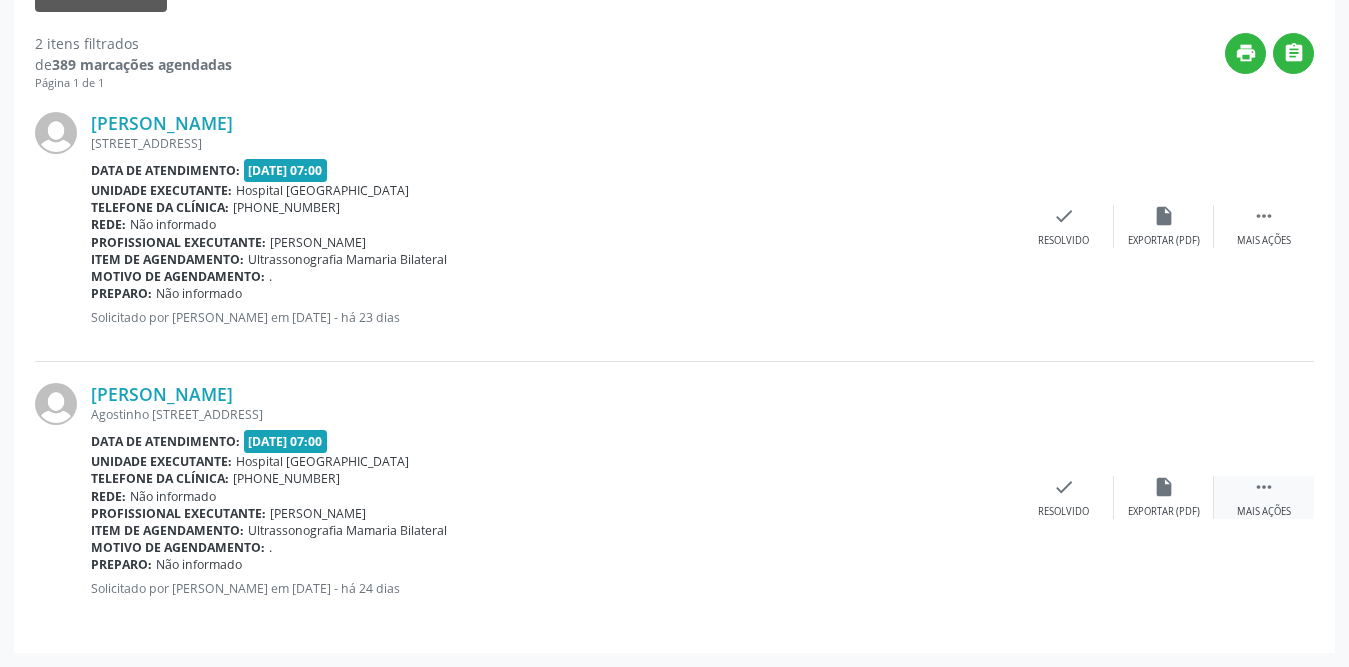 click on "" at bounding box center [1264, 487] 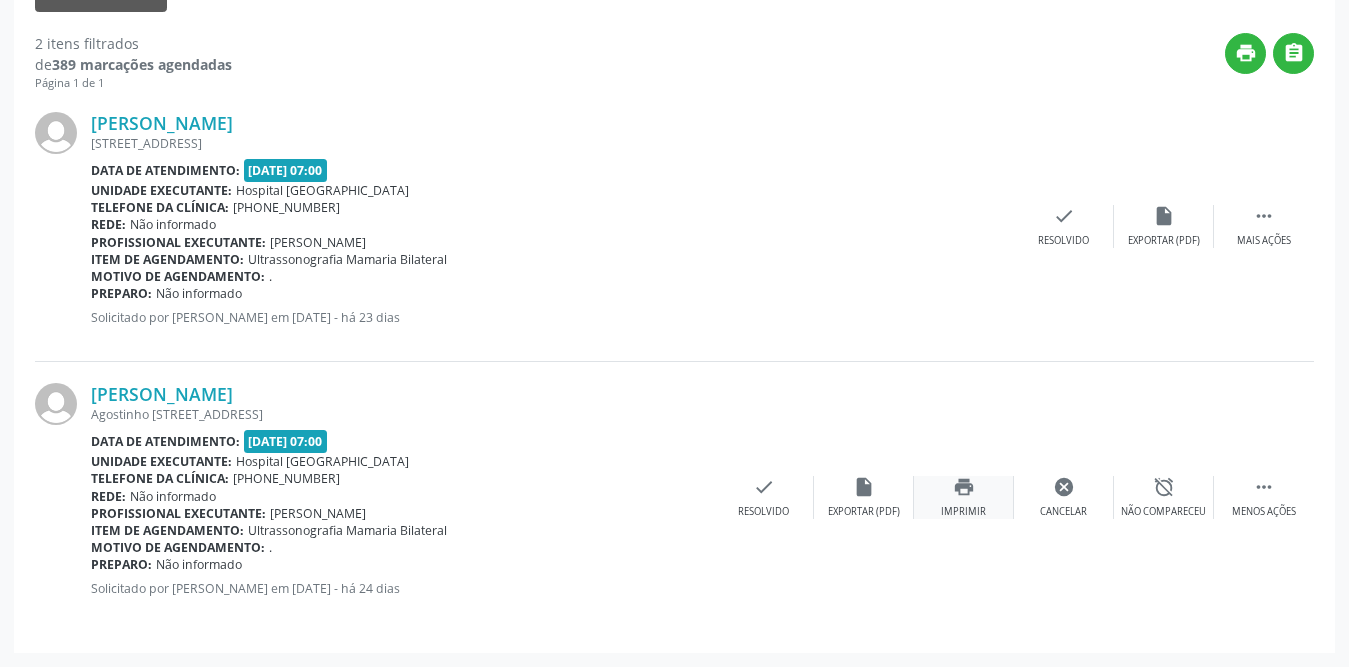 click on "print
Imprimir" at bounding box center (964, 497) 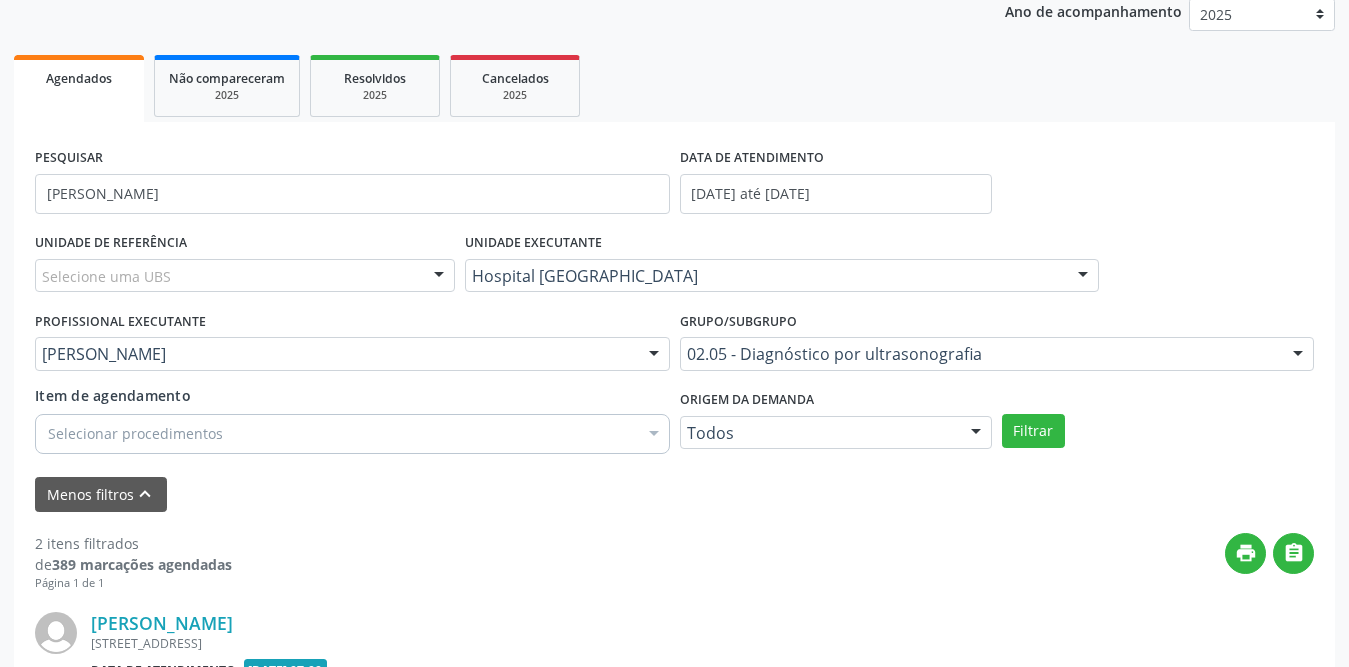 scroll, scrollTop: 144, scrollLeft: 0, axis: vertical 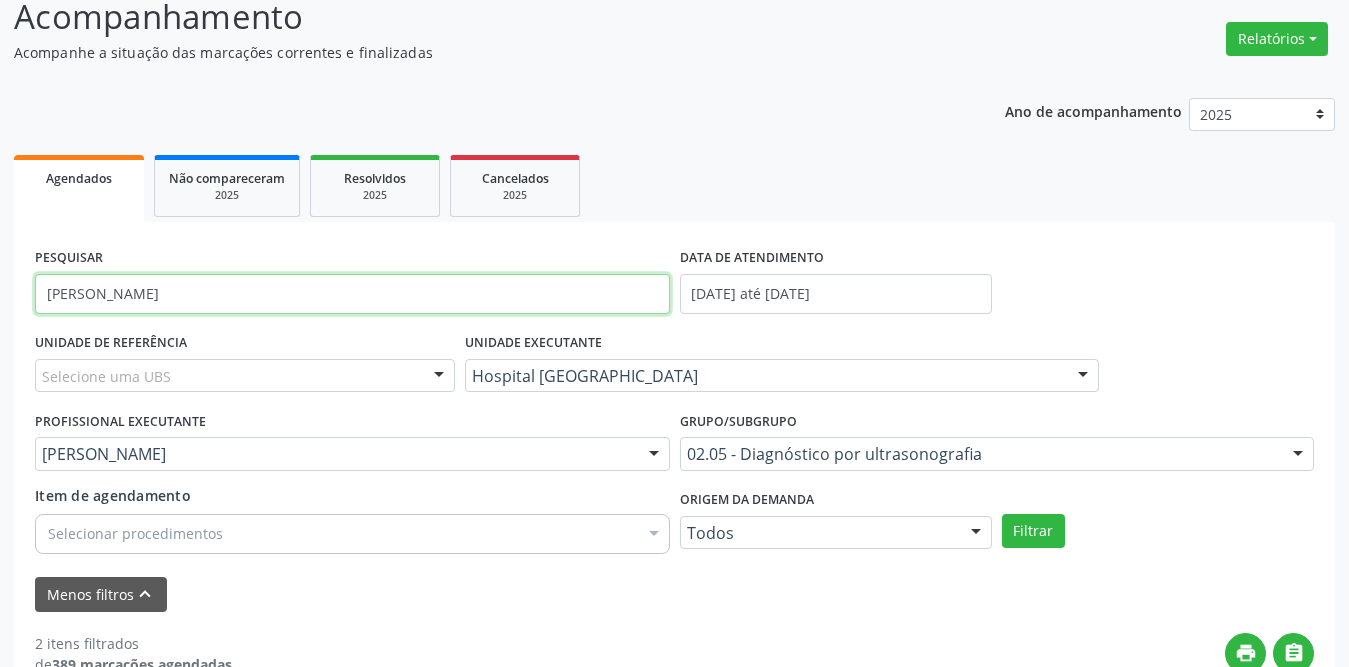 drag, startPoint x: 148, startPoint y: 298, endPoint x: 0, endPoint y: 300, distance: 148.01352 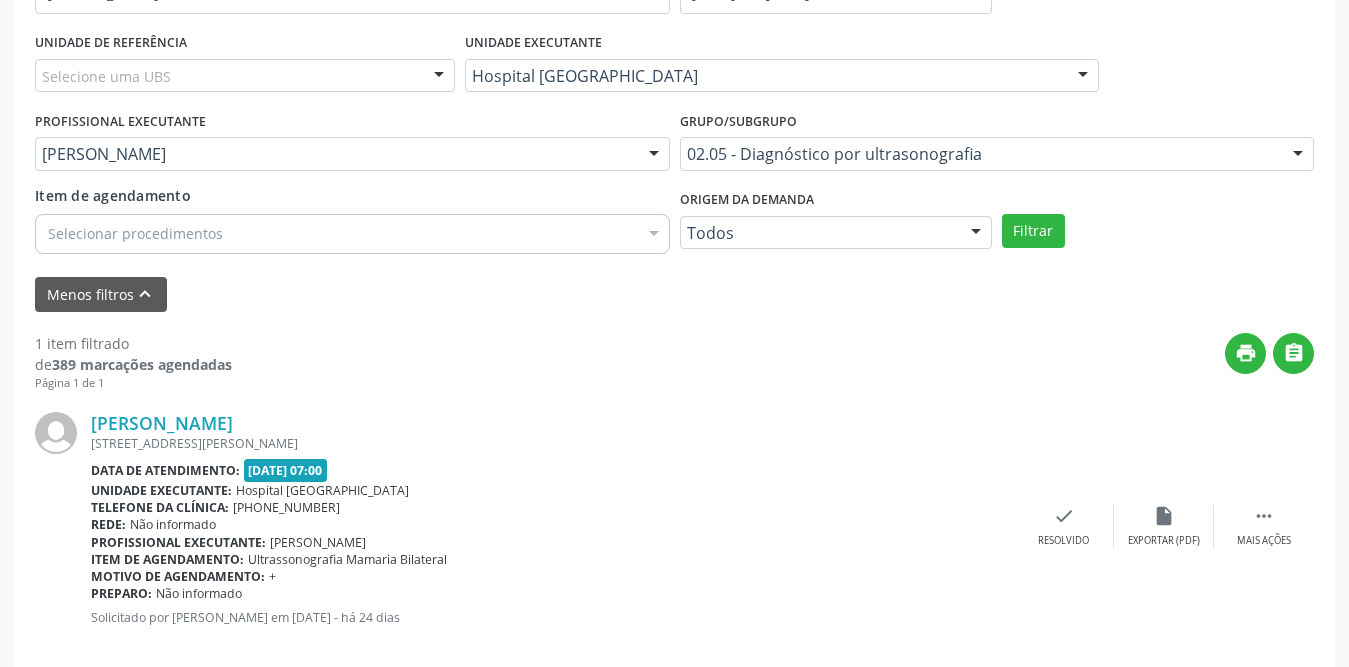 scroll, scrollTop: 473, scrollLeft: 0, axis: vertical 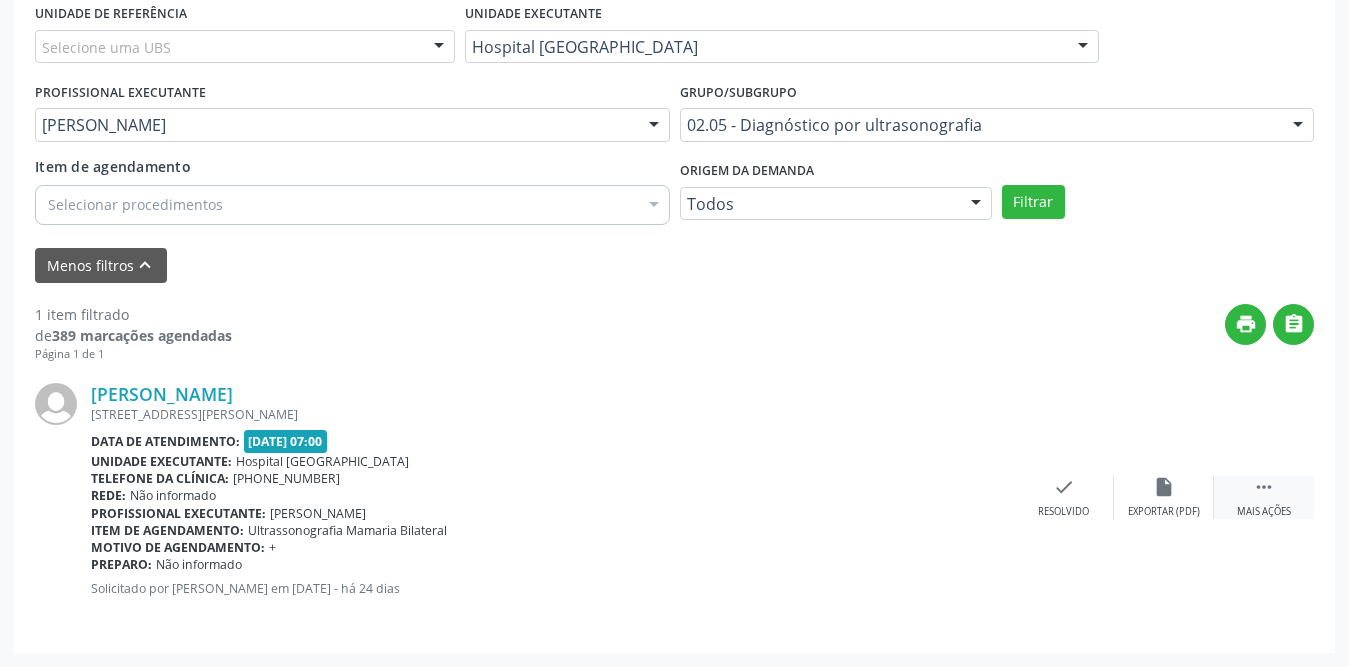 click on "" at bounding box center [1264, 487] 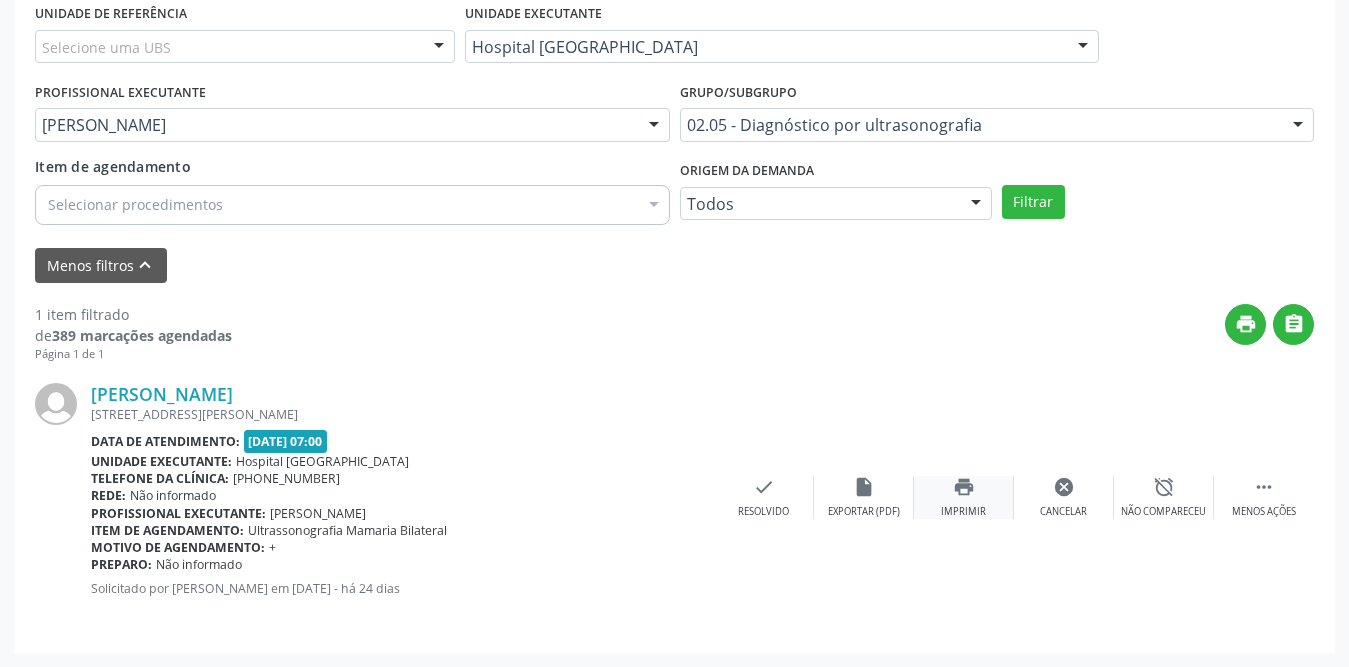 click on "Imprimir" at bounding box center (963, 512) 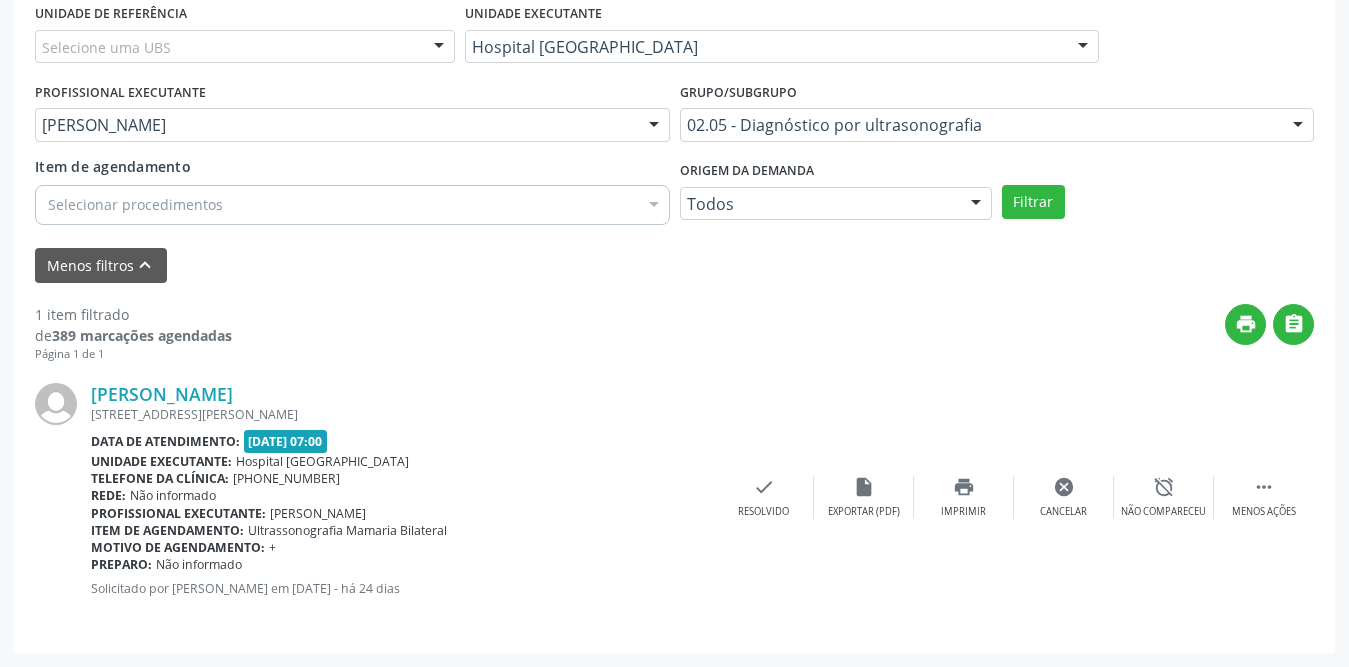 scroll, scrollTop: 273, scrollLeft: 0, axis: vertical 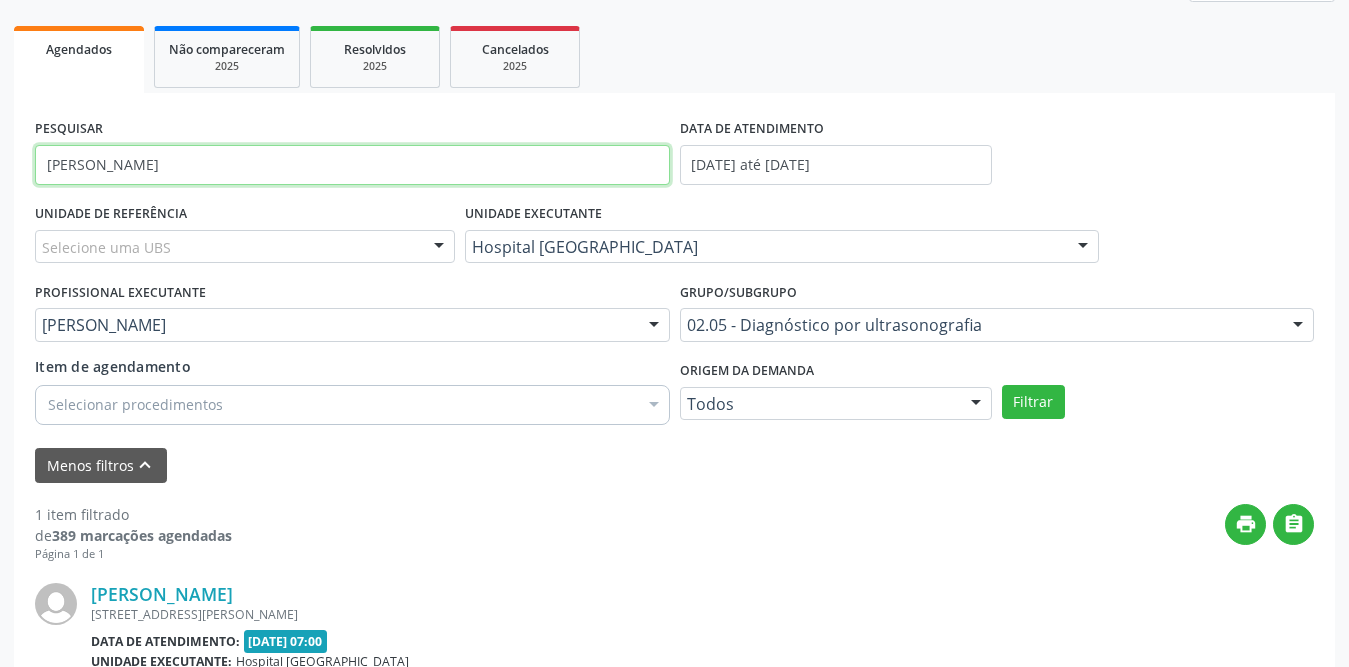 drag, startPoint x: 255, startPoint y: 165, endPoint x: 29, endPoint y: 160, distance: 226.0553 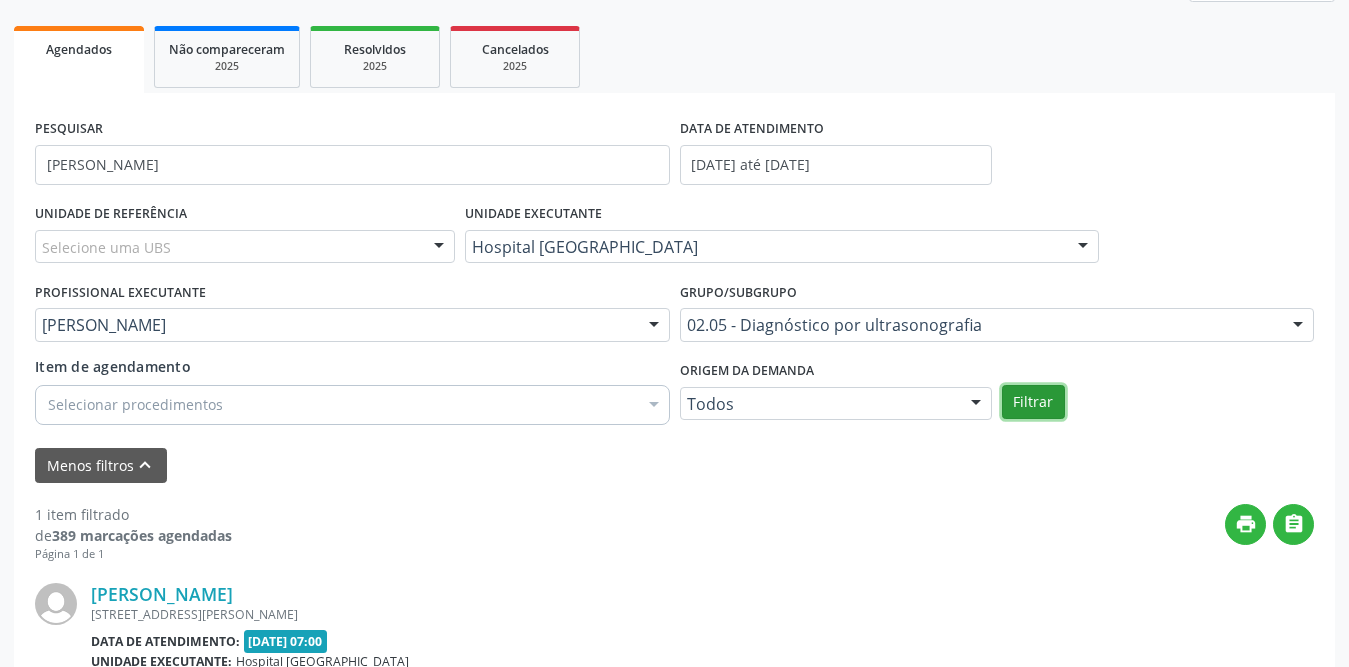 click on "Filtrar" at bounding box center [1033, 402] 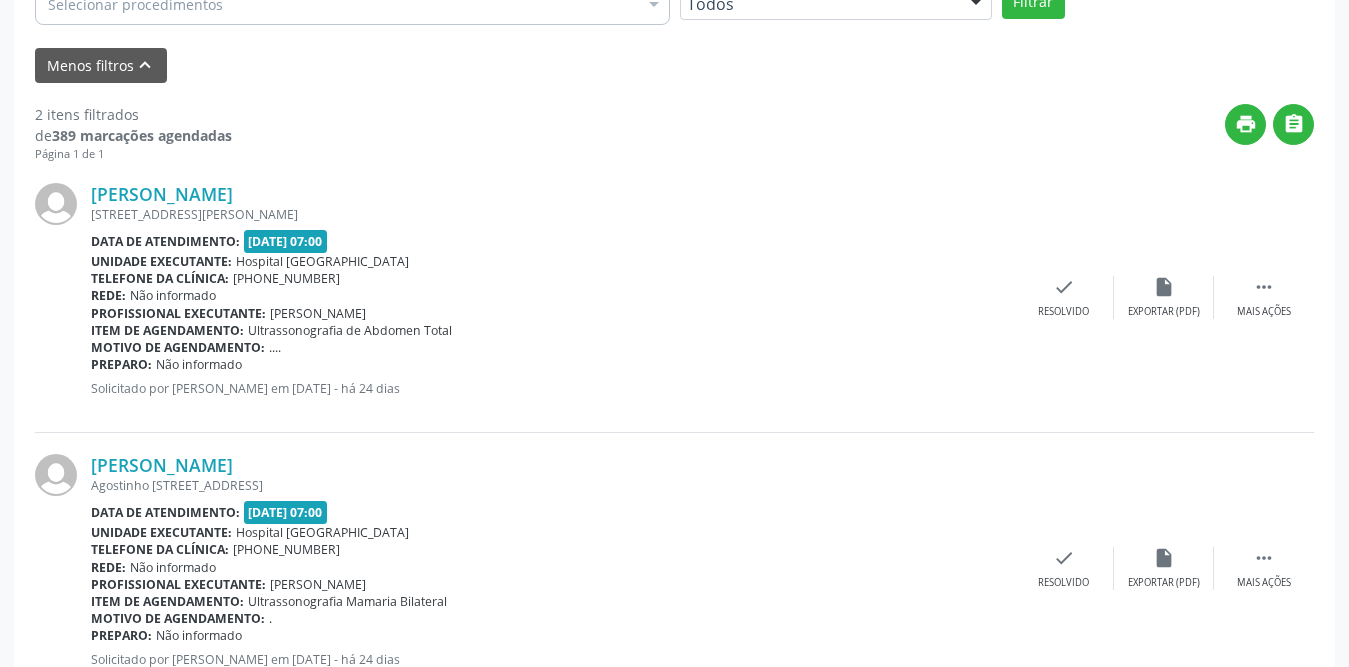 scroll, scrollTop: 744, scrollLeft: 0, axis: vertical 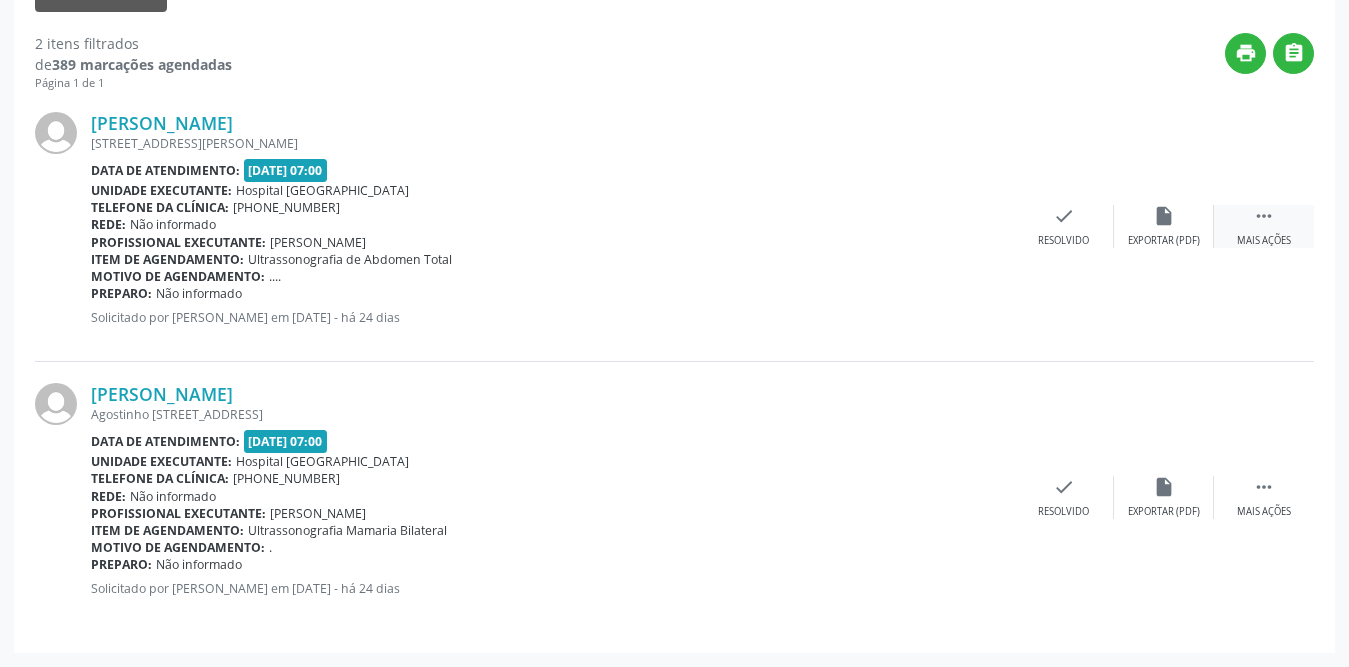 click on "" at bounding box center (1264, 216) 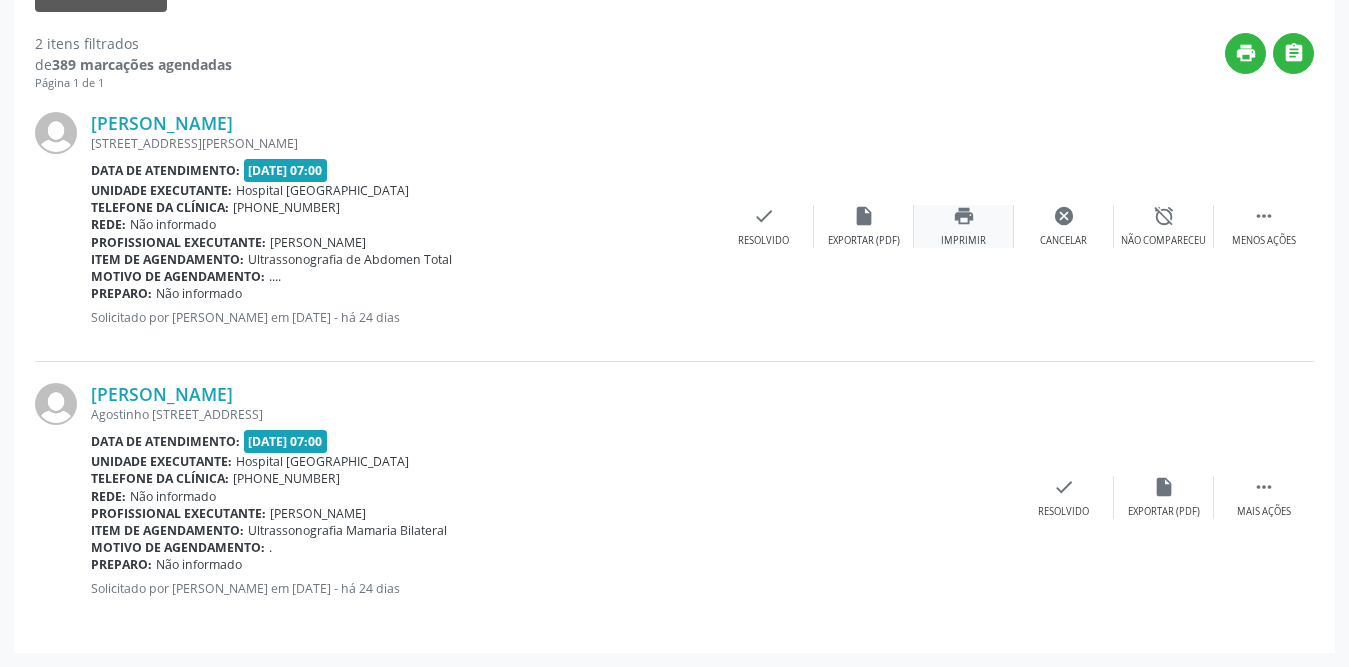 click on "print
Imprimir" at bounding box center (964, 226) 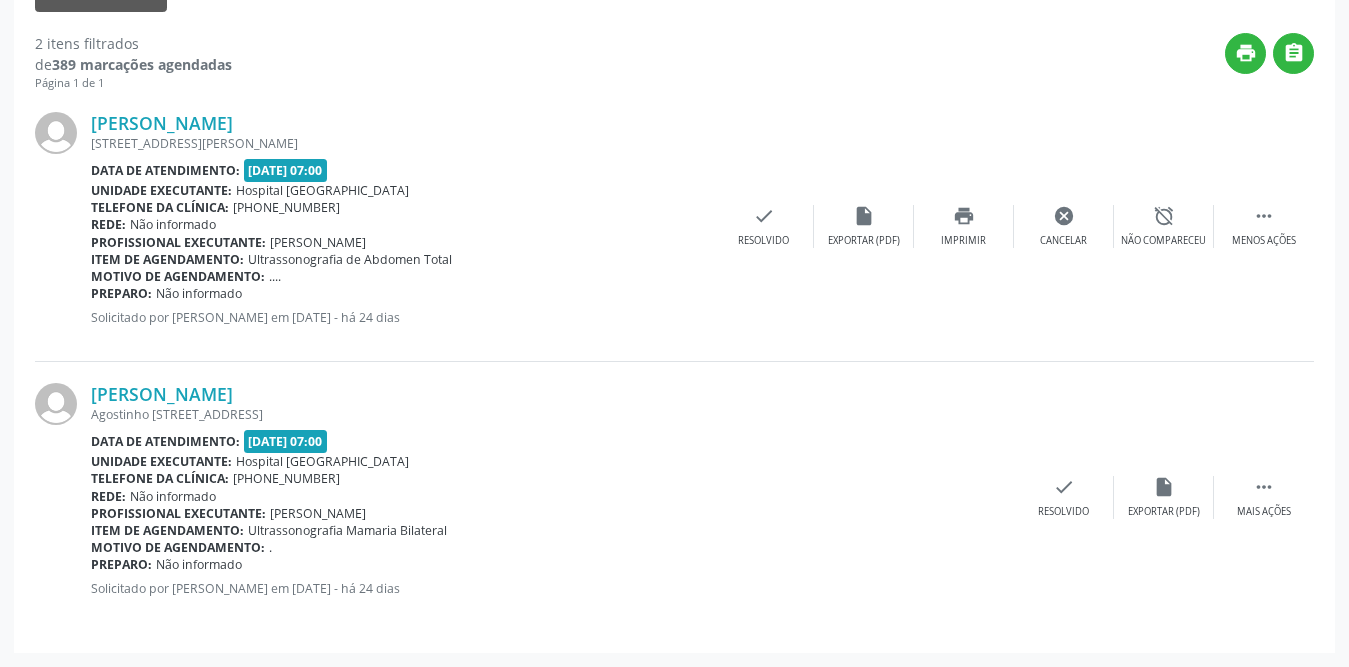 scroll, scrollTop: 344, scrollLeft: 0, axis: vertical 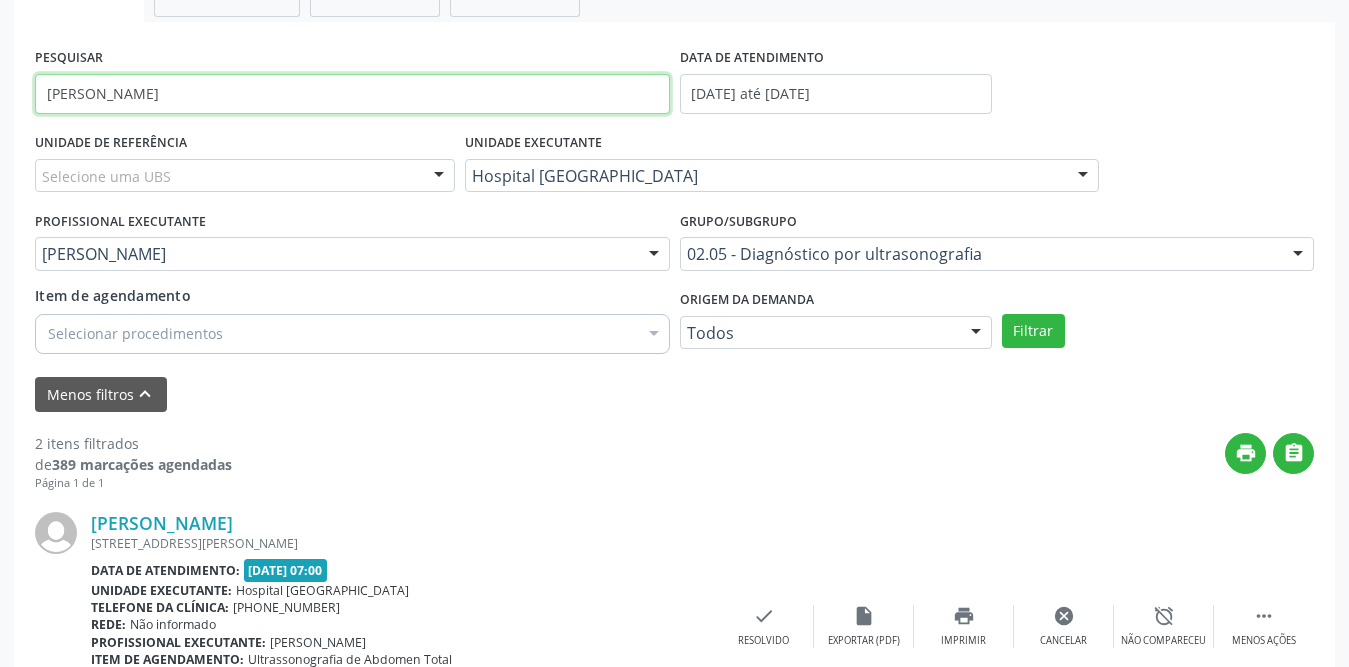 drag, startPoint x: 172, startPoint y: 86, endPoint x: 12, endPoint y: 96, distance: 160.3122 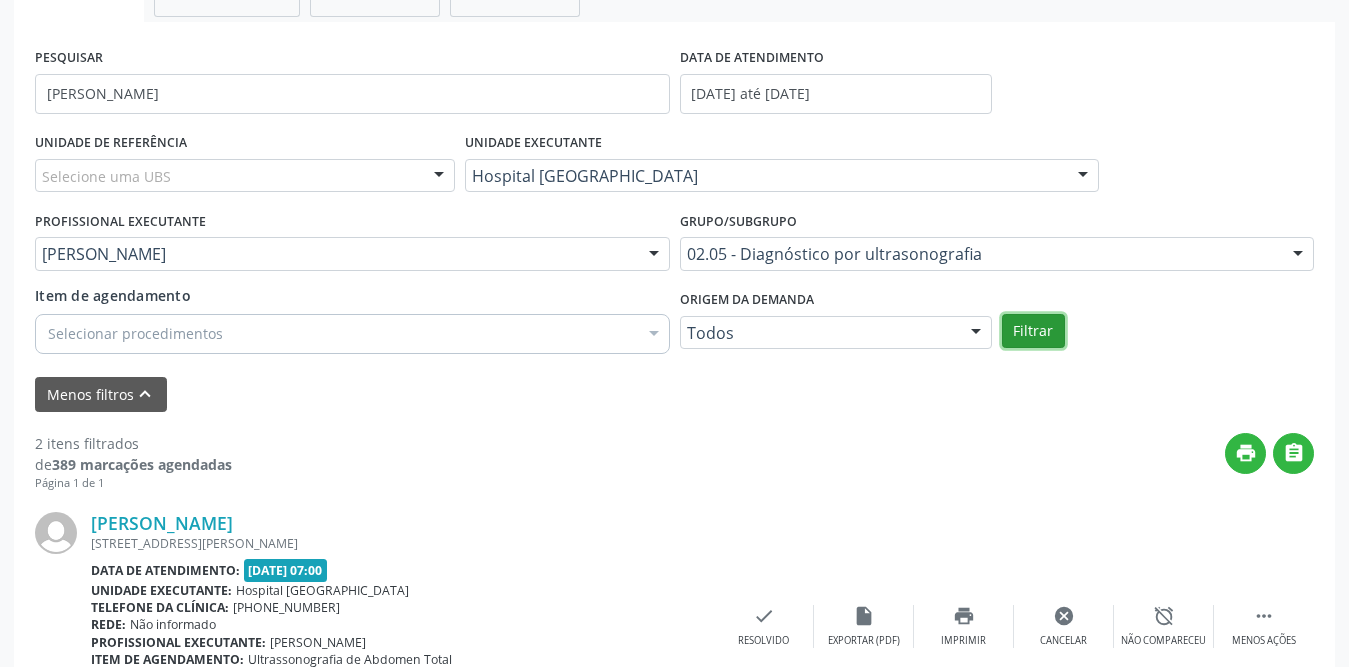click on "Filtrar" at bounding box center [1033, 331] 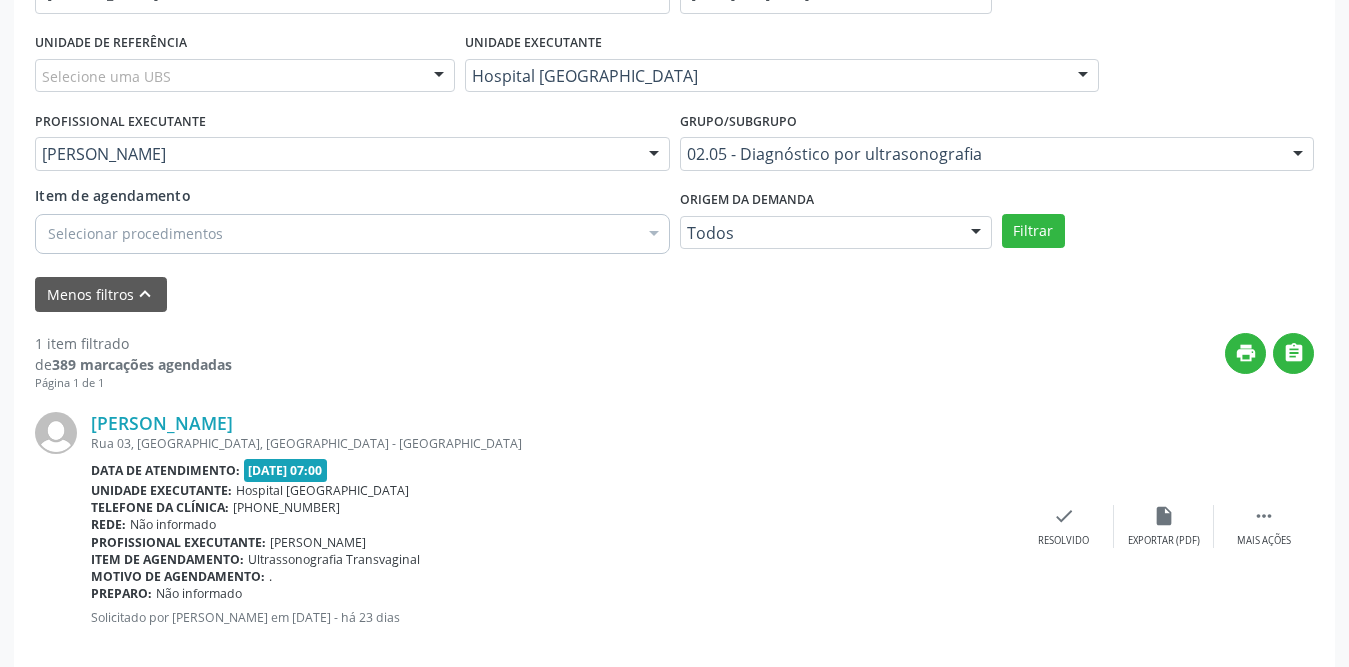 scroll, scrollTop: 473, scrollLeft: 0, axis: vertical 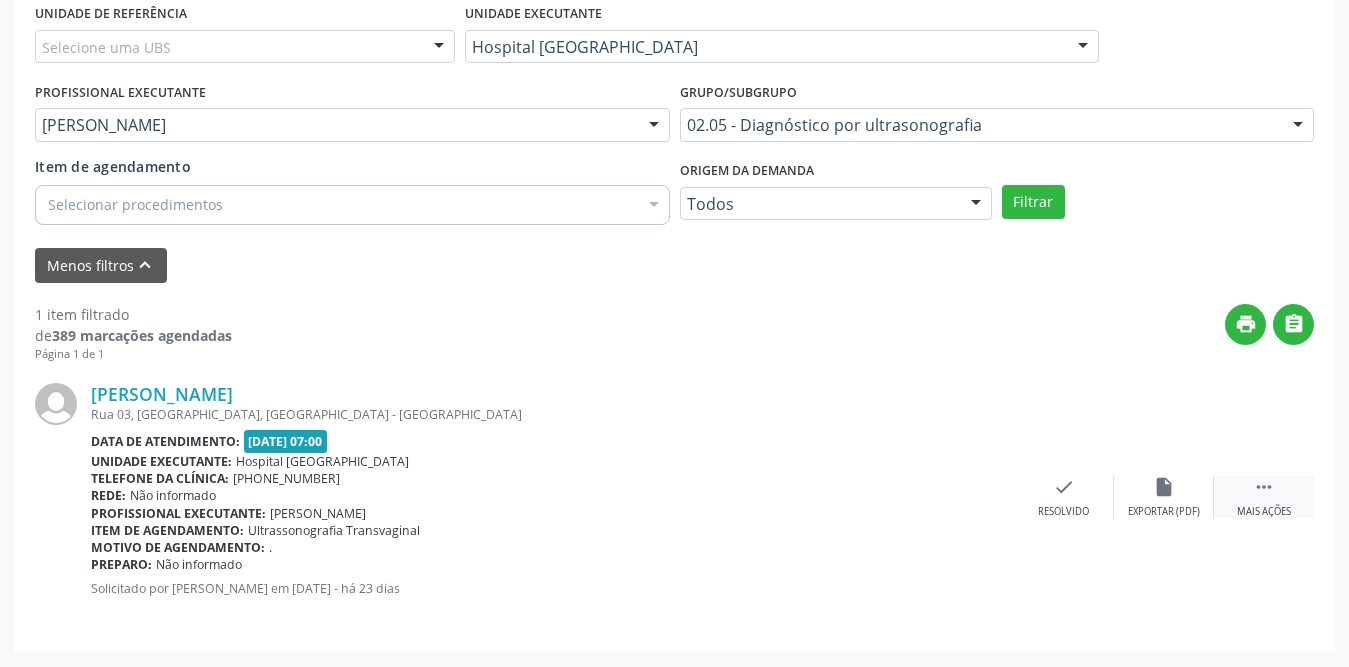 click on "" at bounding box center [1264, 487] 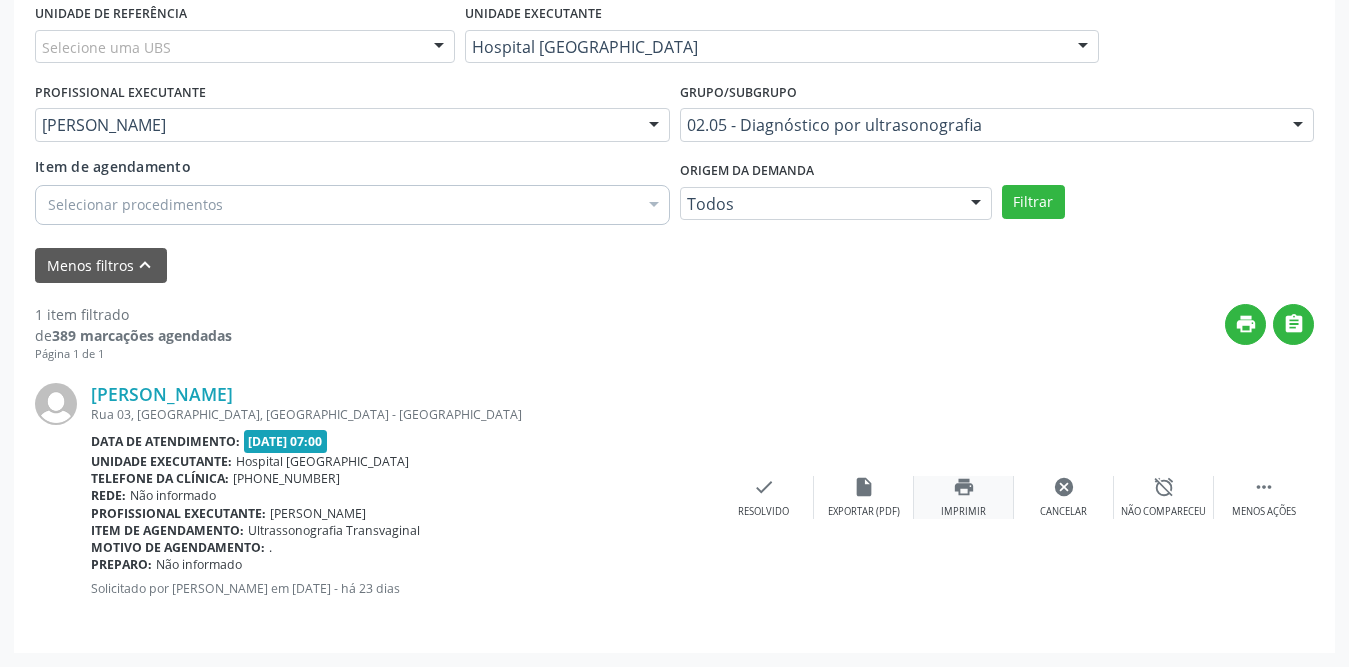 click on "print
Imprimir" at bounding box center [964, 497] 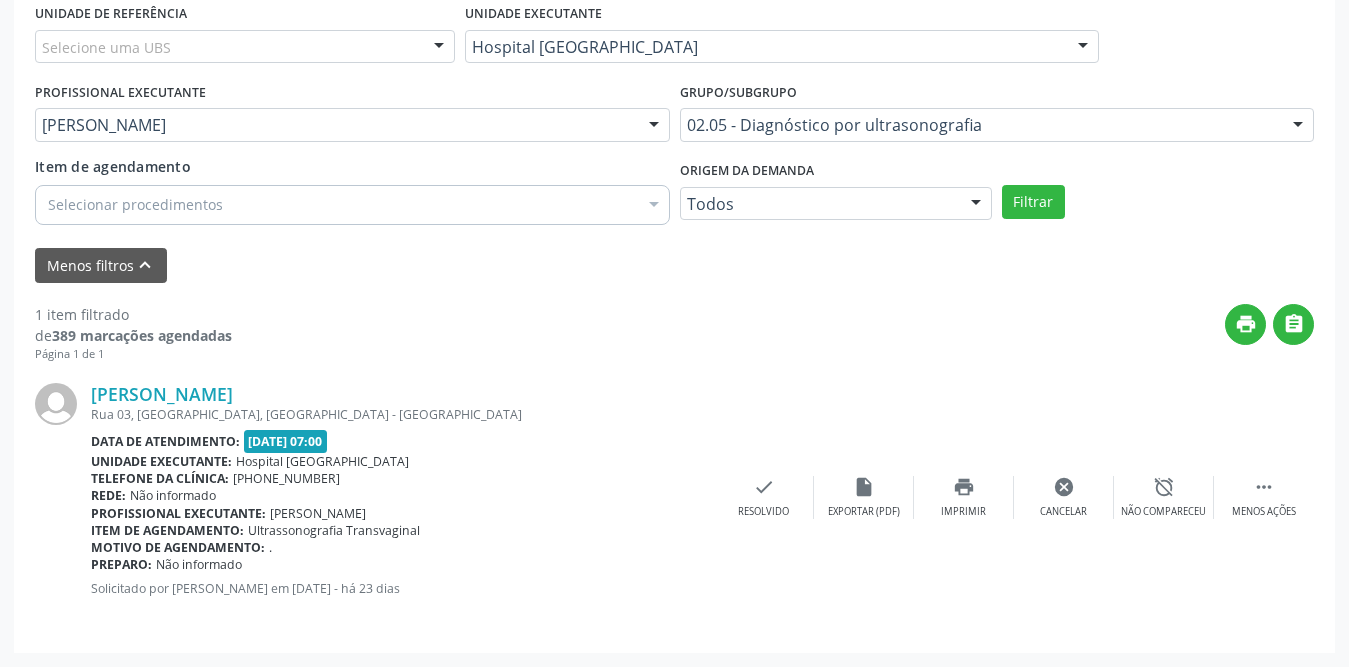 scroll, scrollTop: 173, scrollLeft: 0, axis: vertical 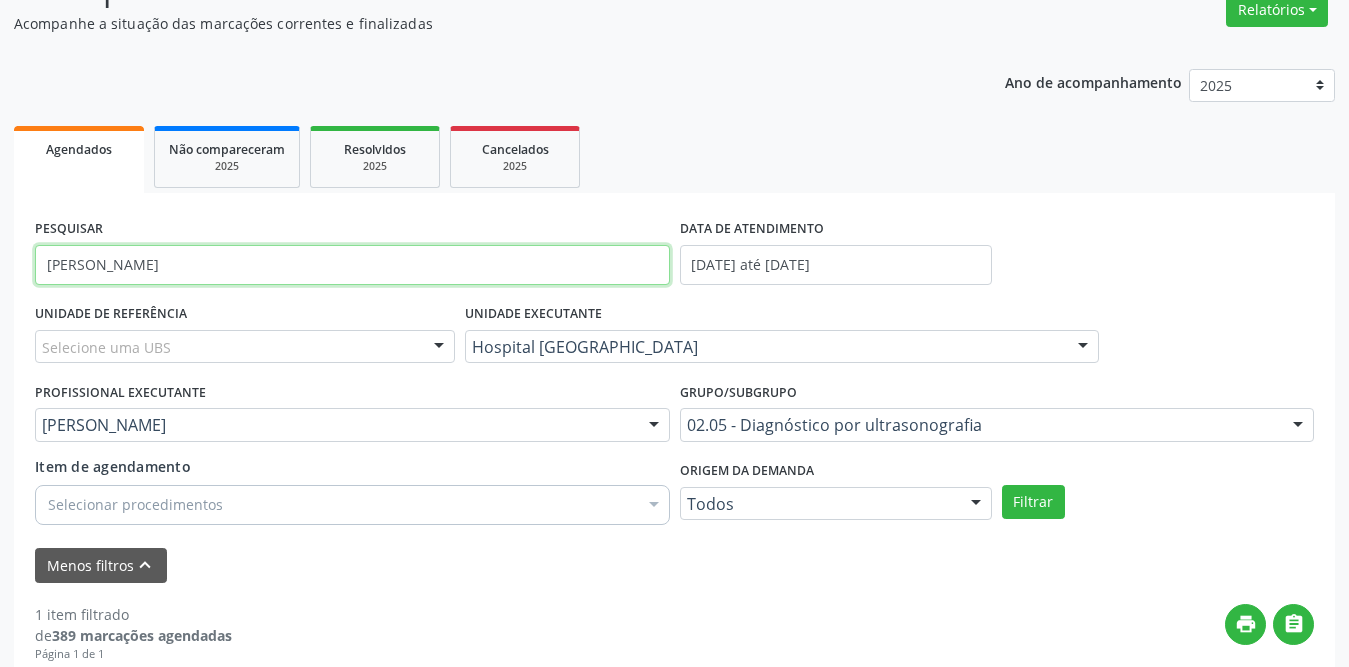 drag, startPoint x: 146, startPoint y: 265, endPoint x: 0, endPoint y: 265, distance: 146 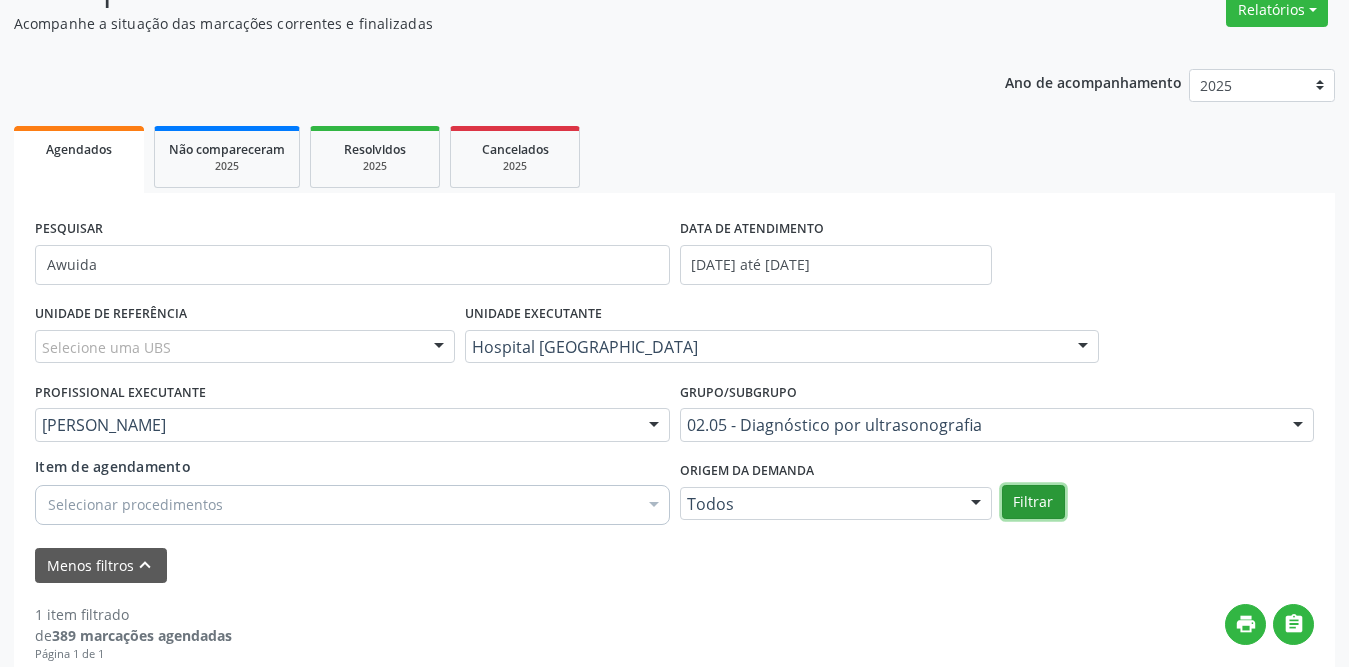 click on "Filtrar" at bounding box center [1033, 502] 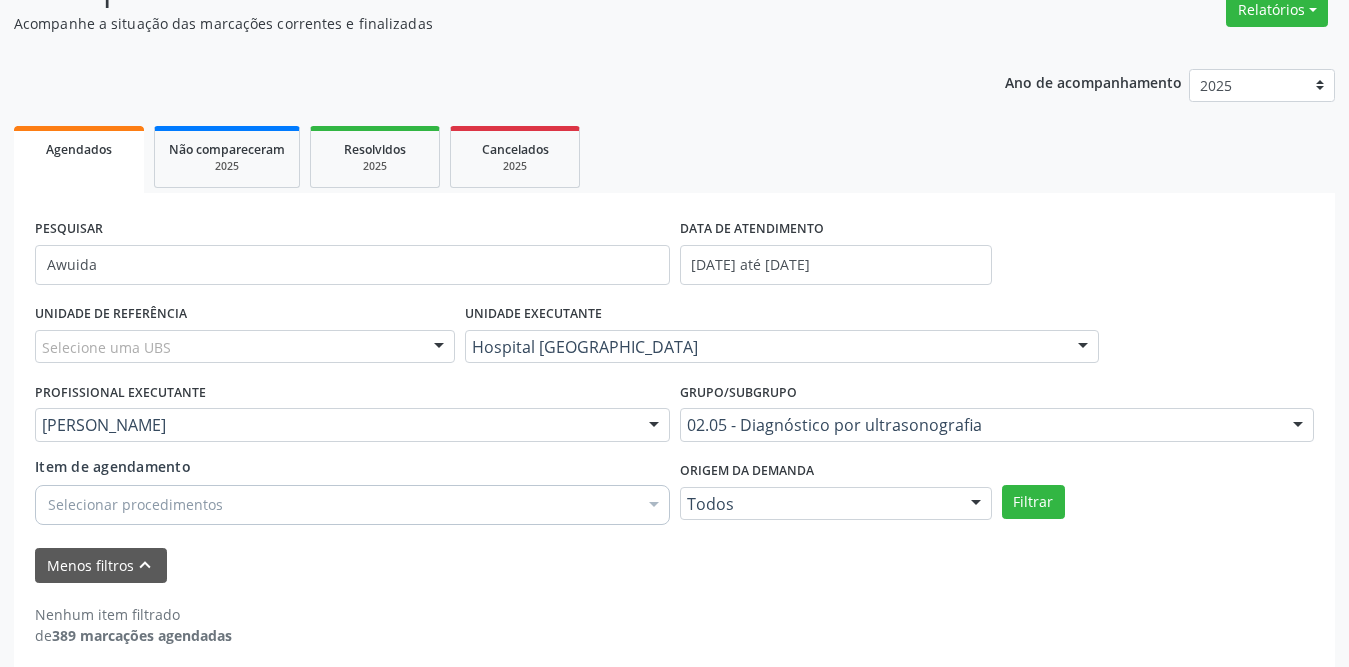 scroll, scrollTop: 187, scrollLeft: 0, axis: vertical 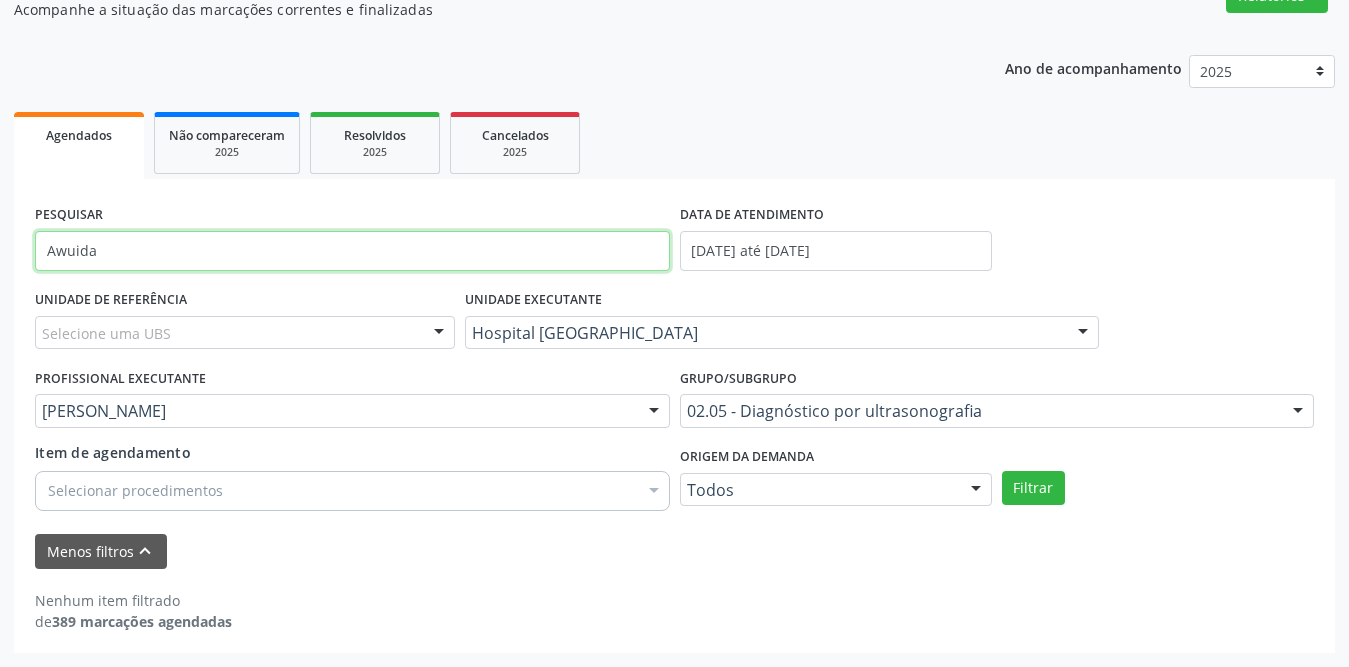 click on "Awuida" at bounding box center [352, 251] 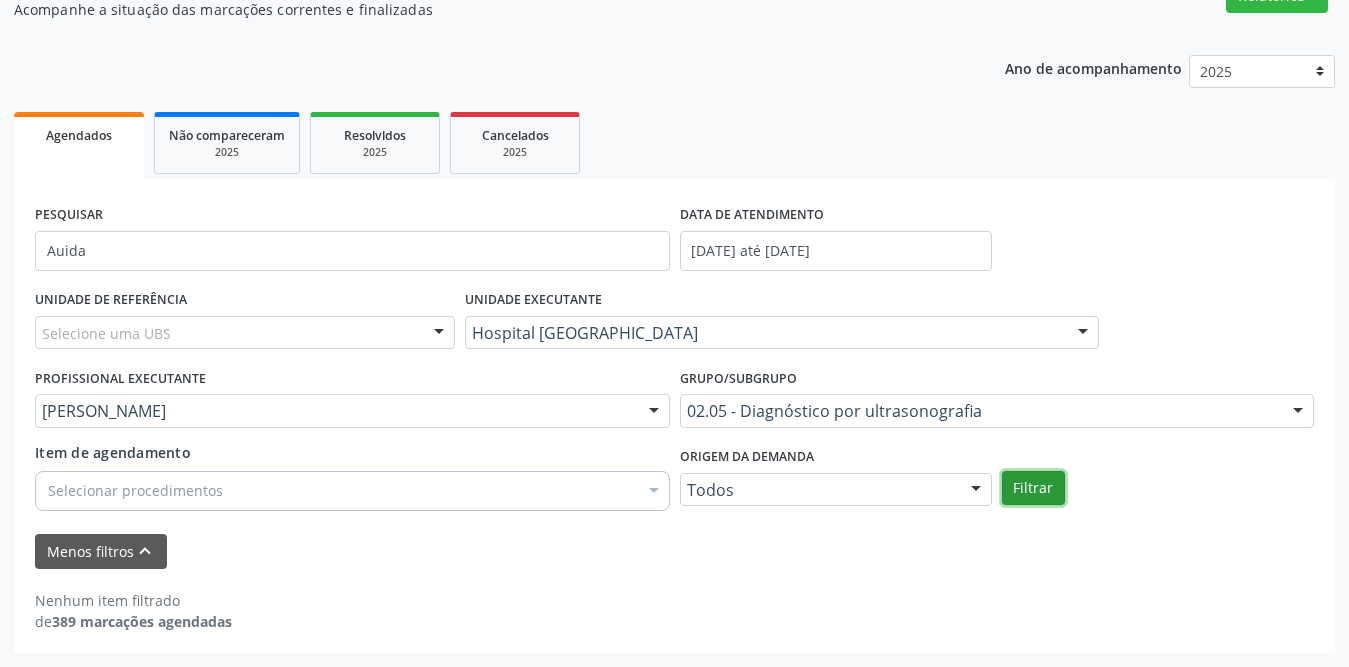 click on "Filtrar" at bounding box center [1033, 488] 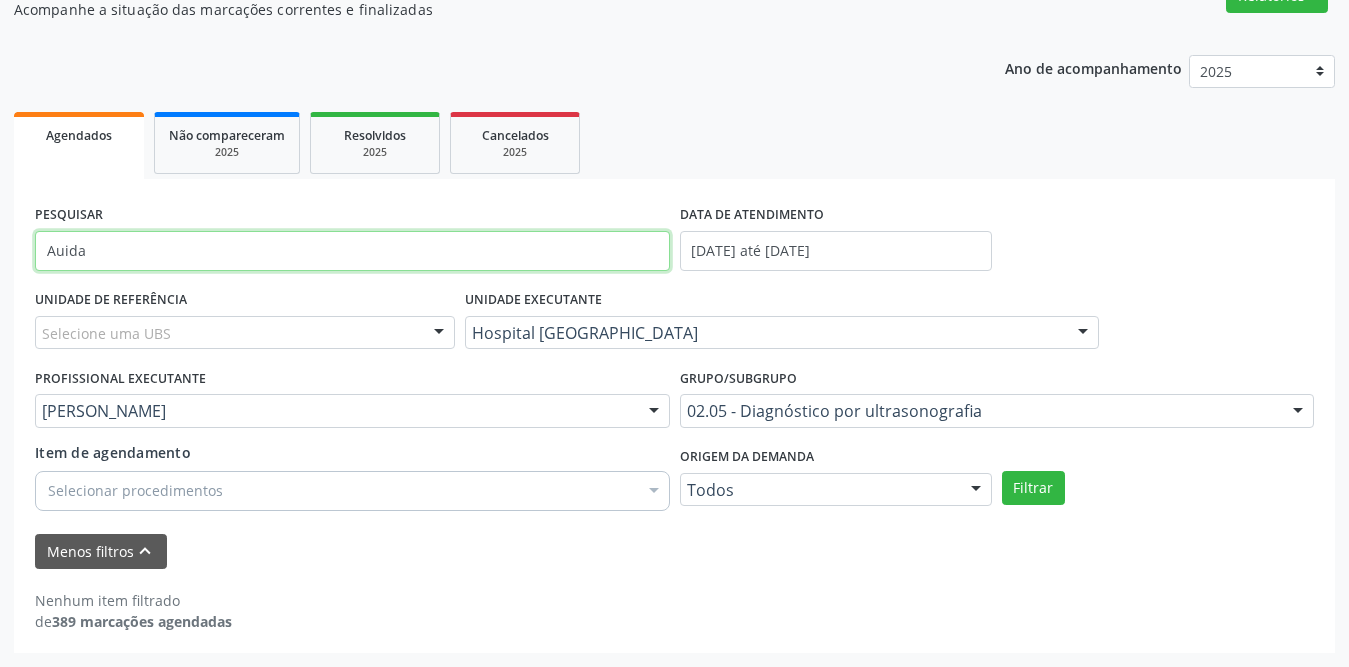 click on "Auida" at bounding box center [352, 251] 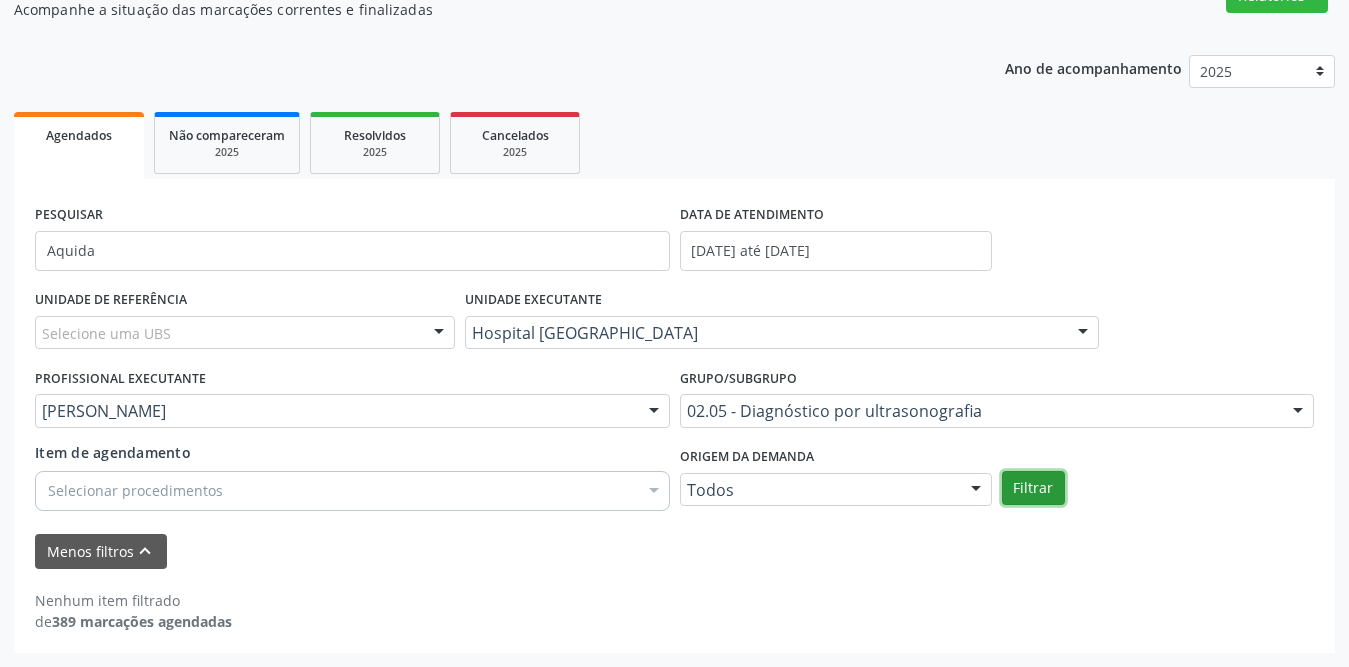 click on "Filtrar" at bounding box center (1033, 488) 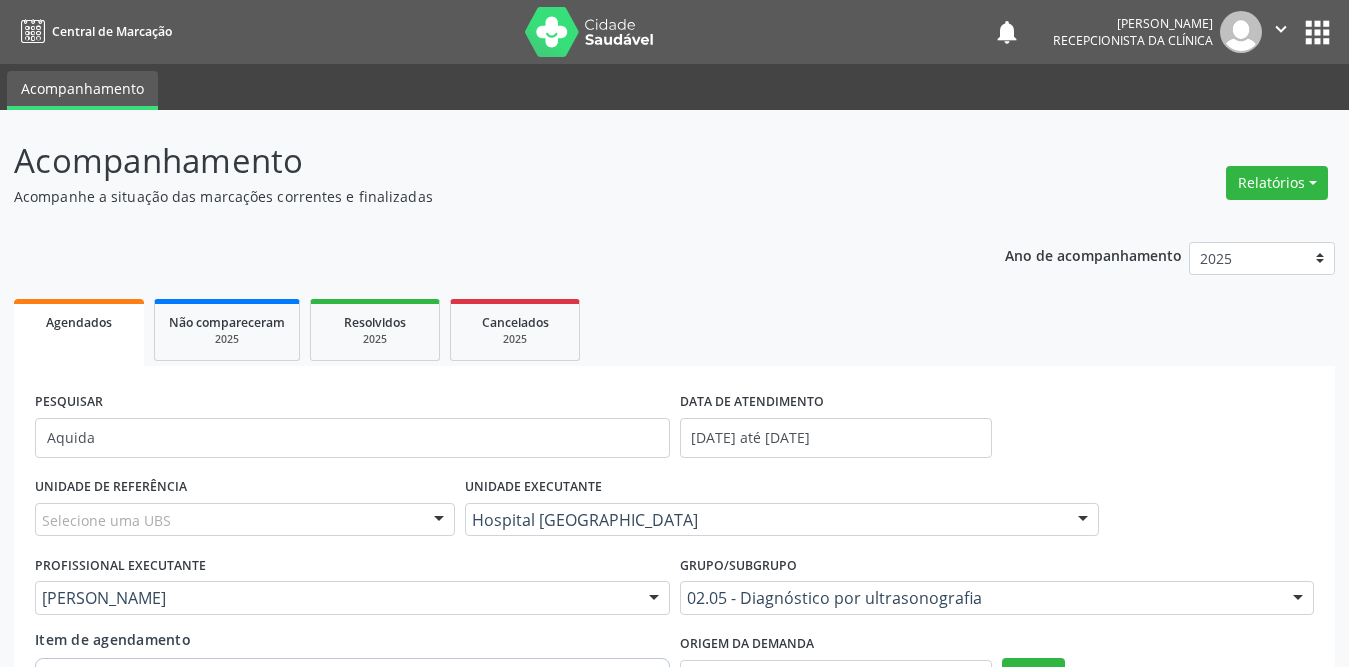 scroll, scrollTop: 187, scrollLeft: 0, axis: vertical 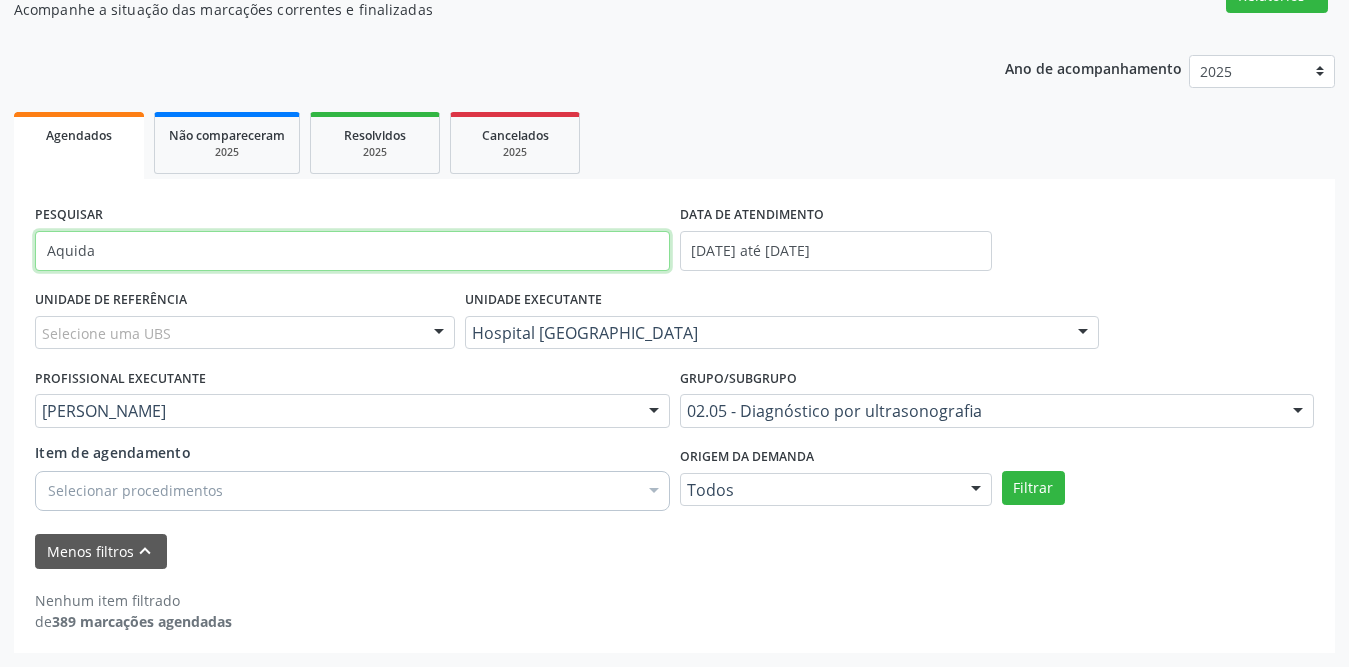 click on "Aquida" at bounding box center [352, 251] 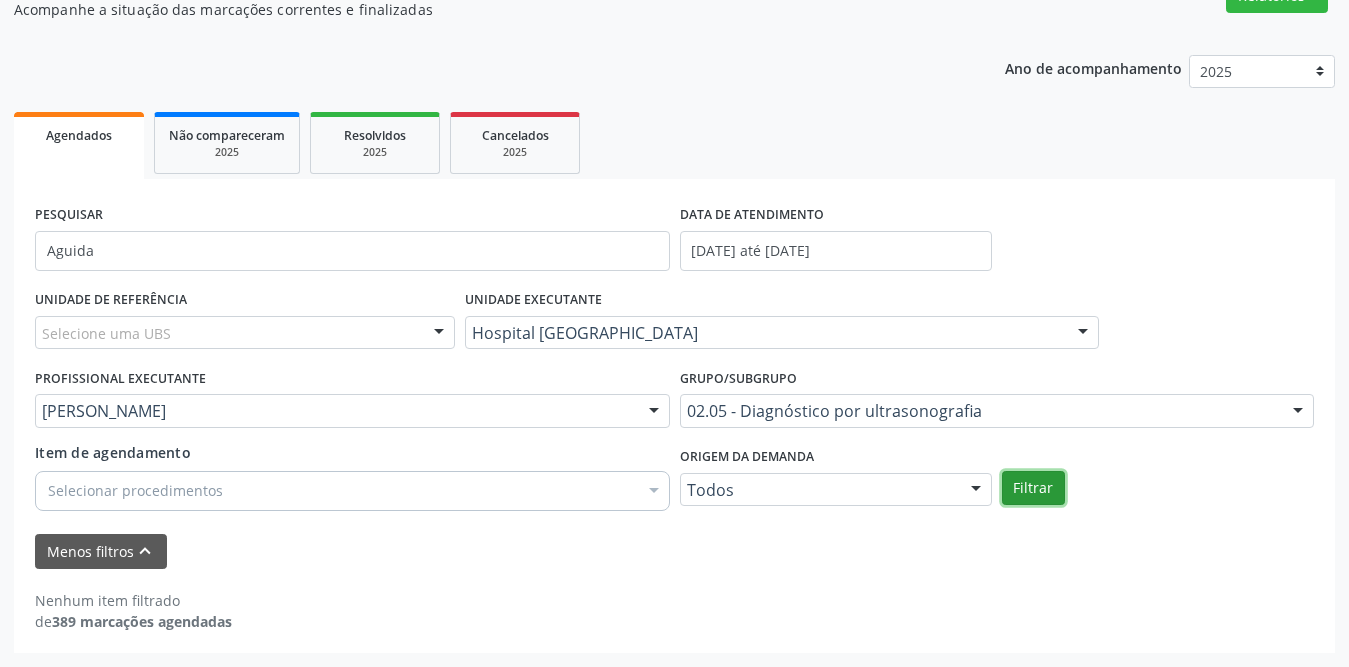 click on "Filtrar" at bounding box center (1033, 488) 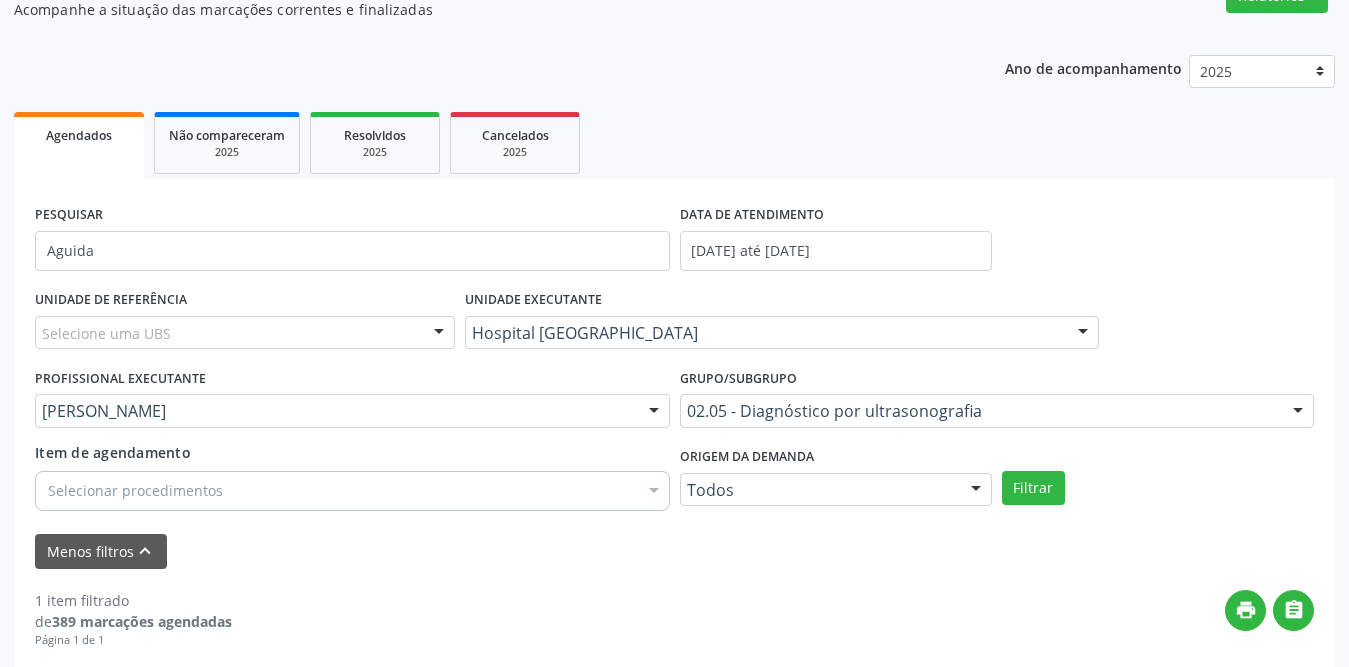 scroll, scrollTop: 473, scrollLeft: 0, axis: vertical 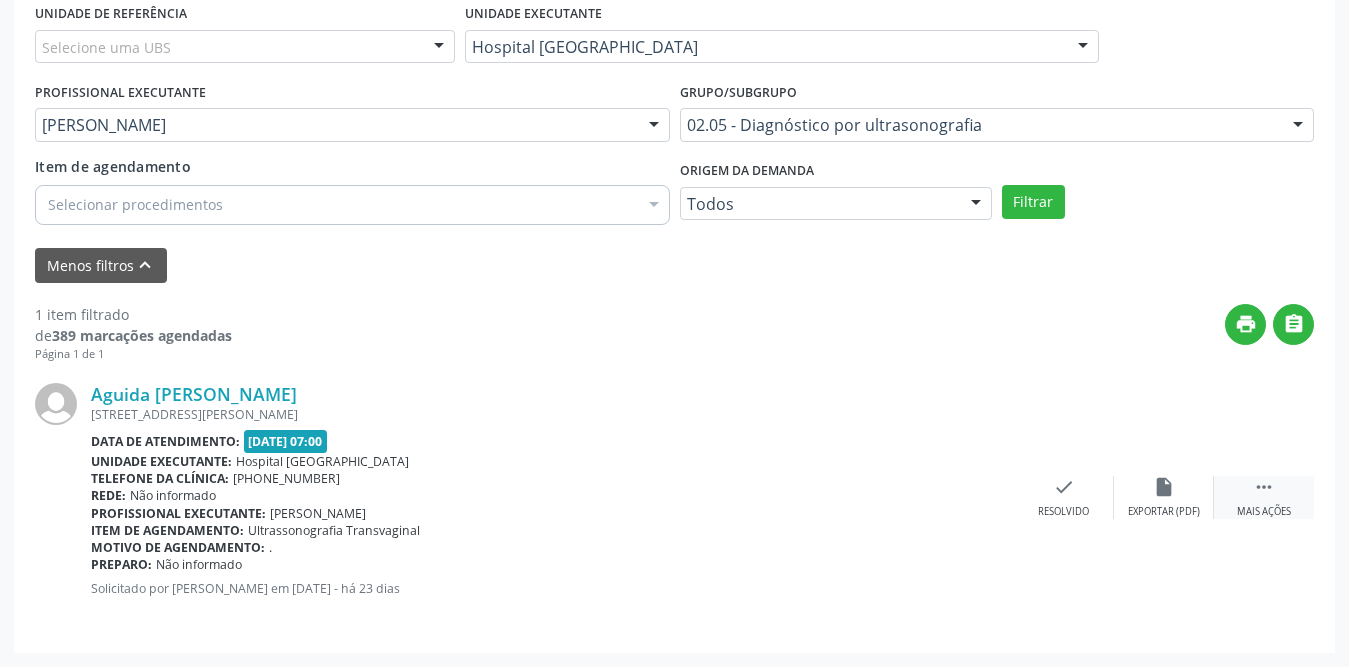 click on "
Mais ações" at bounding box center [1264, 497] 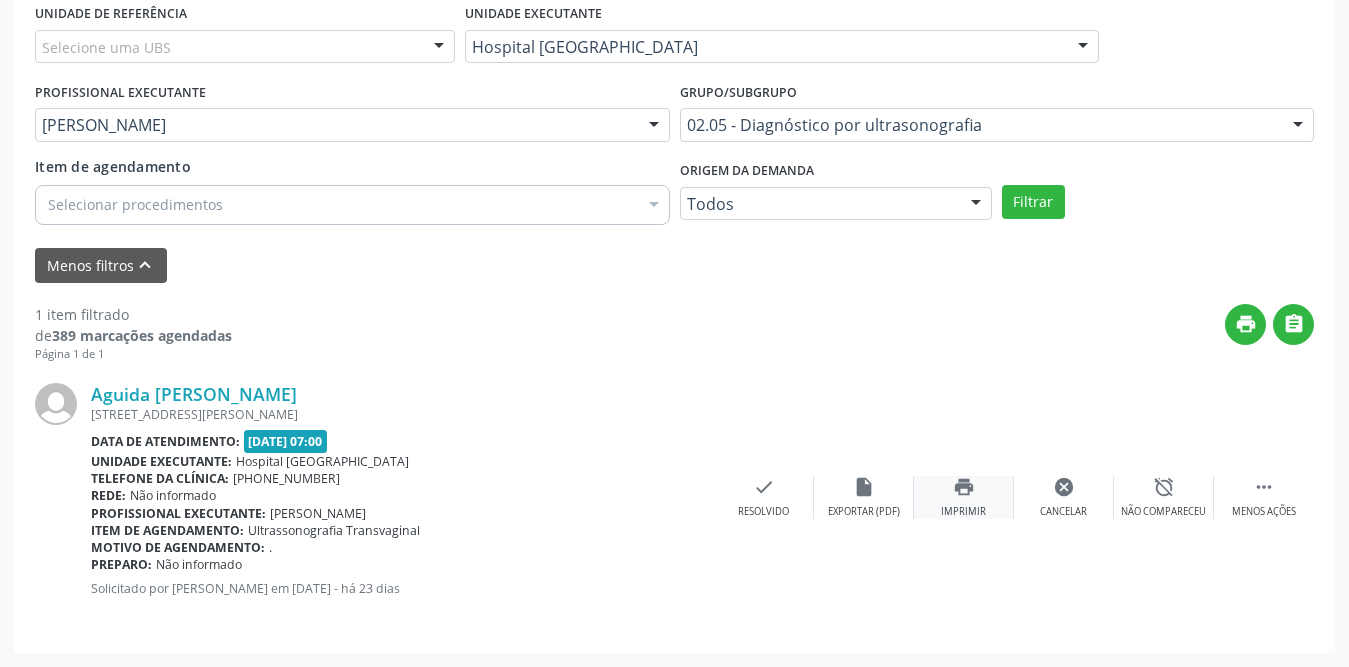 click on "print
Imprimir" at bounding box center [964, 497] 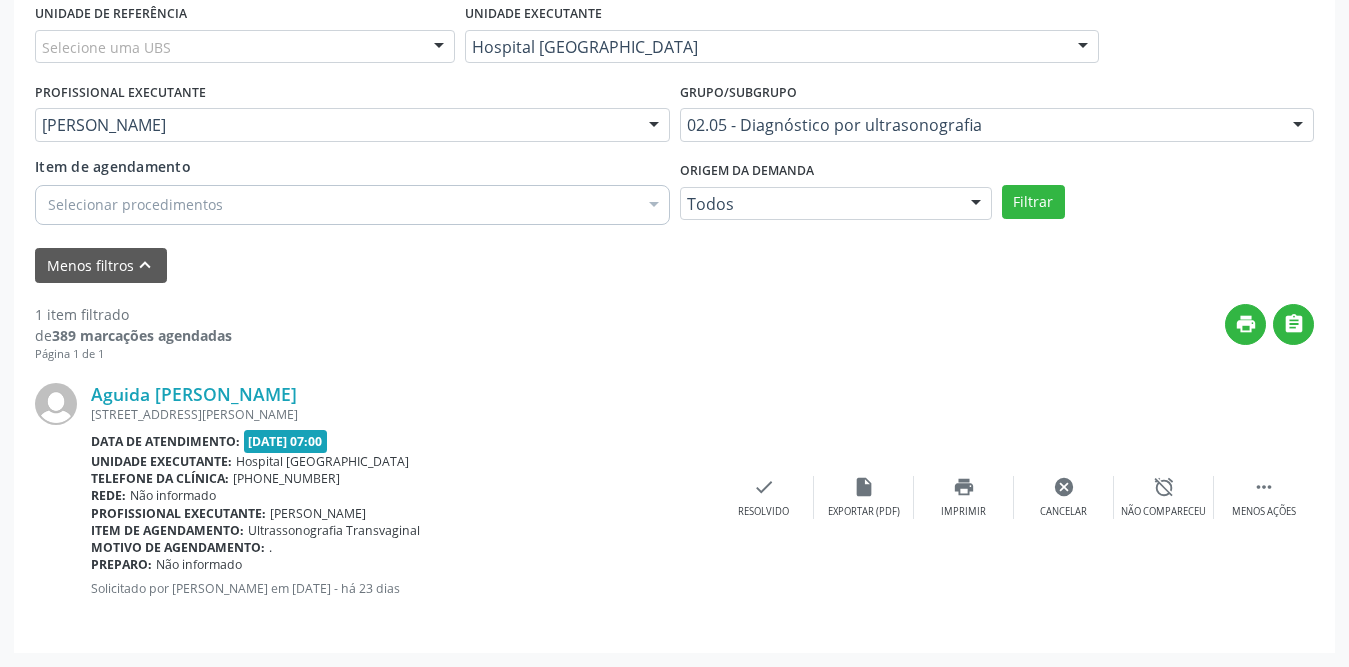 scroll, scrollTop: 273, scrollLeft: 0, axis: vertical 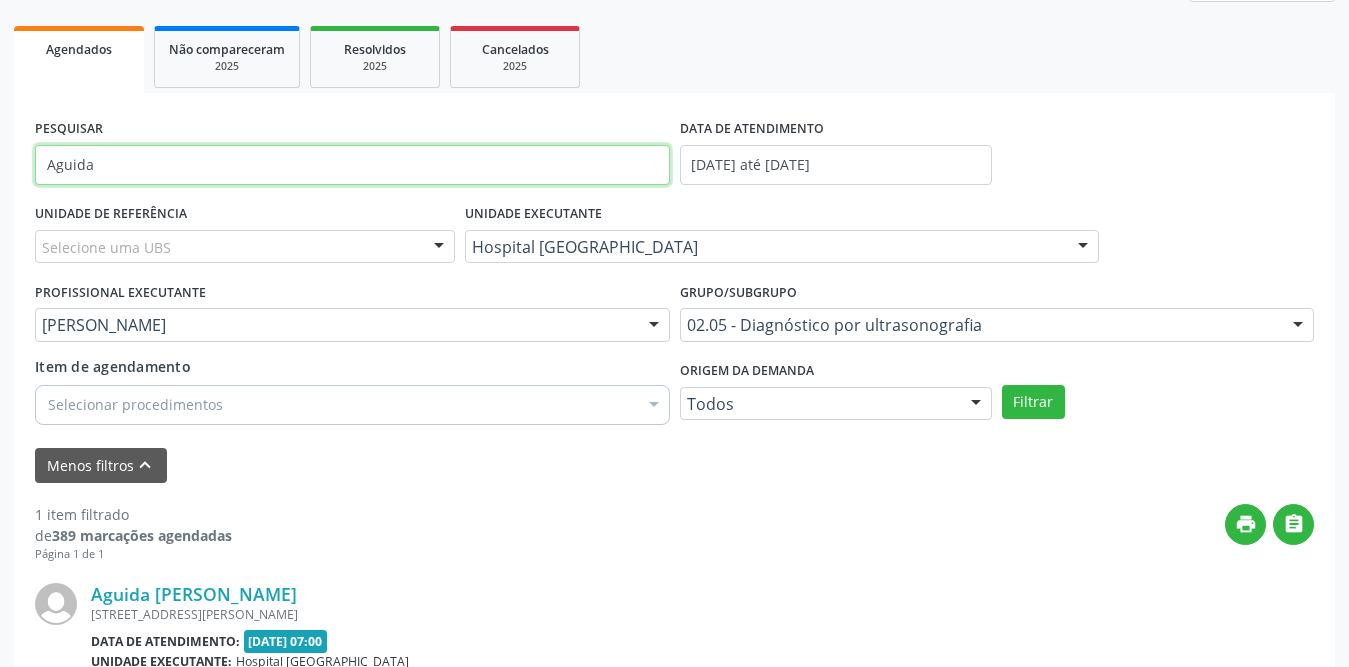 drag, startPoint x: 155, startPoint y: 174, endPoint x: 0, endPoint y: 155, distance: 156.16017 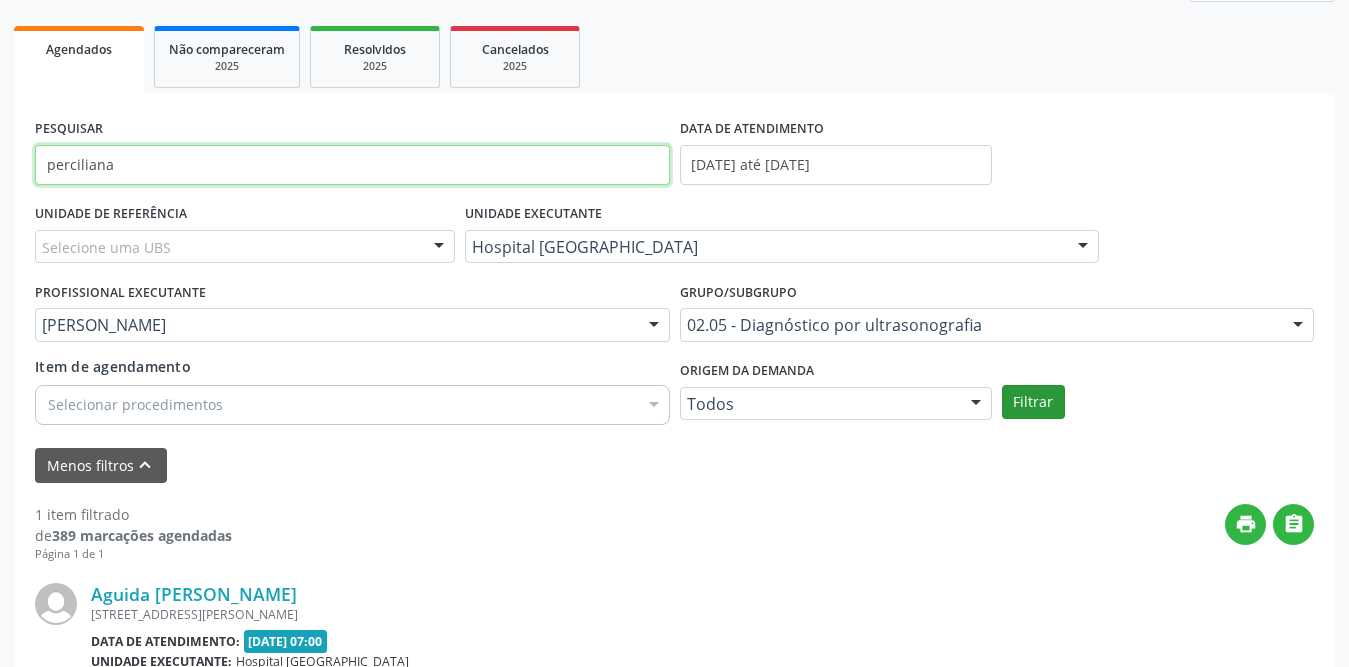 type on "perciliana" 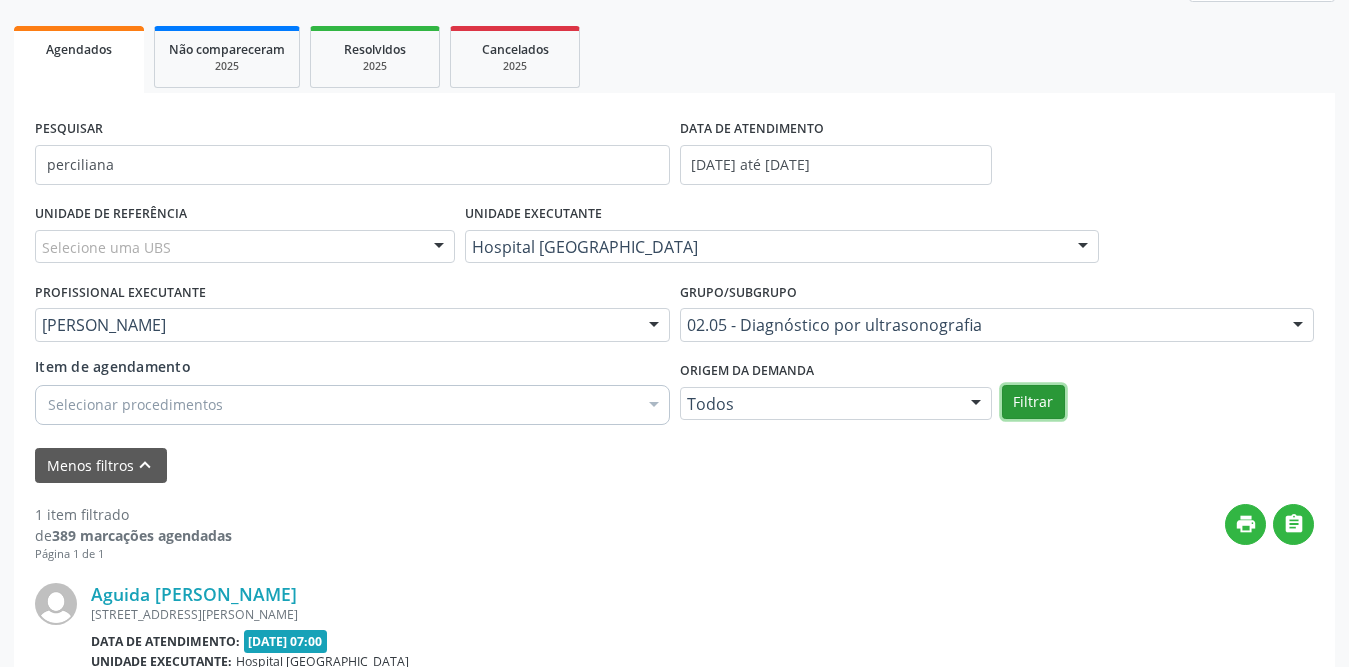 click on "Filtrar" at bounding box center [1033, 402] 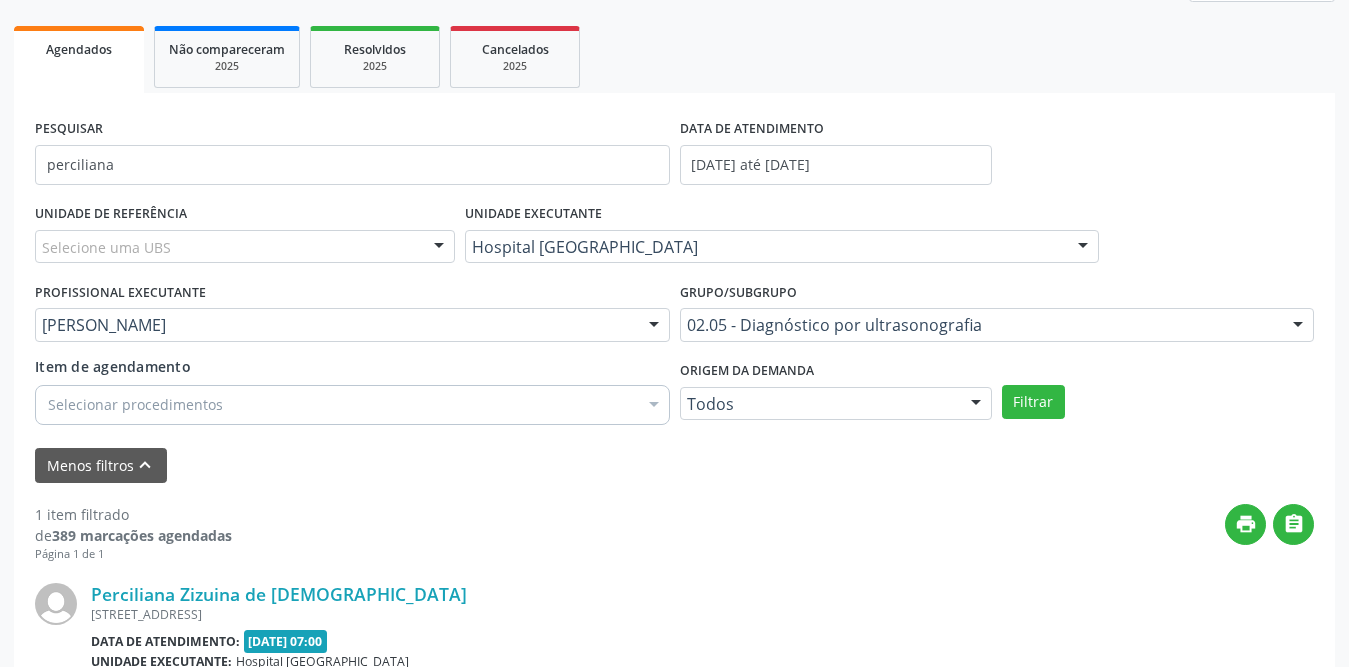 scroll, scrollTop: 473, scrollLeft: 0, axis: vertical 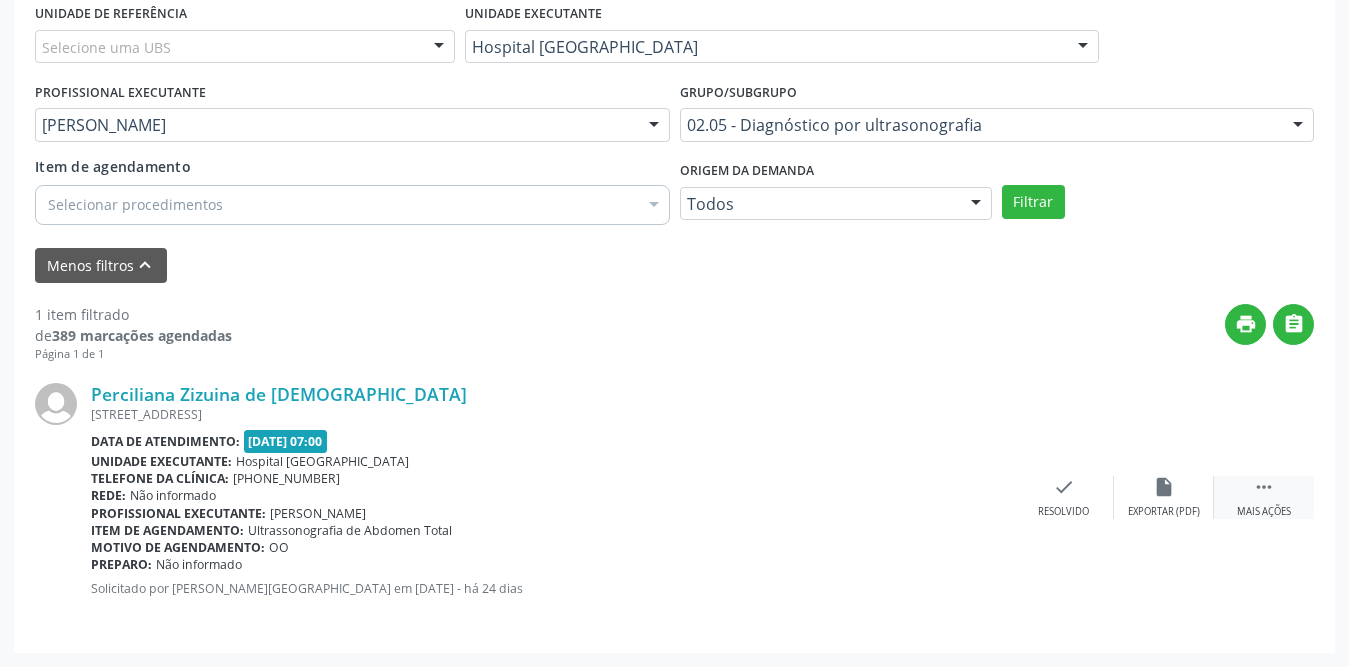 click on "
Mais ações" at bounding box center [1264, 497] 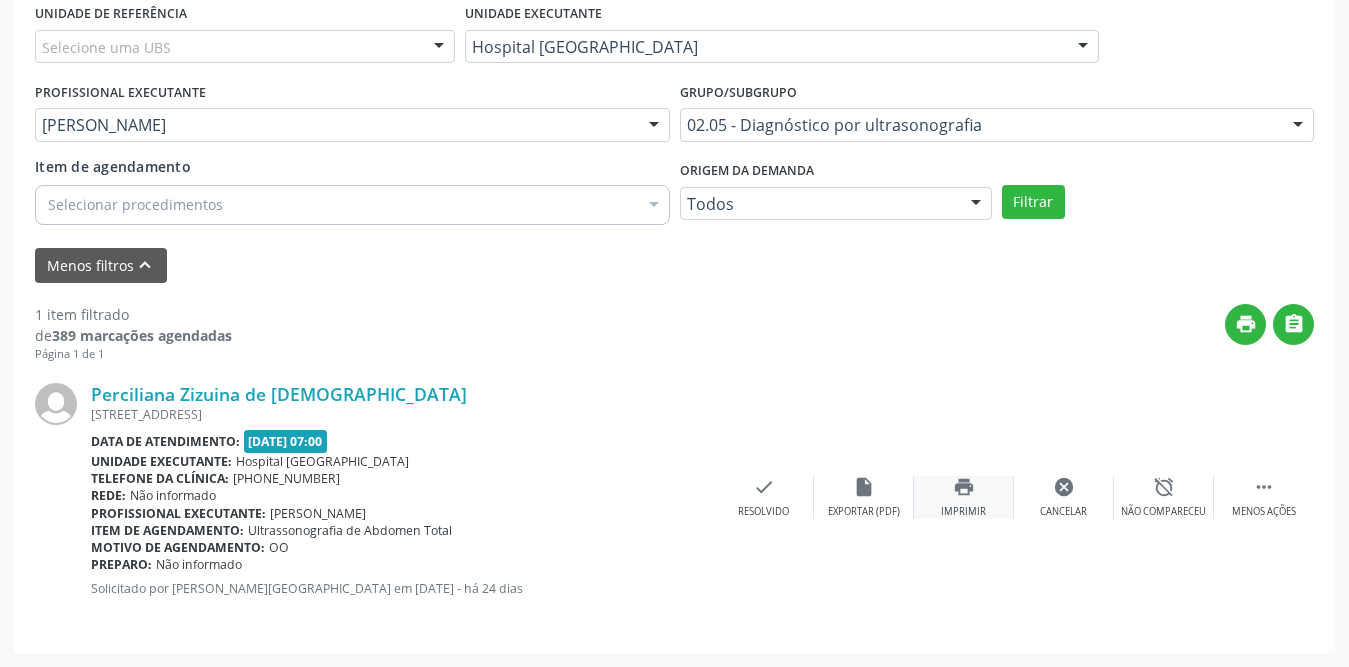 click on "print" at bounding box center (964, 487) 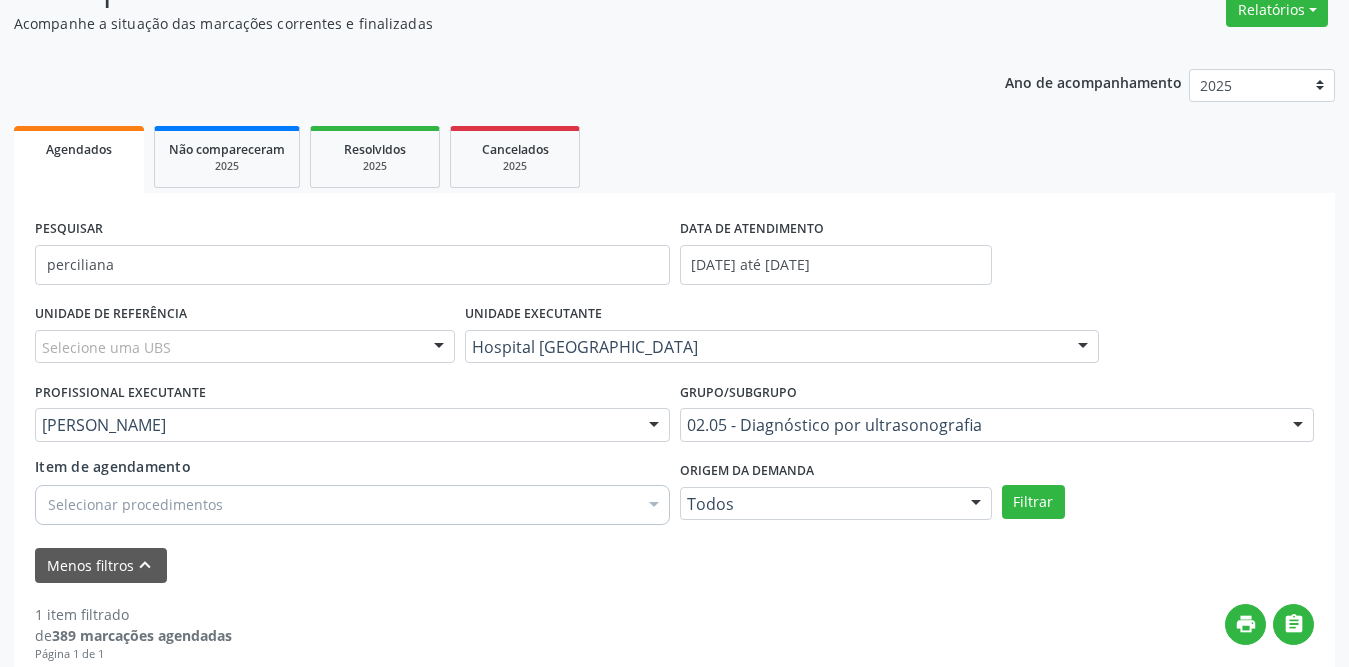 scroll, scrollTop: 73, scrollLeft: 0, axis: vertical 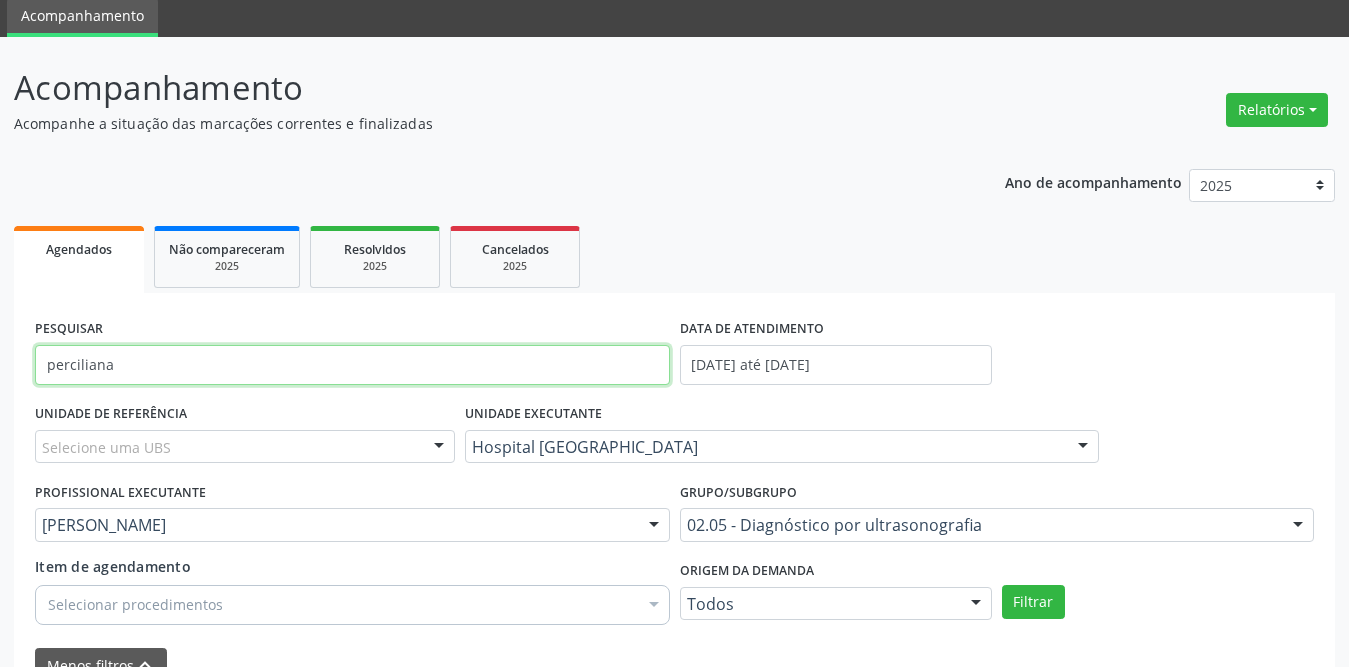 drag, startPoint x: 133, startPoint y: 373, endPoint x: 0, endPoint y: 363, distance: 133.37541 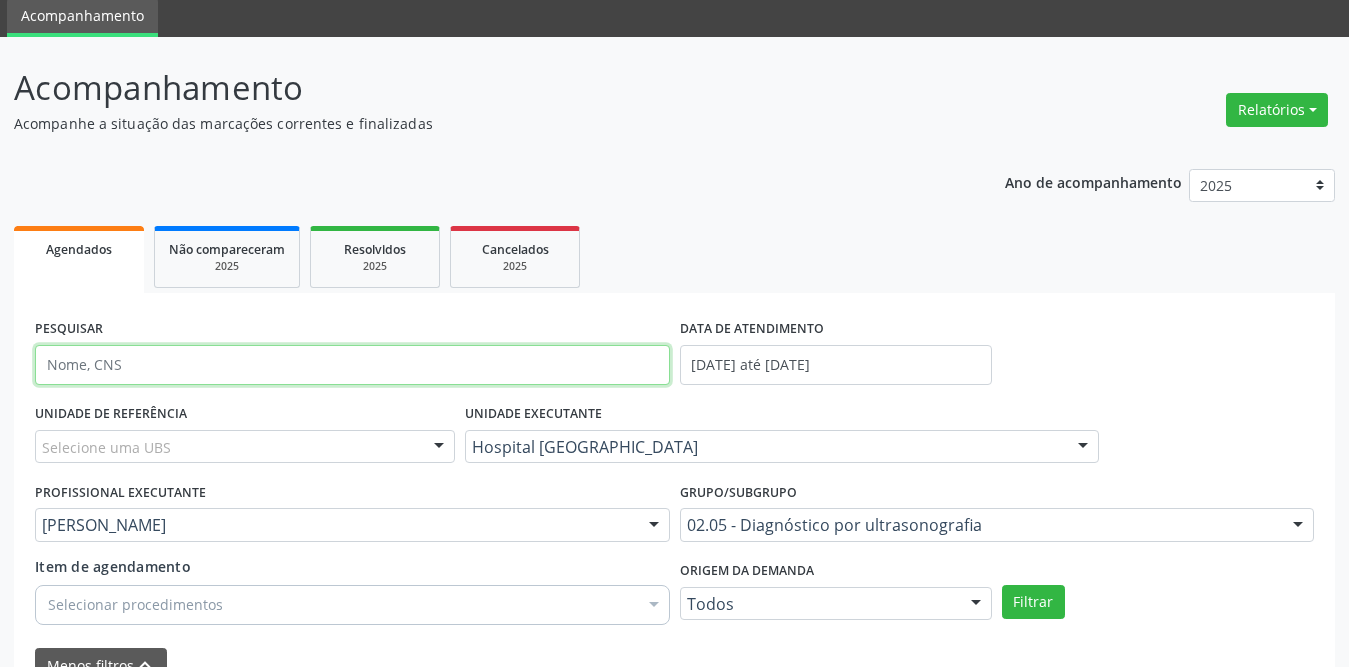 type 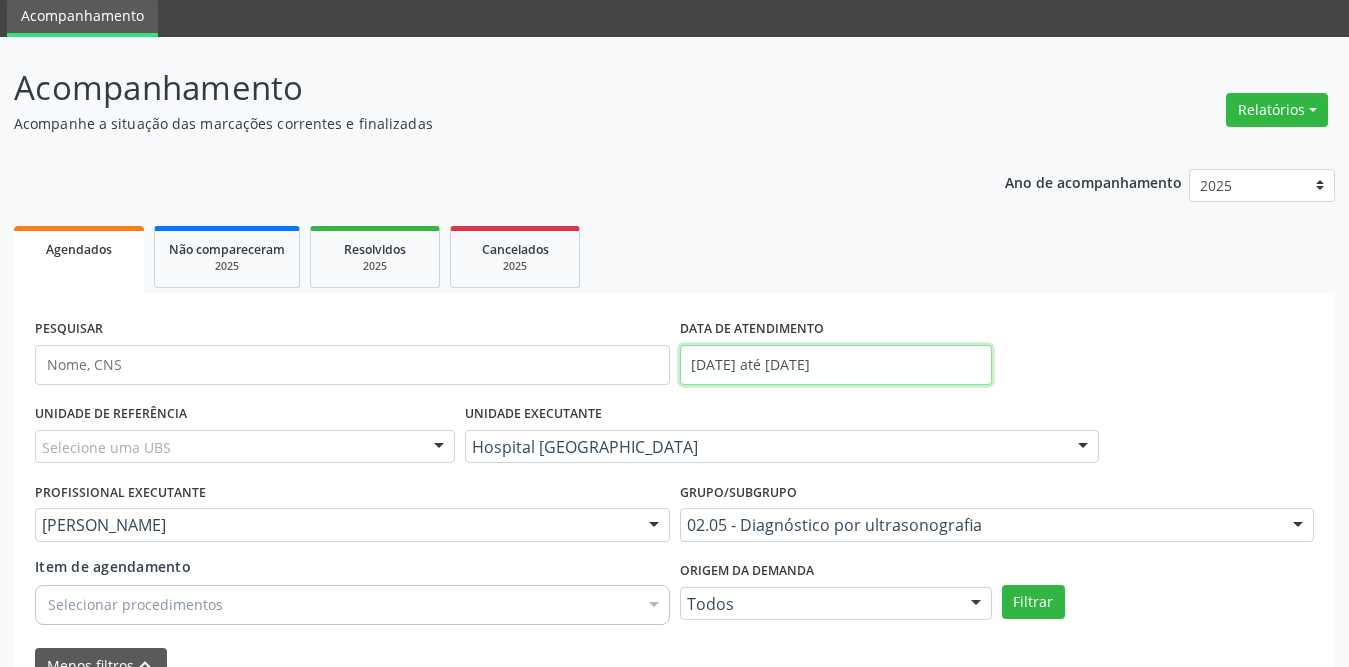 click on "[DATE] até [DATE]" at bounding box center (836, 365) 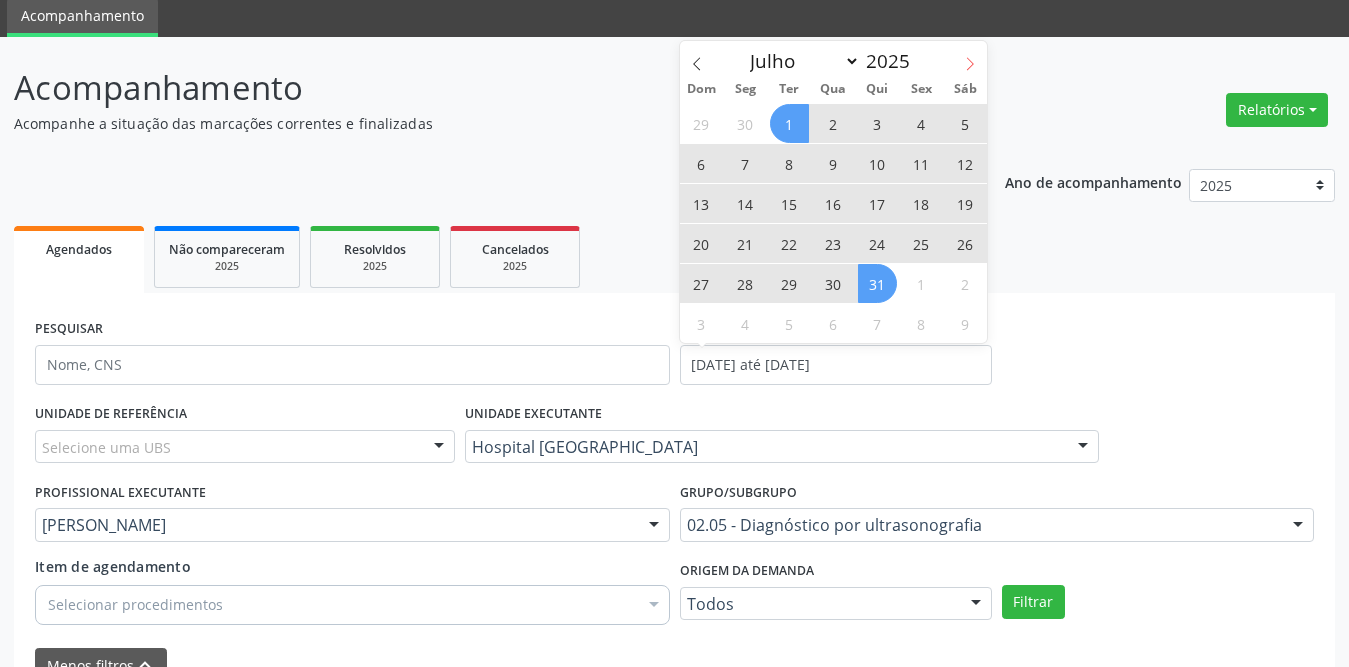 click at bounding box center (970, 58) 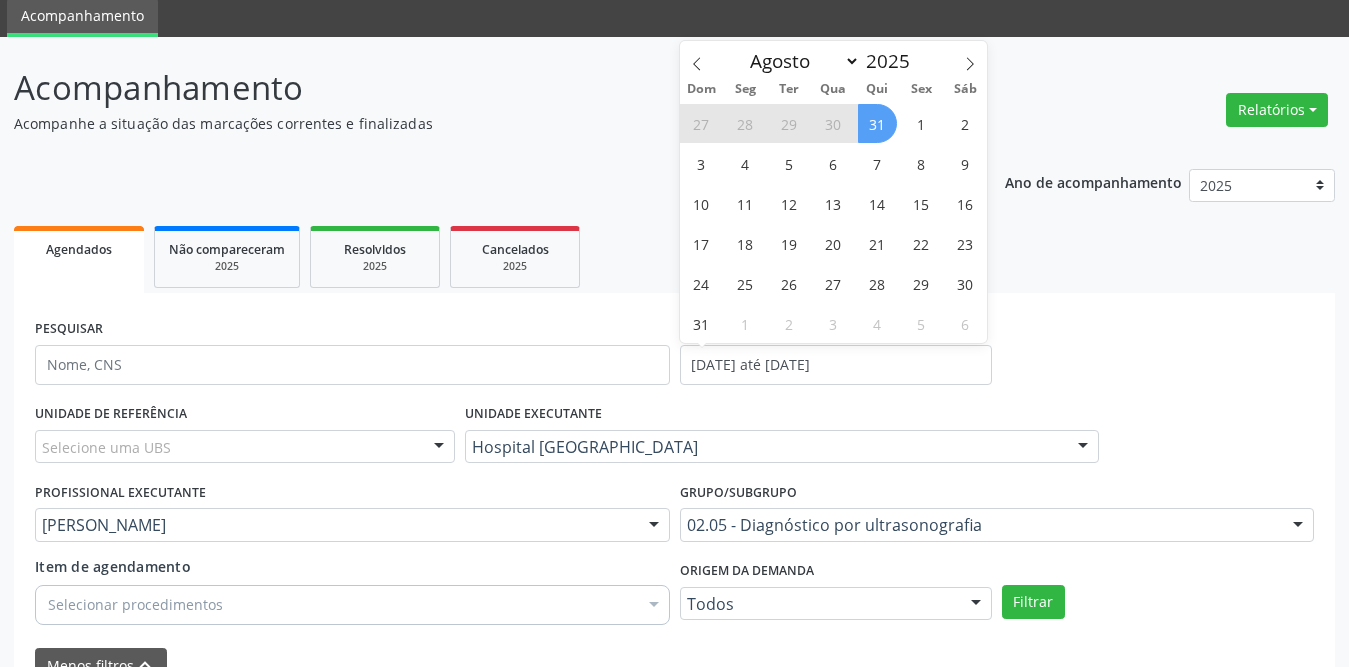 click on "28" at bounding box center (745, 123) 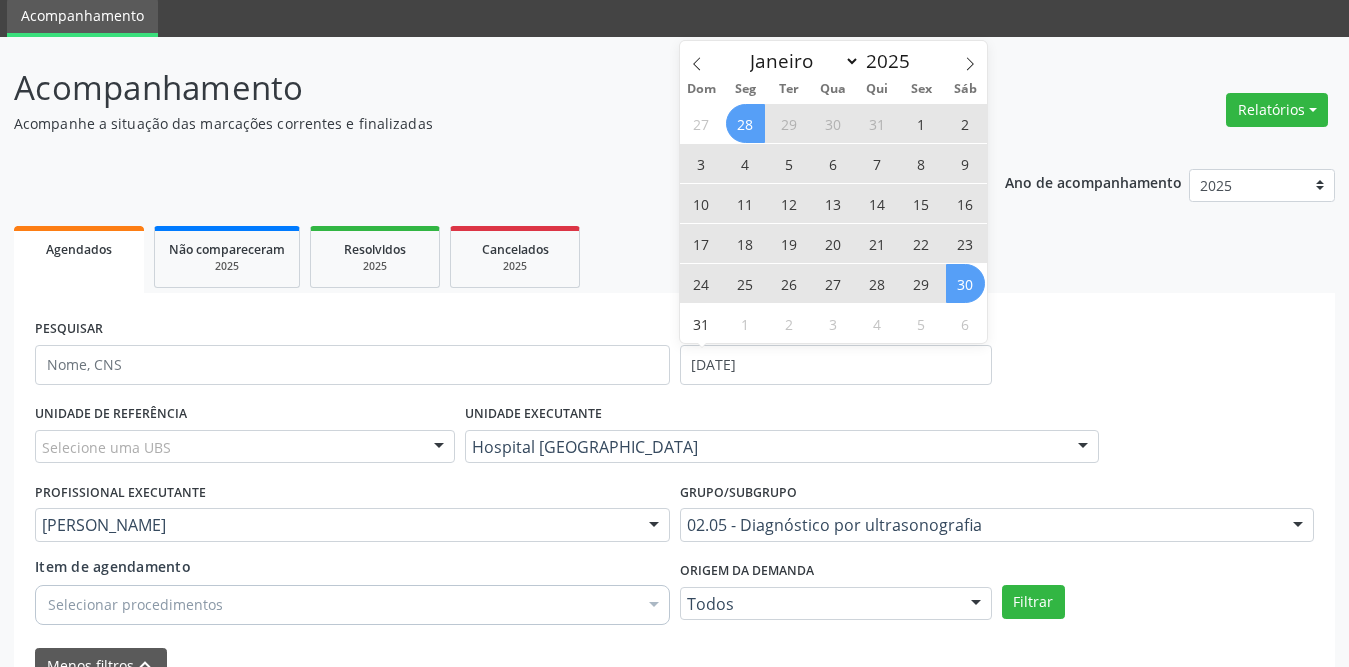 click on "30" at bounding box center (965, 283) 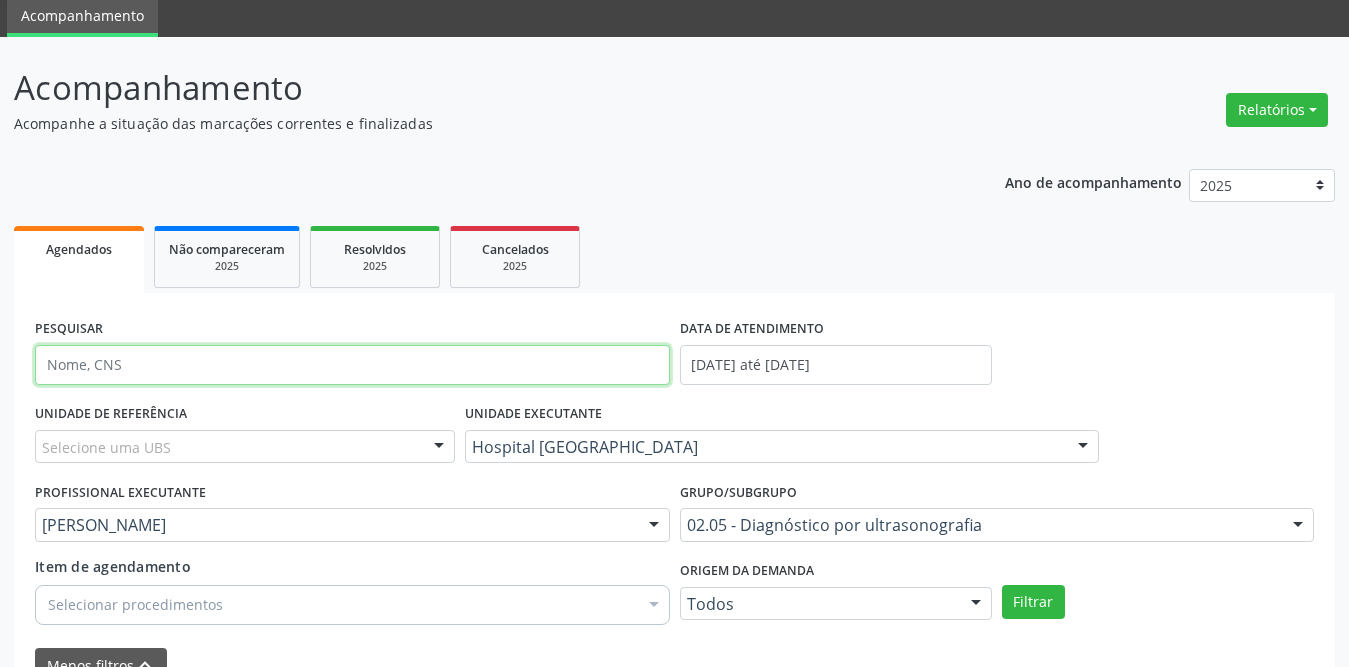 click at bounding box center [352, 365] 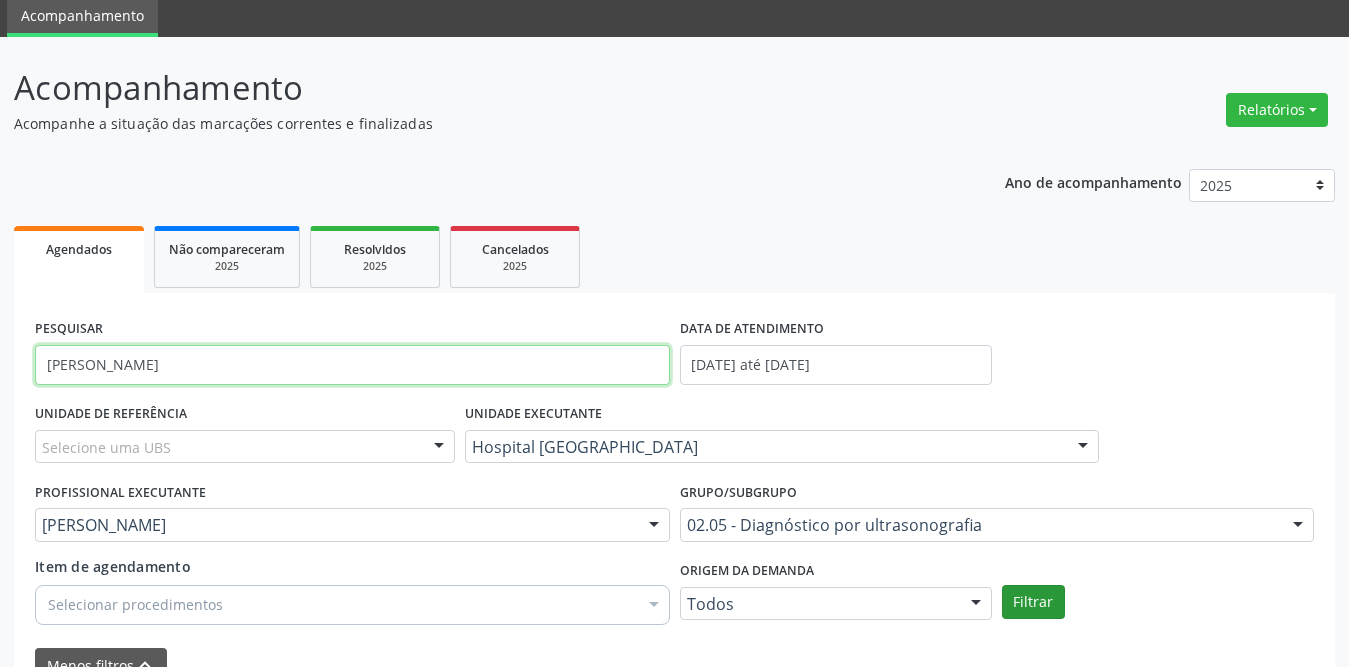 type on "[PERSON_NAME]" 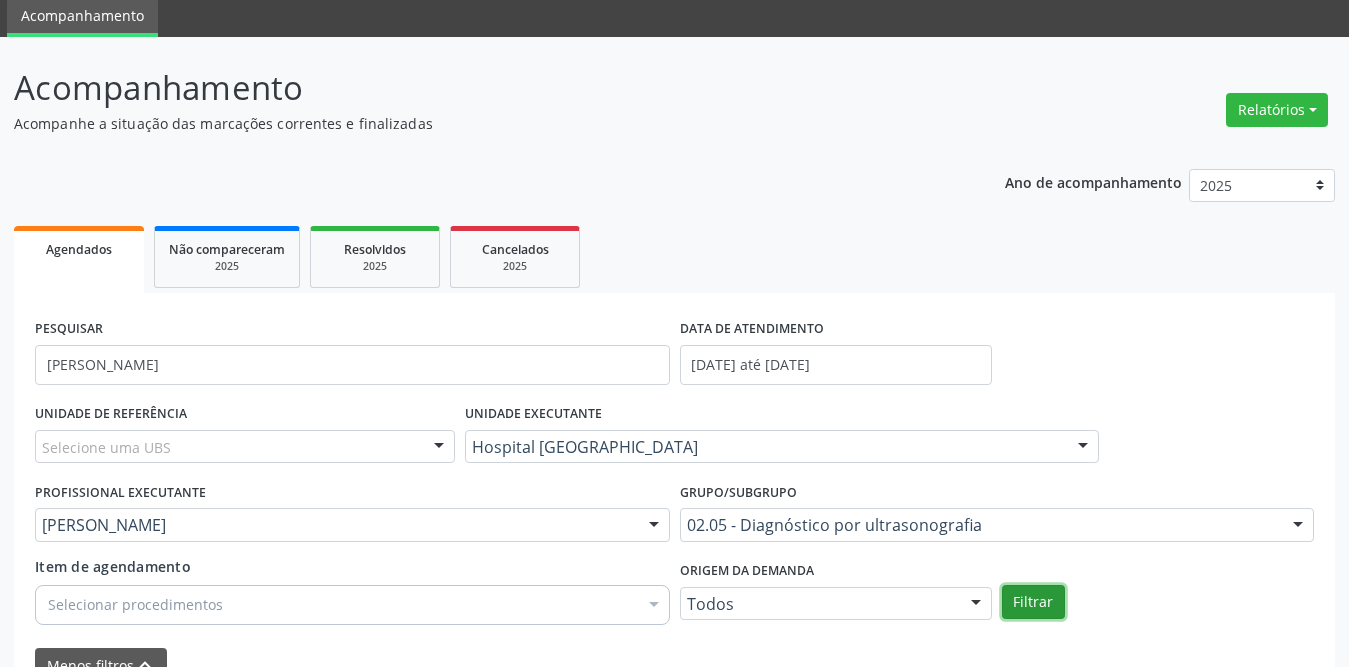click on "Filtrar" at bounding box center [1033, 602] 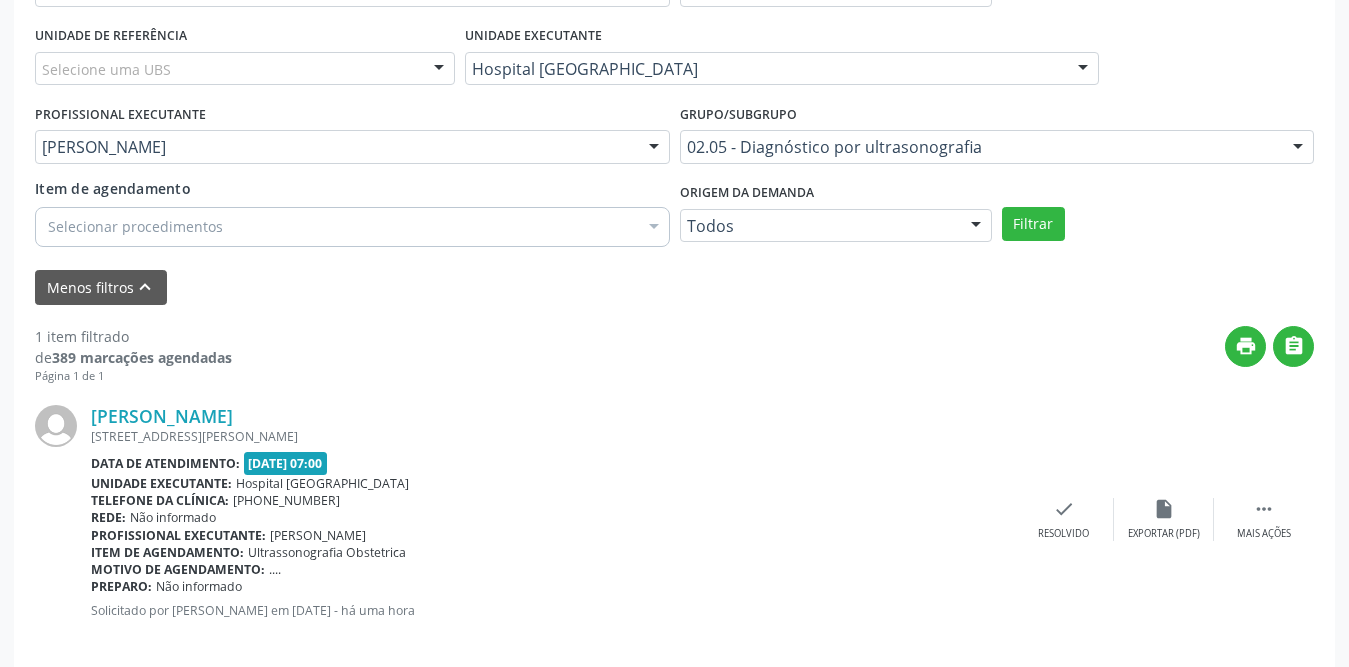 scroll, scrollTop: 473, scrollLeft: 0, axis: vertical 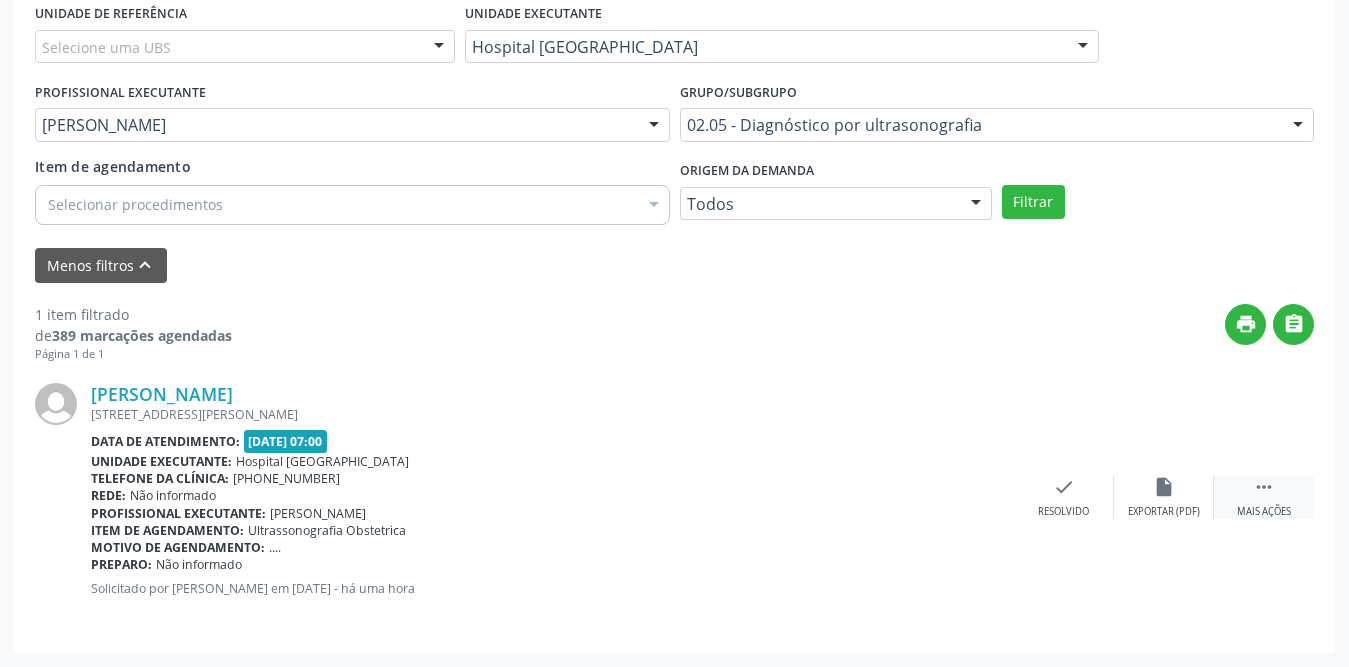 click on "
Mais ações" at bounding box center [1264, 497] 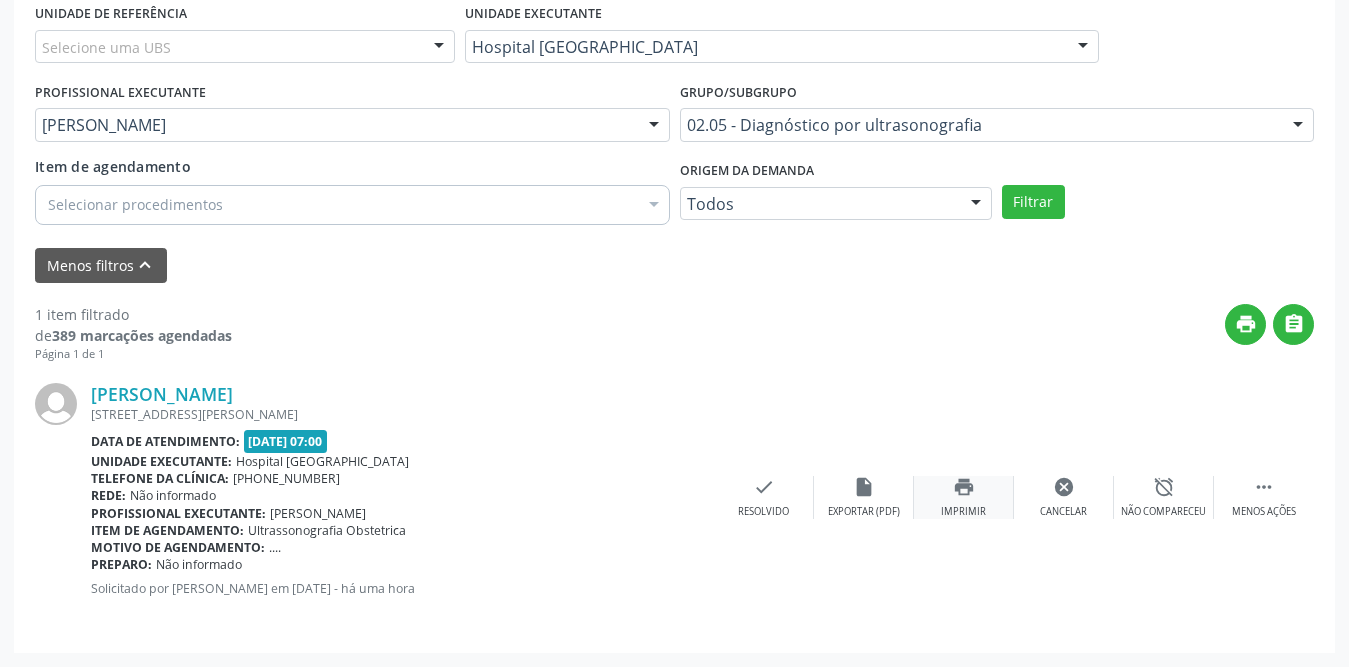 click on "print
Imprimir" at bounding box center [964, 497] 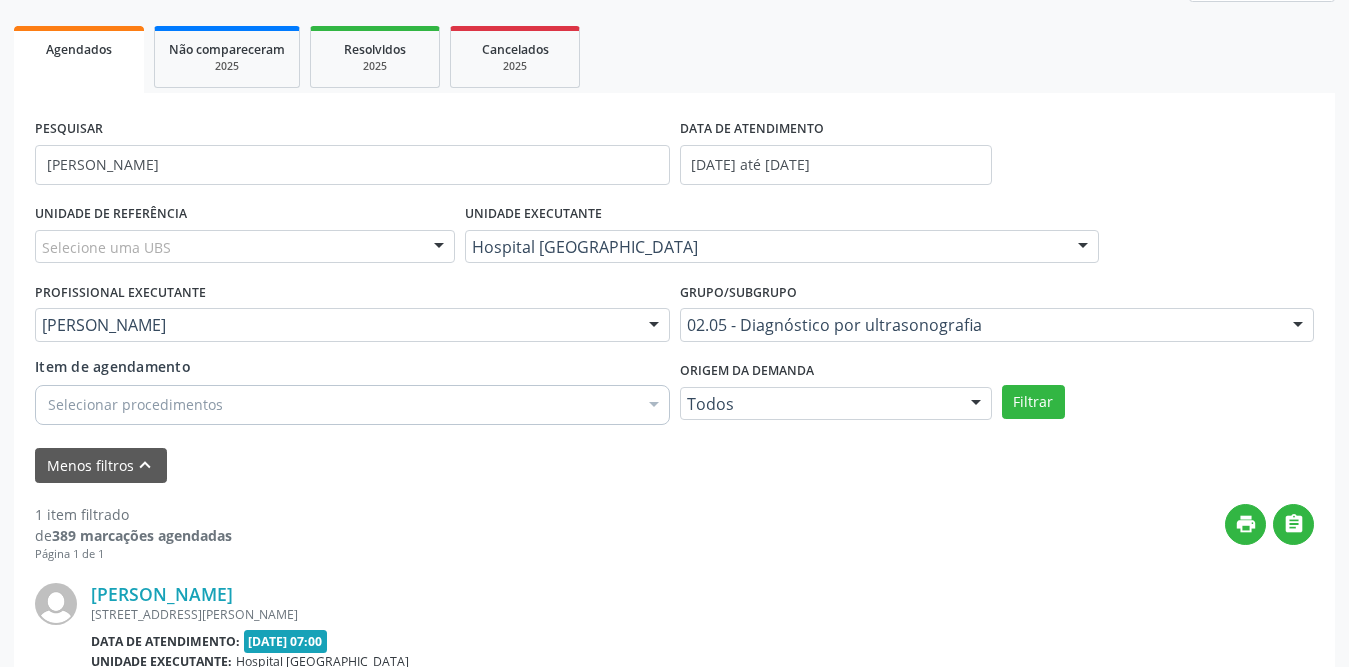 scroll, scrollTop: 173, scrollLeft: 0, axis: vertical 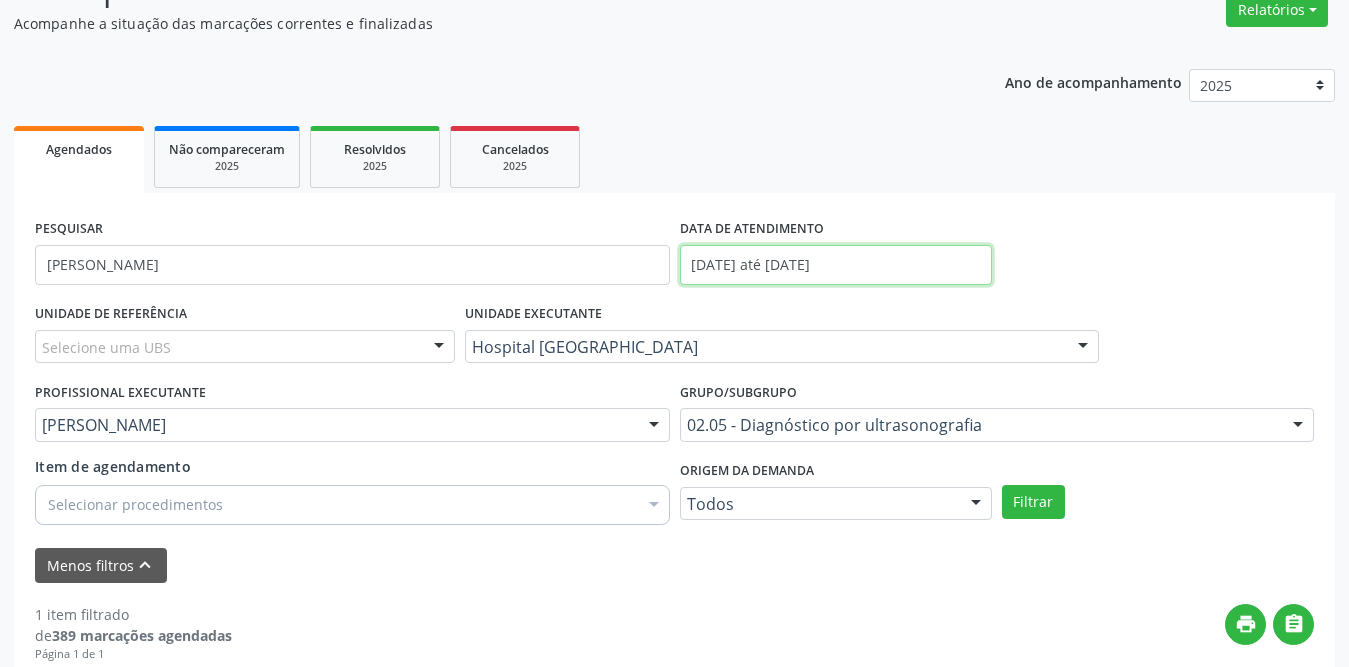 click on "[DATE] até [DATE]" at bounding box center (836, 265) 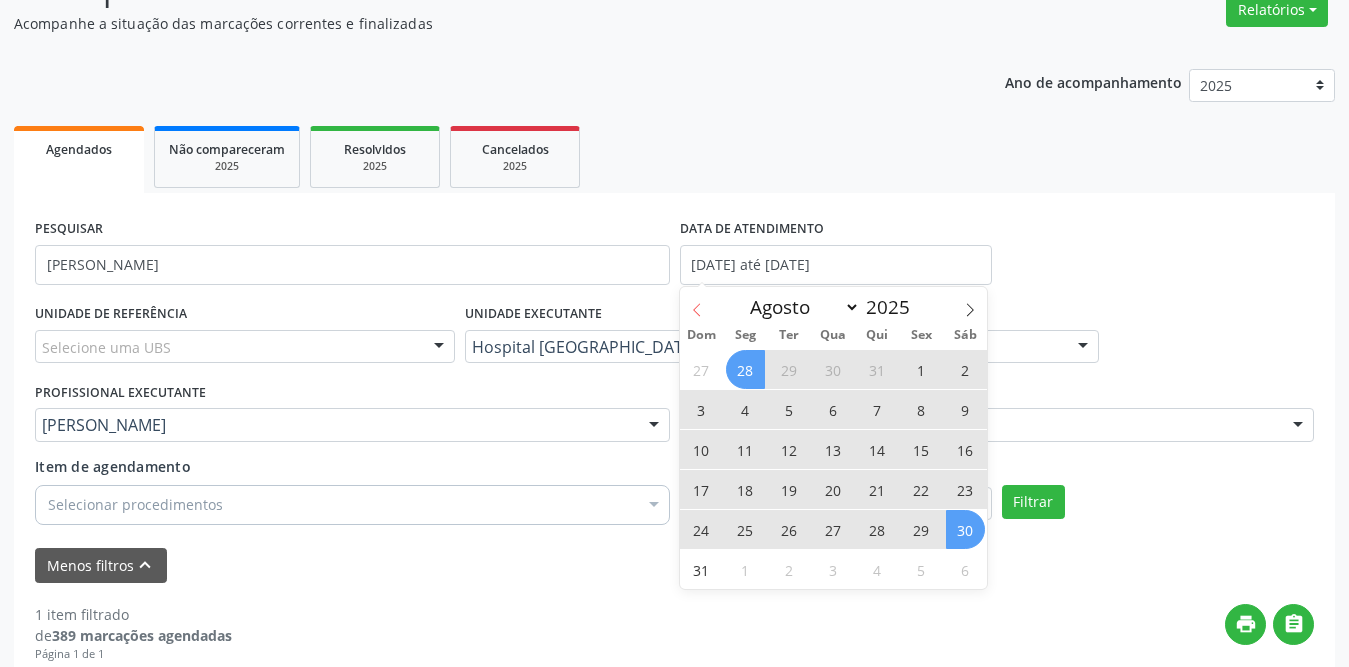 click 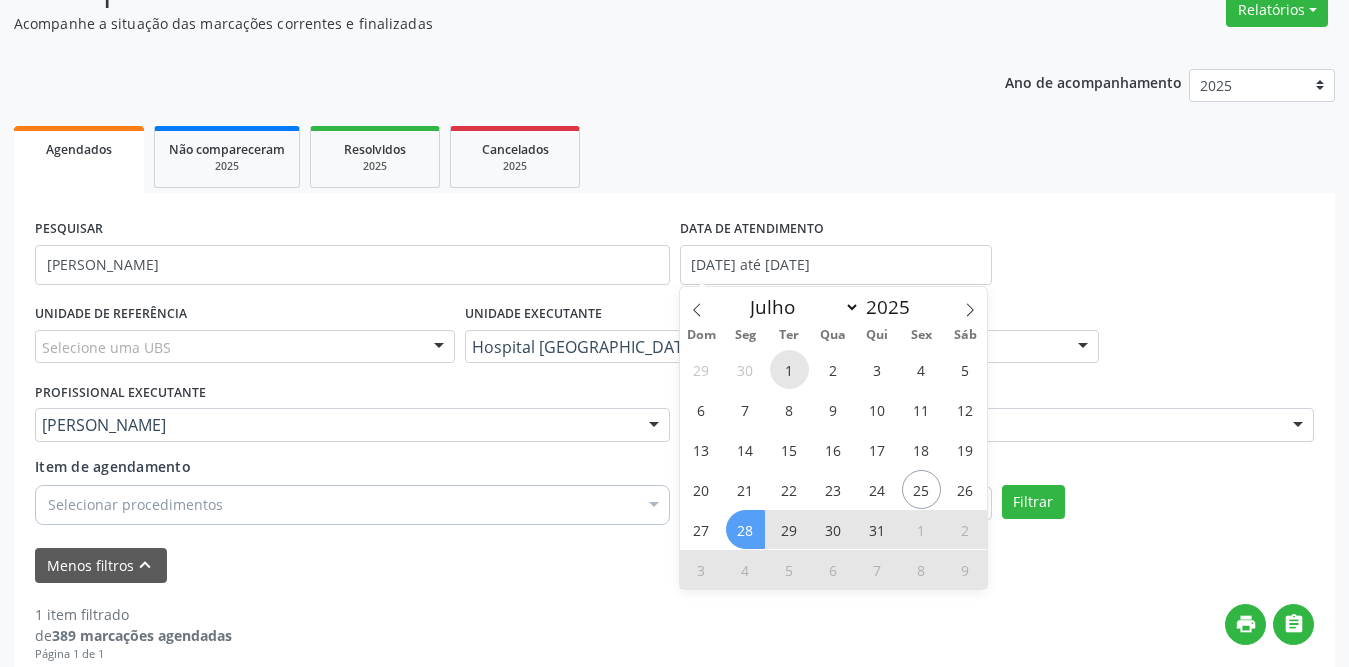 click on "1" at bounding box center [789, 369] 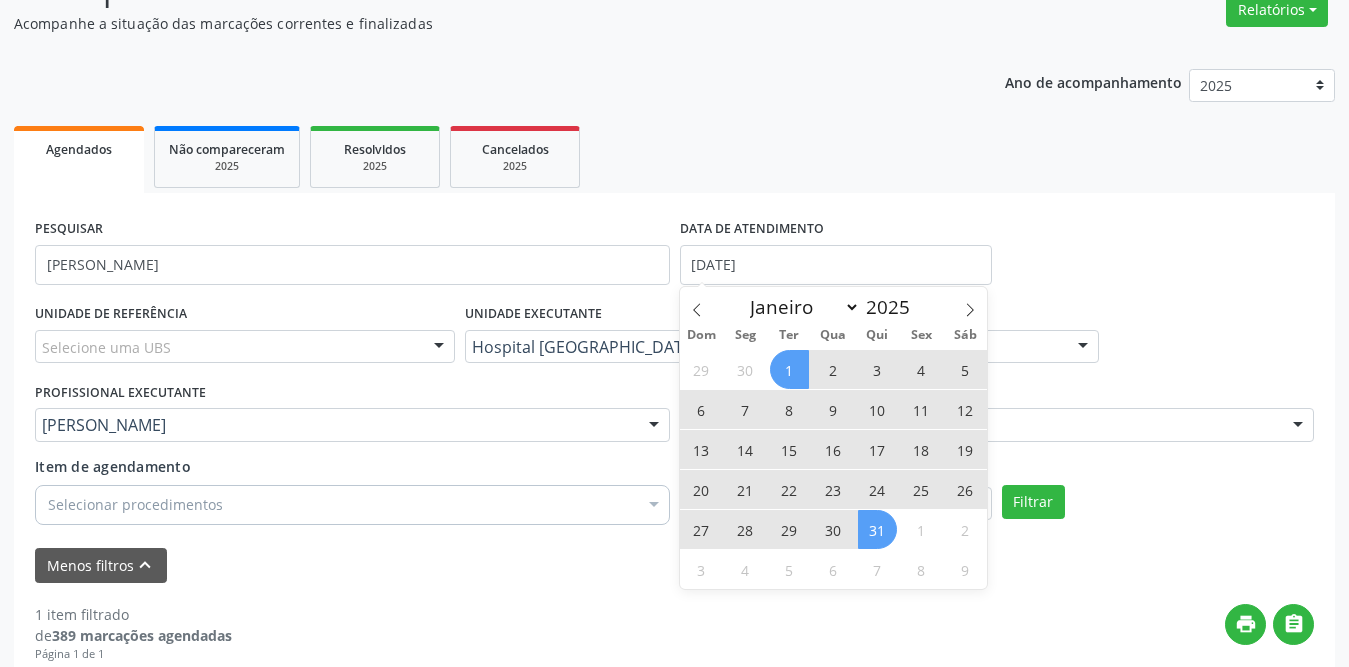 click on "31" at bounding box center [877, 529] 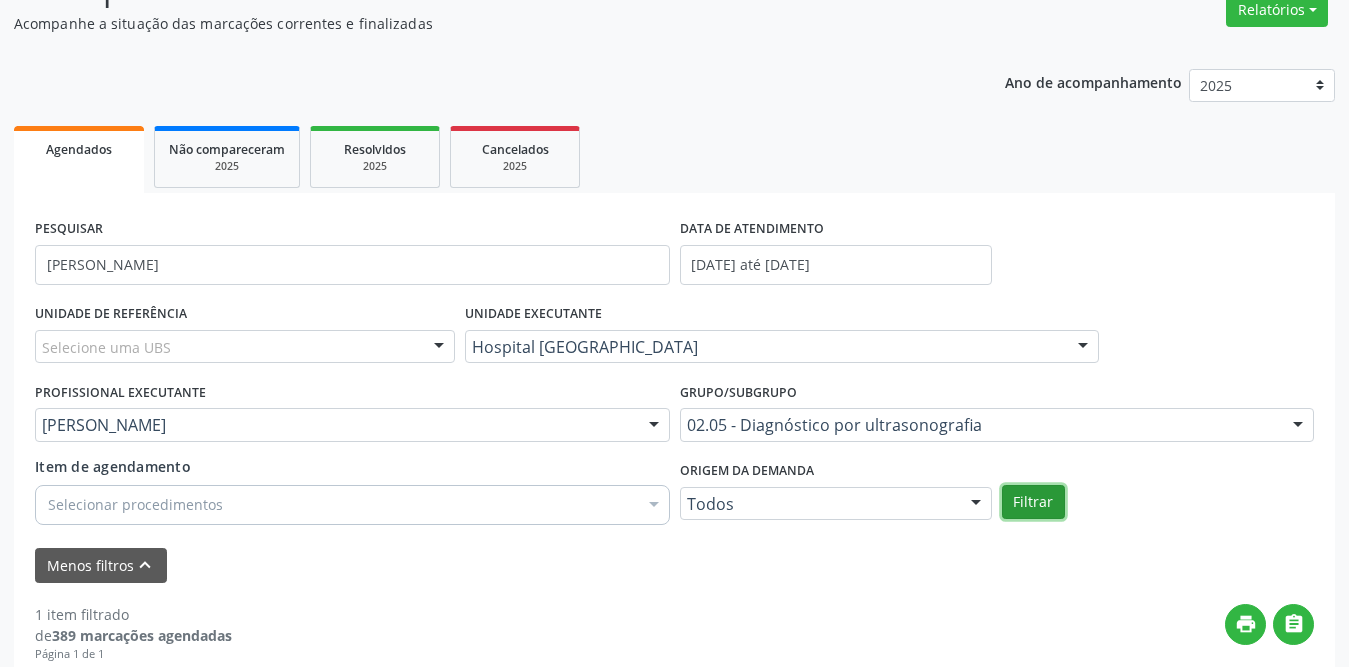 click on "Filtrar" at bounding box center (1033, 502) 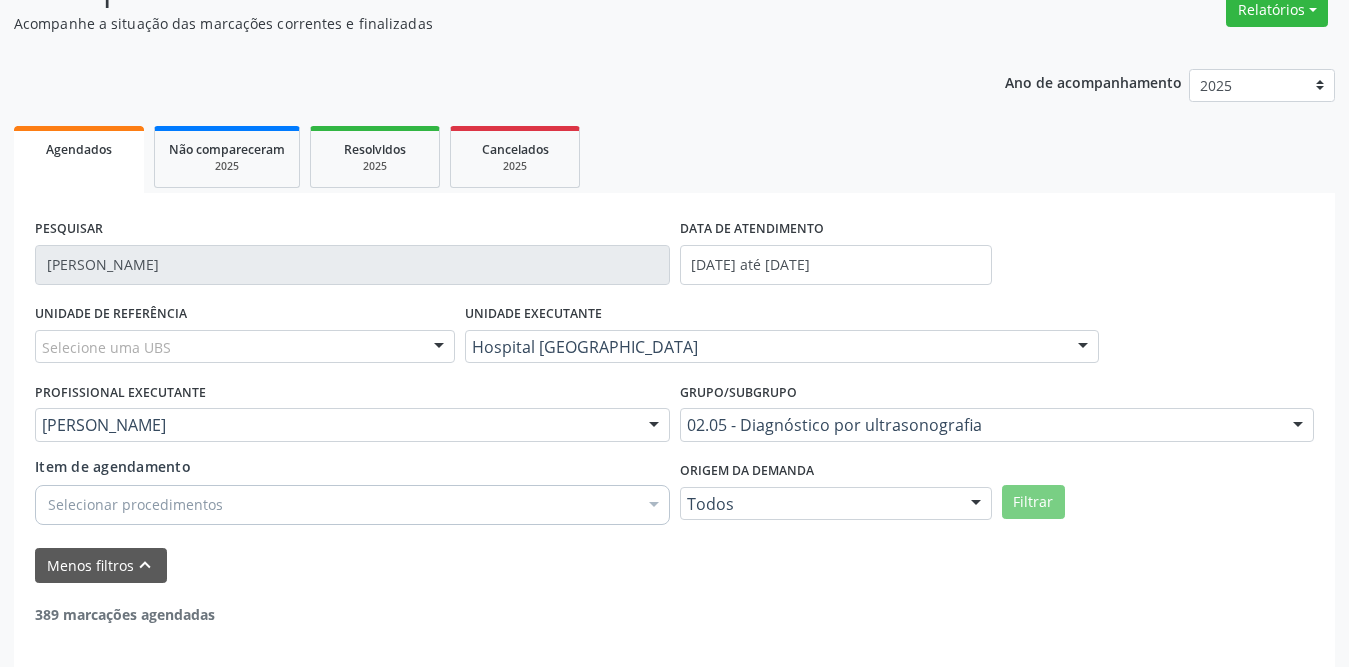 drag, startPoint x: 253, startPoint y: 263, endPoint x: 23, endPoint y: 261, distance: 230.0087 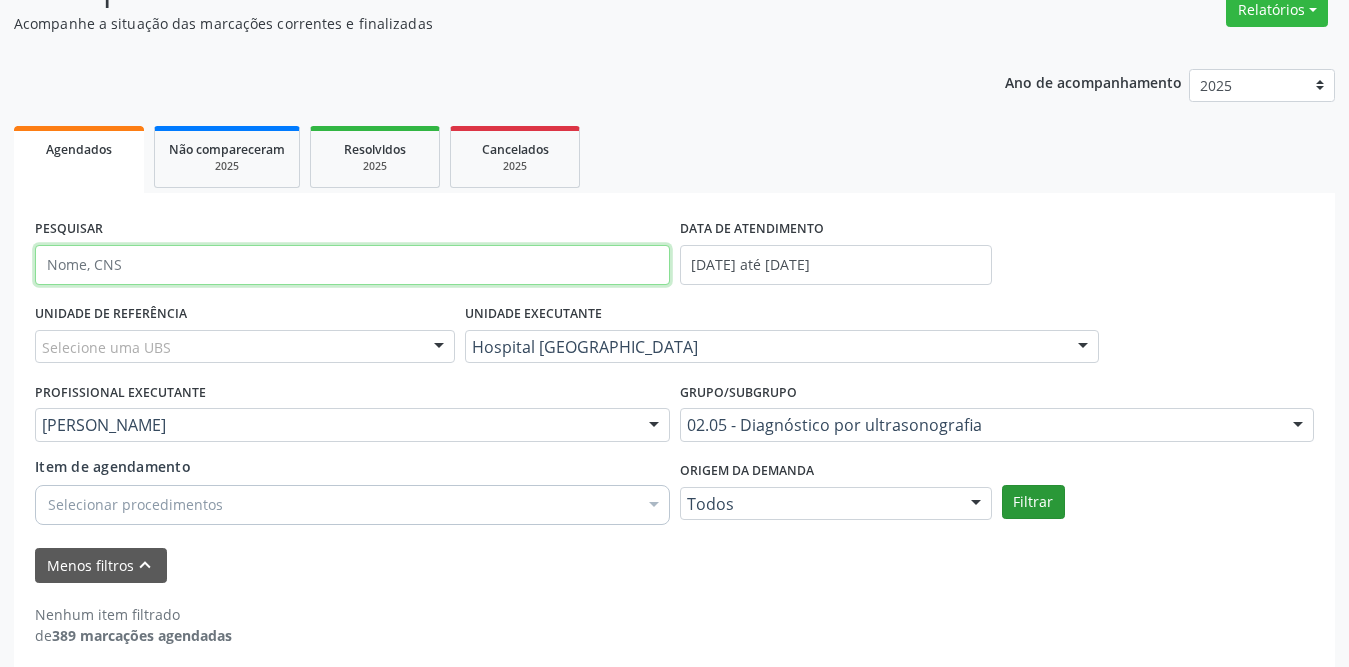 type 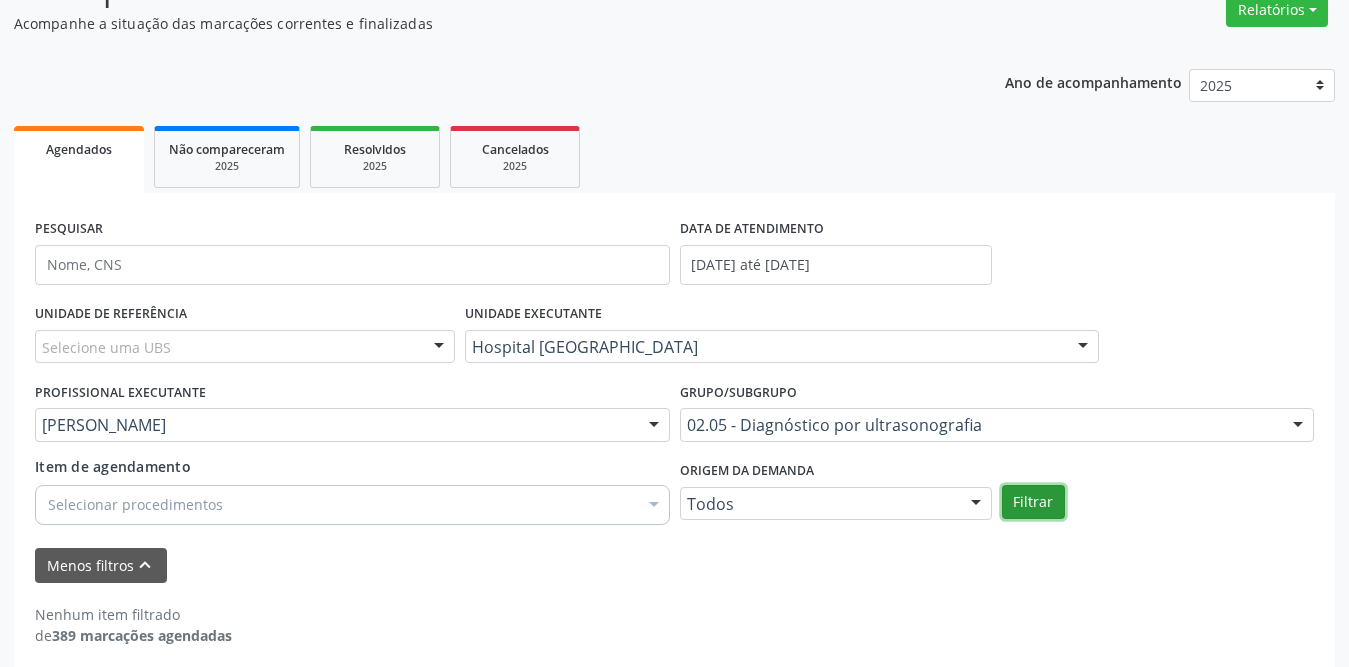 click on "Filtrar" at bounding box center [1033, 502] 